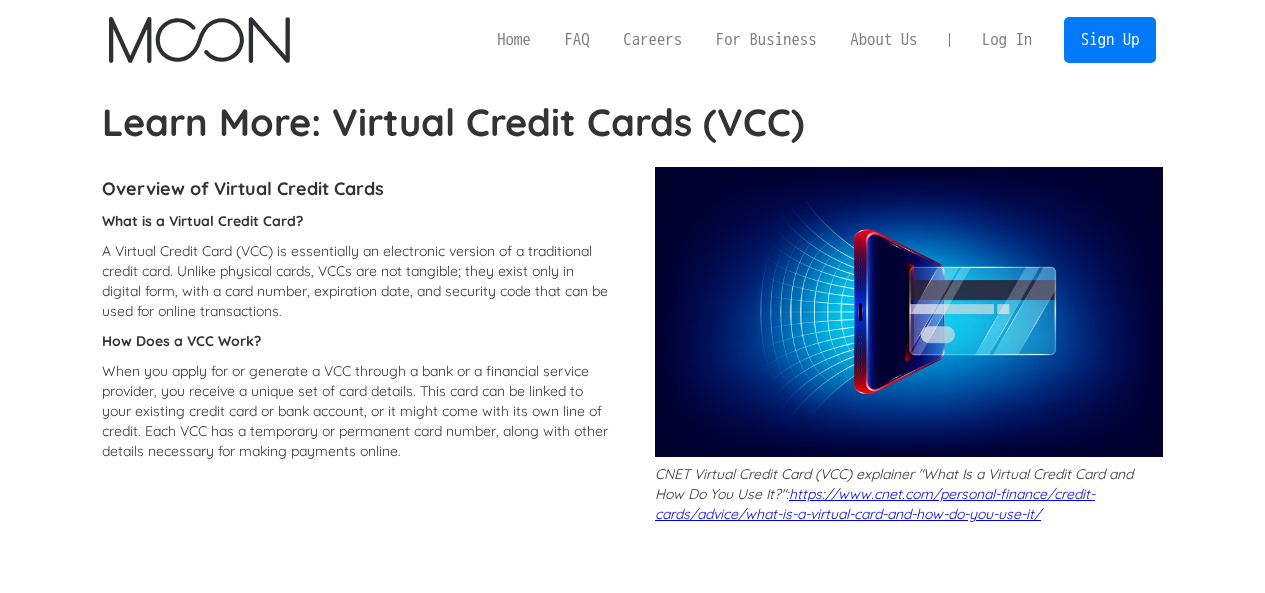 scroll, scrollTop: 0, scrollLeft: 0, axis: both 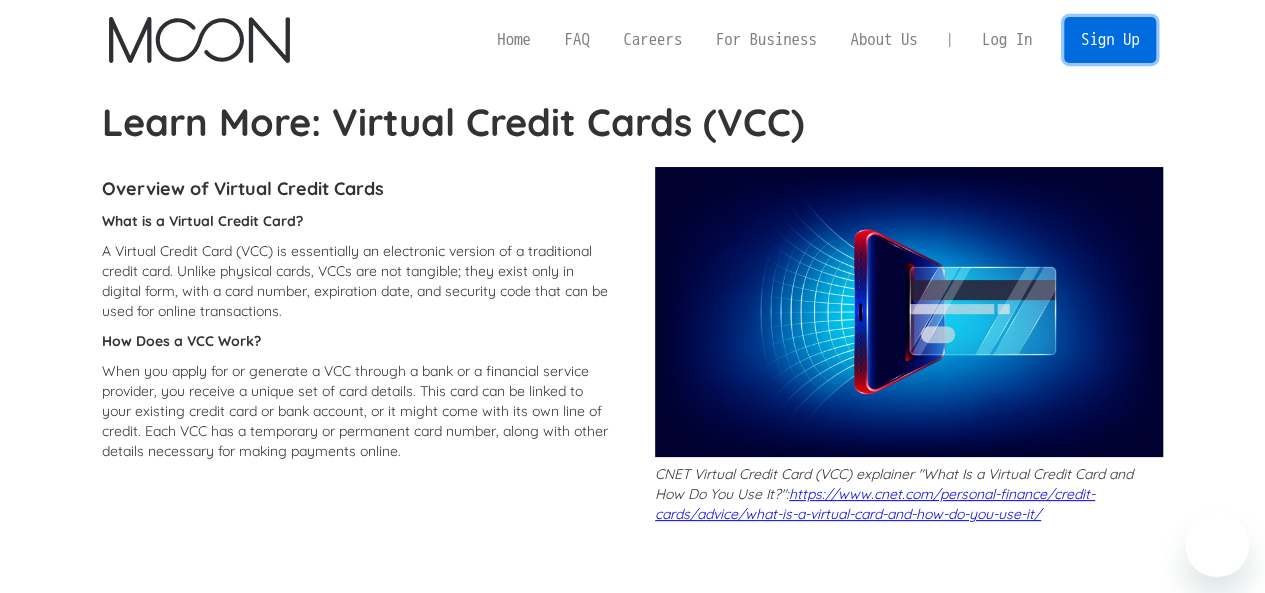 click on "Sign Up" at bounding box center (1110, 39) 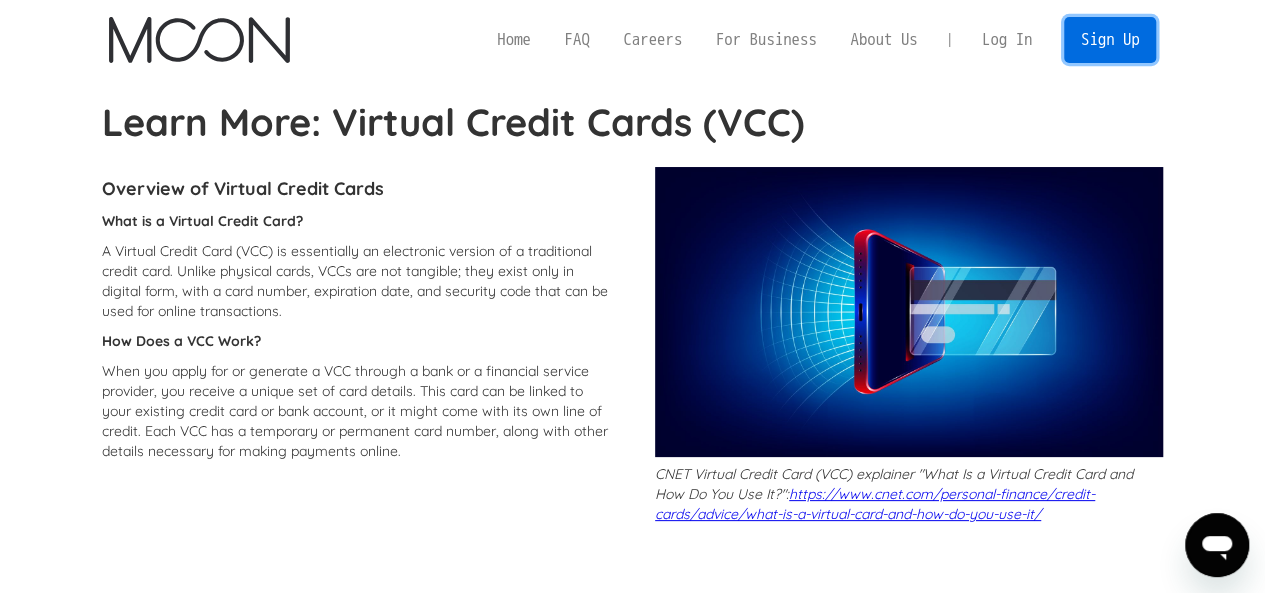 scroll, scrollTop: 0, scrollLeft: 0, axis: both 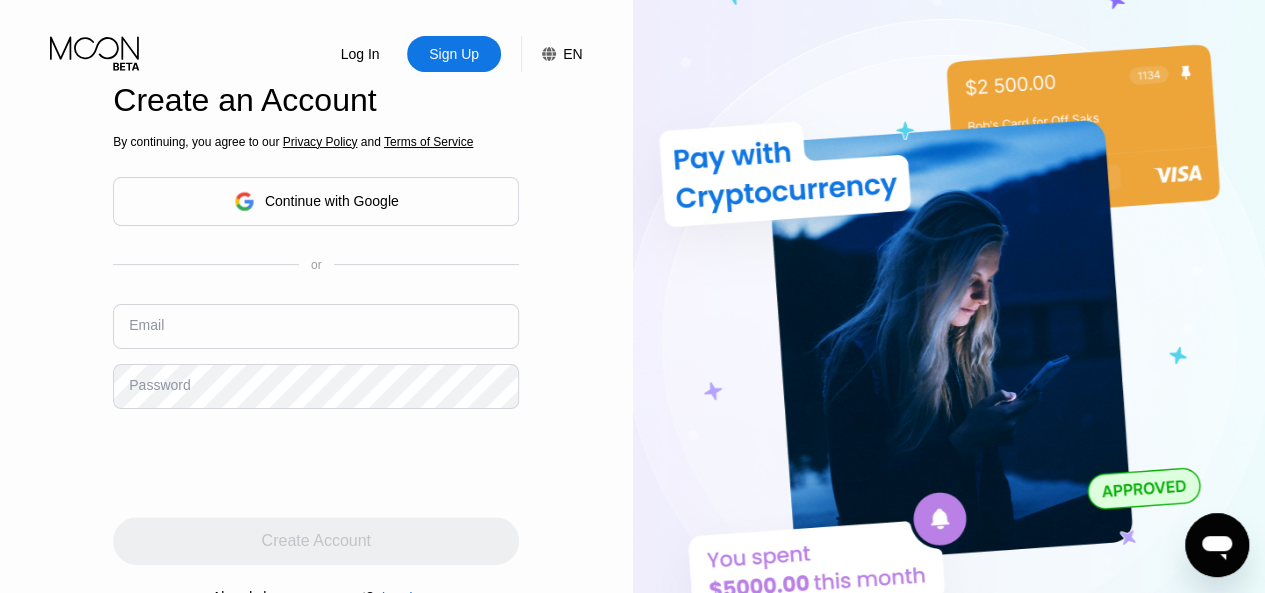 click at bounding box center (316, 326) 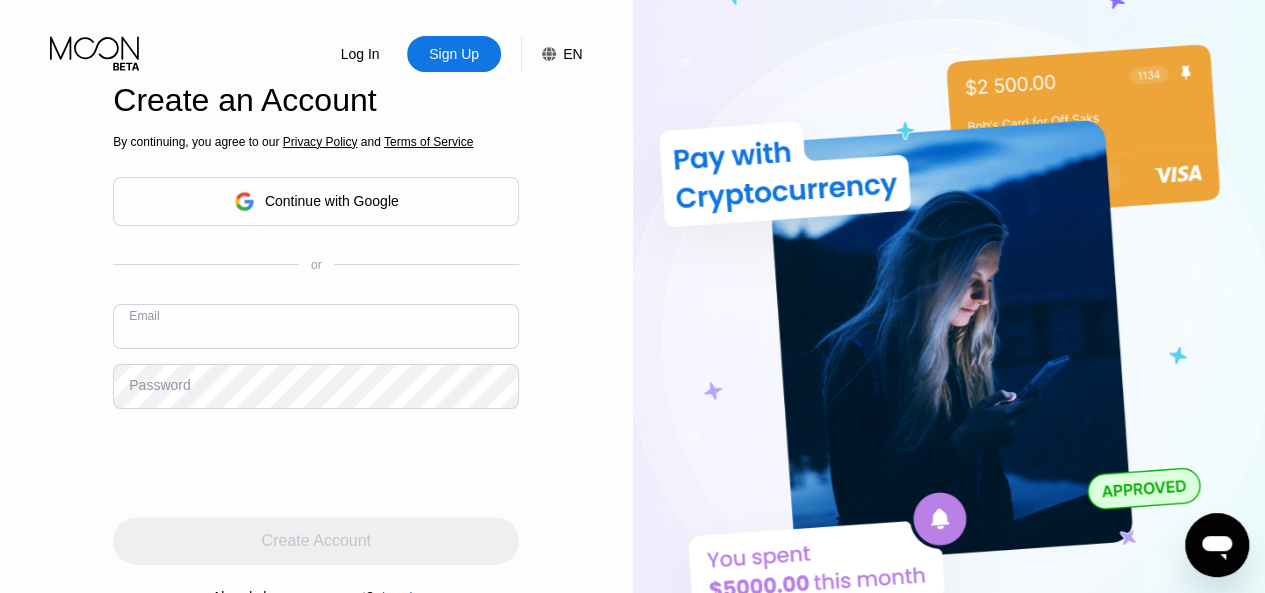 click at bounding box center [316, 326] 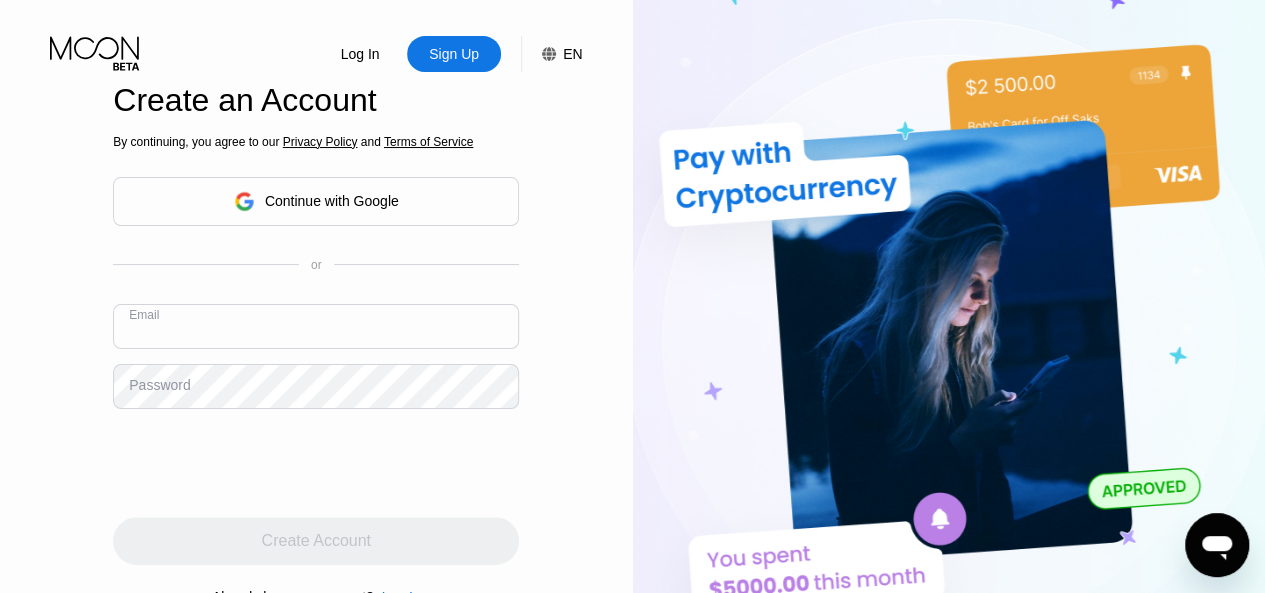 click at bounding box center [316, 326] 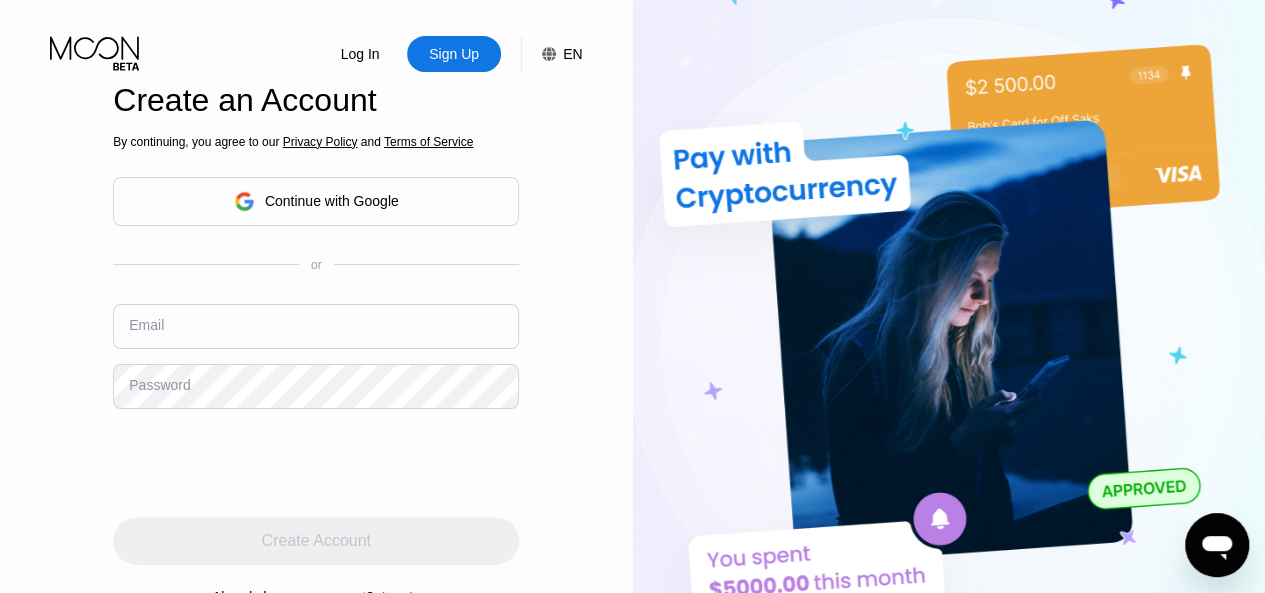 click at bounding box center [316, 326] 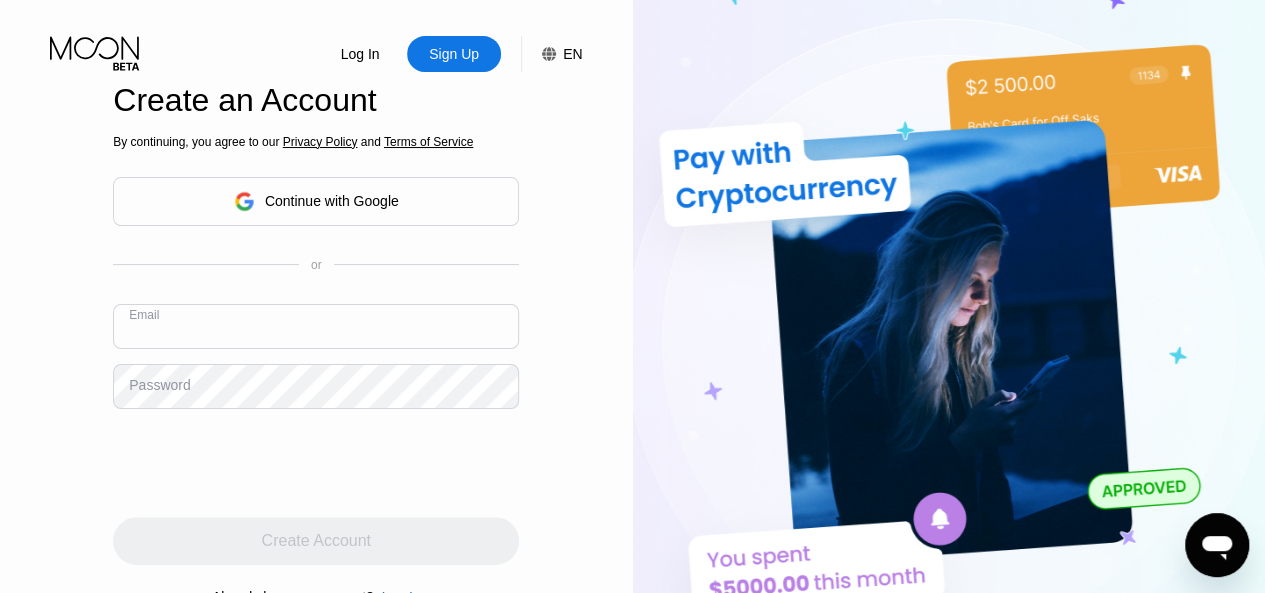 click at bounding box center (316, 326) 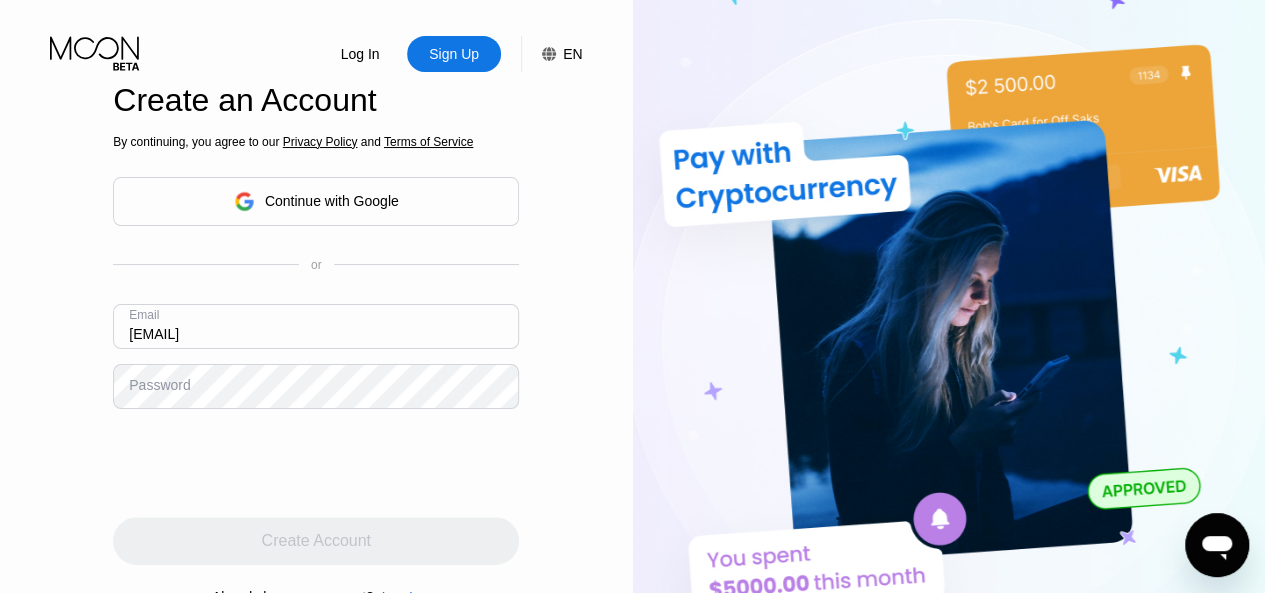 type on "kristianbozic761@gmail.com" 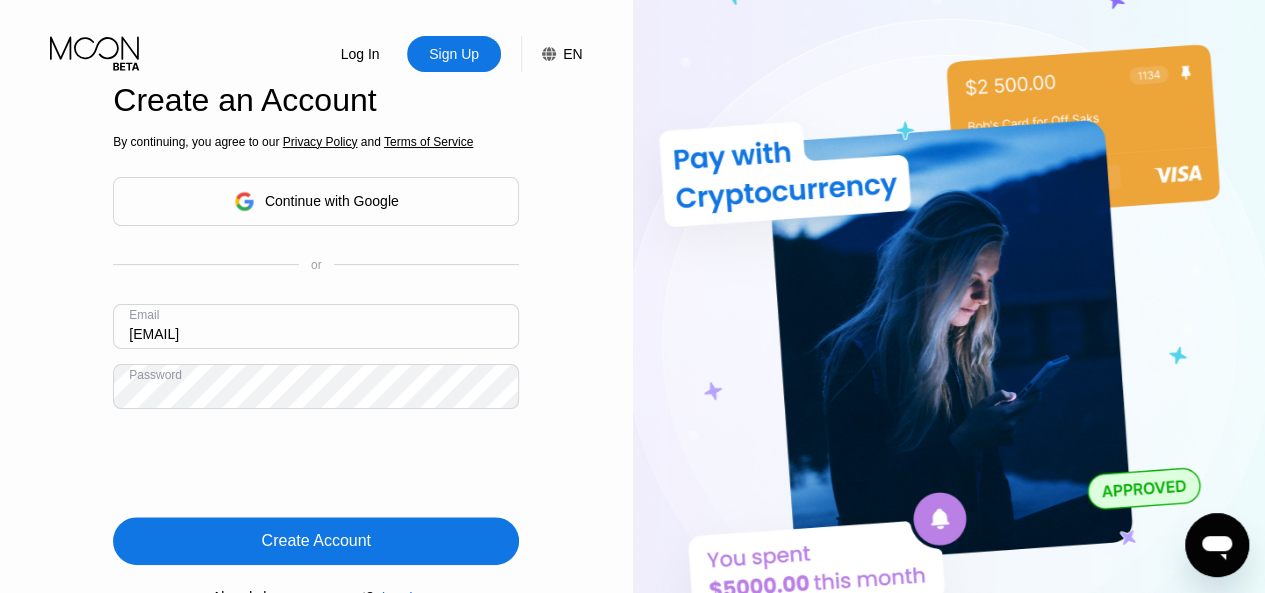 click on "Create Account" at bounding box center [316, 541] 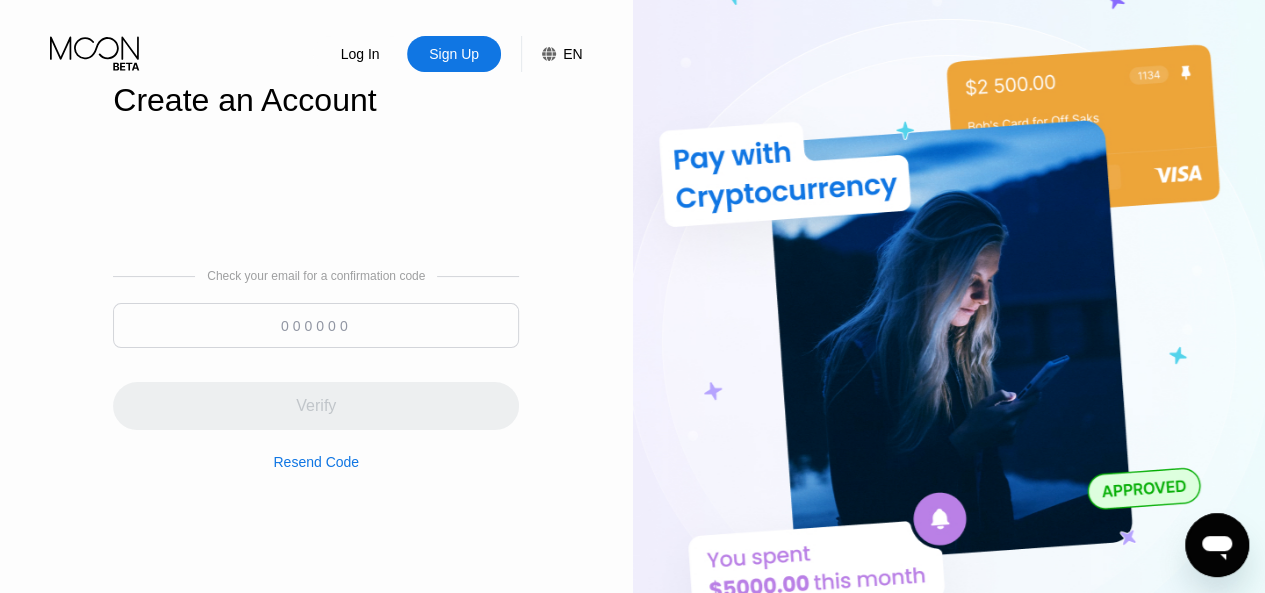 click at bounding box center (316, 325) 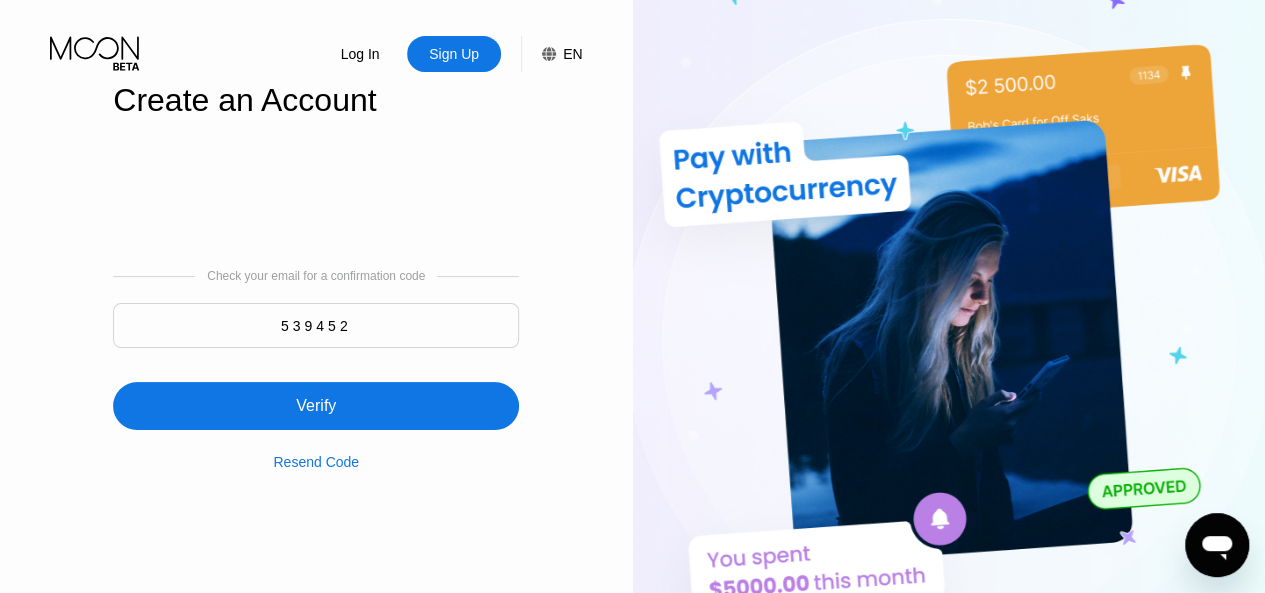 type on "539452" 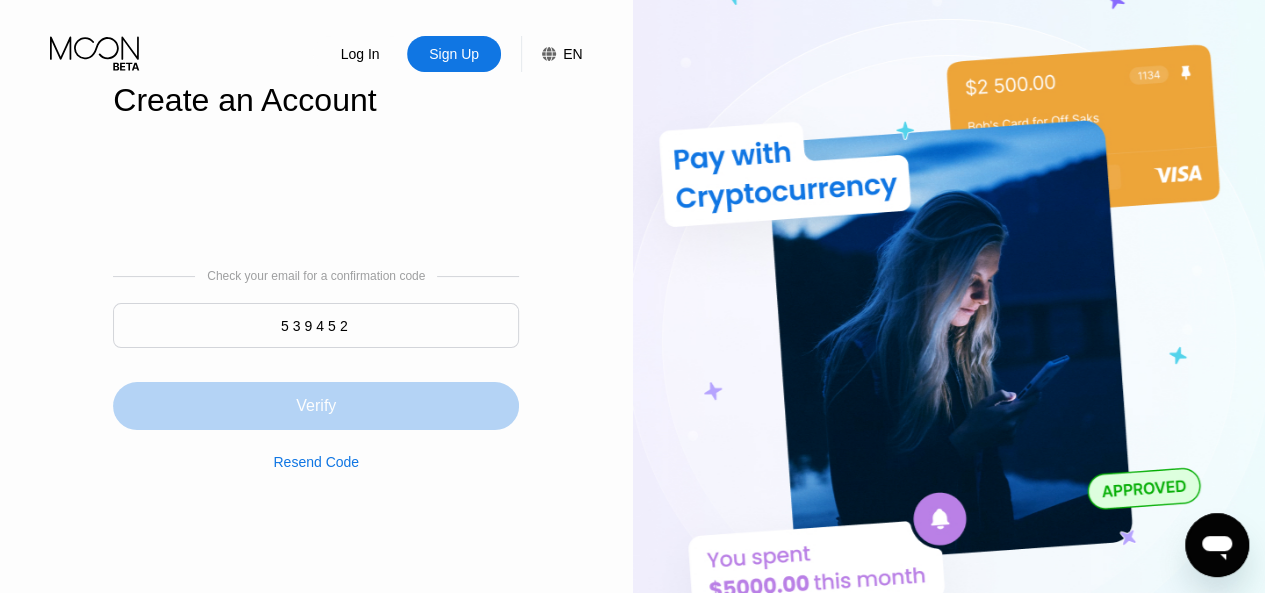 click on "Verify" at bounding box center [316, 406] 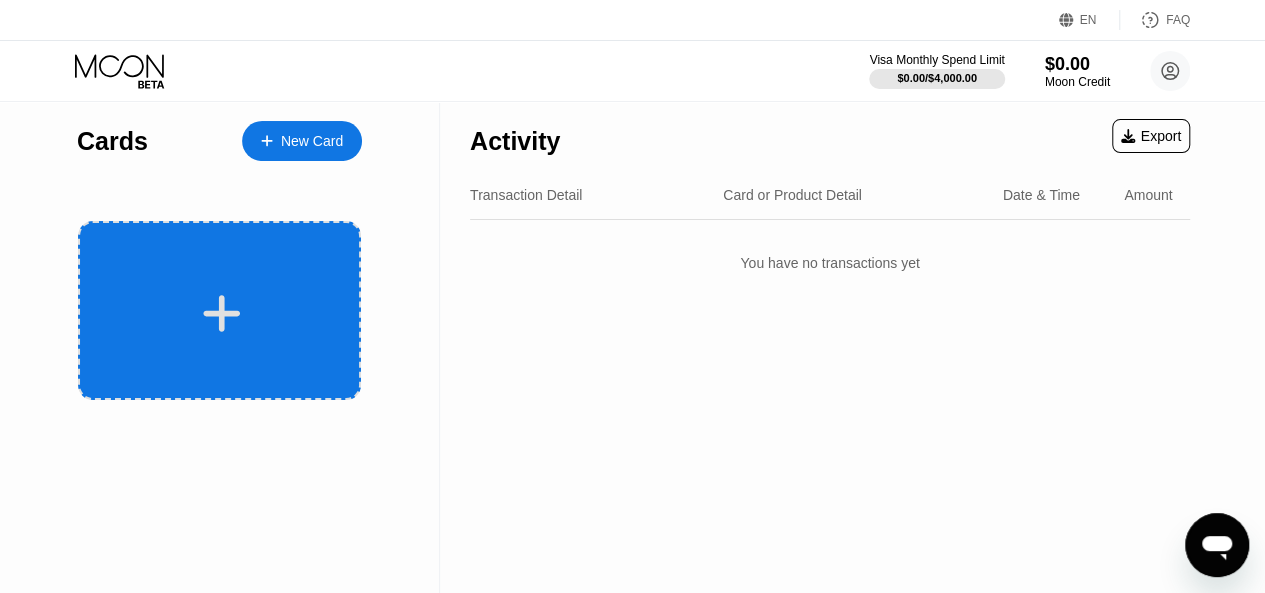 click at bounding box center [222, 313] 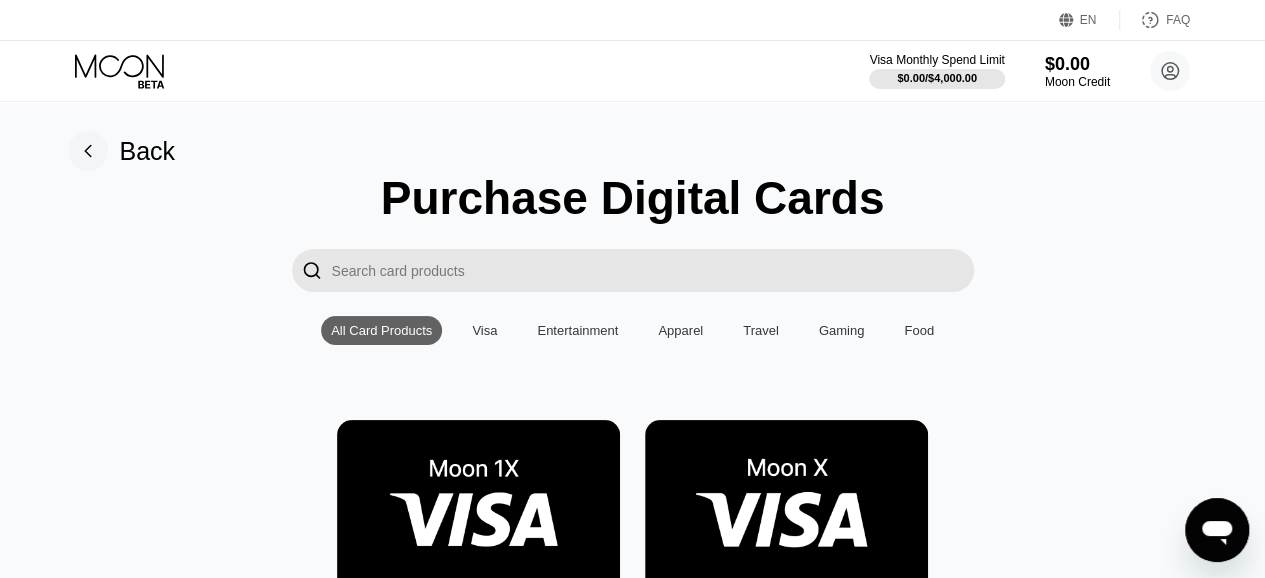 scroll, scrollTop: 300, scrollLeft: 0, axis: vertical 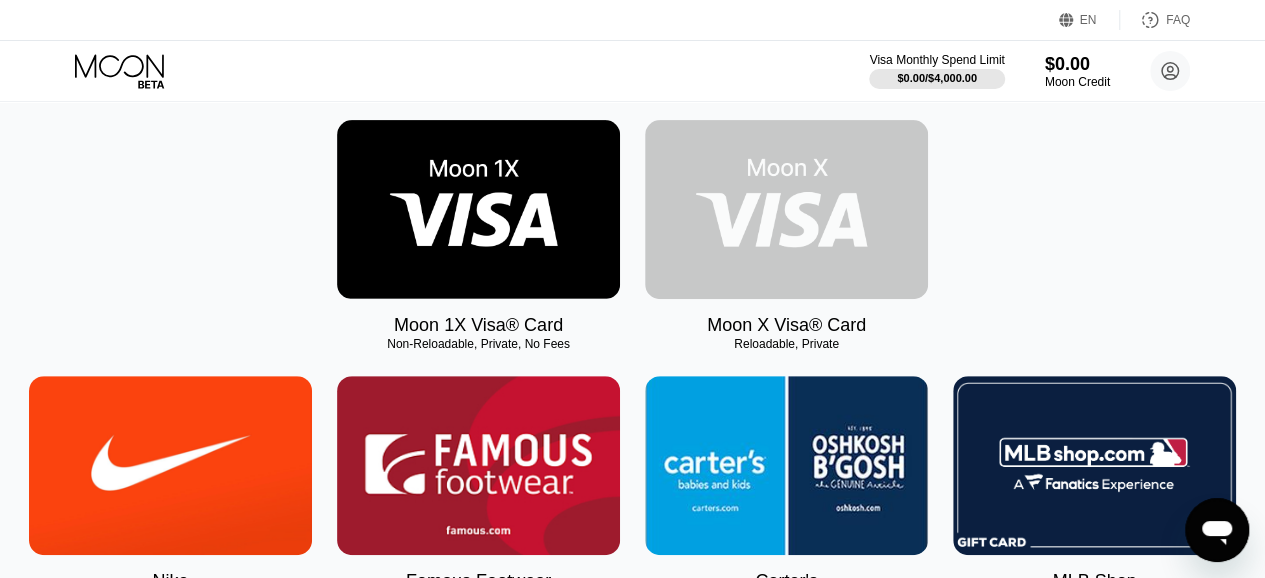 click at bounding box center (786, 209) 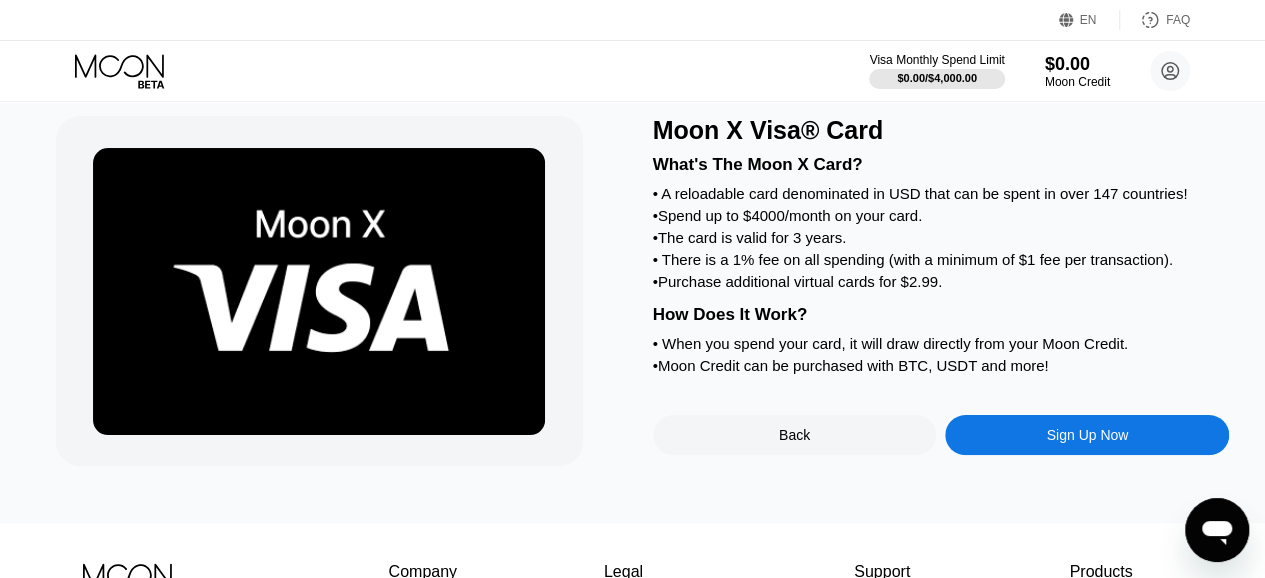 scroll, scrollTop: 100, scrollLeft: 0, axis: vertical 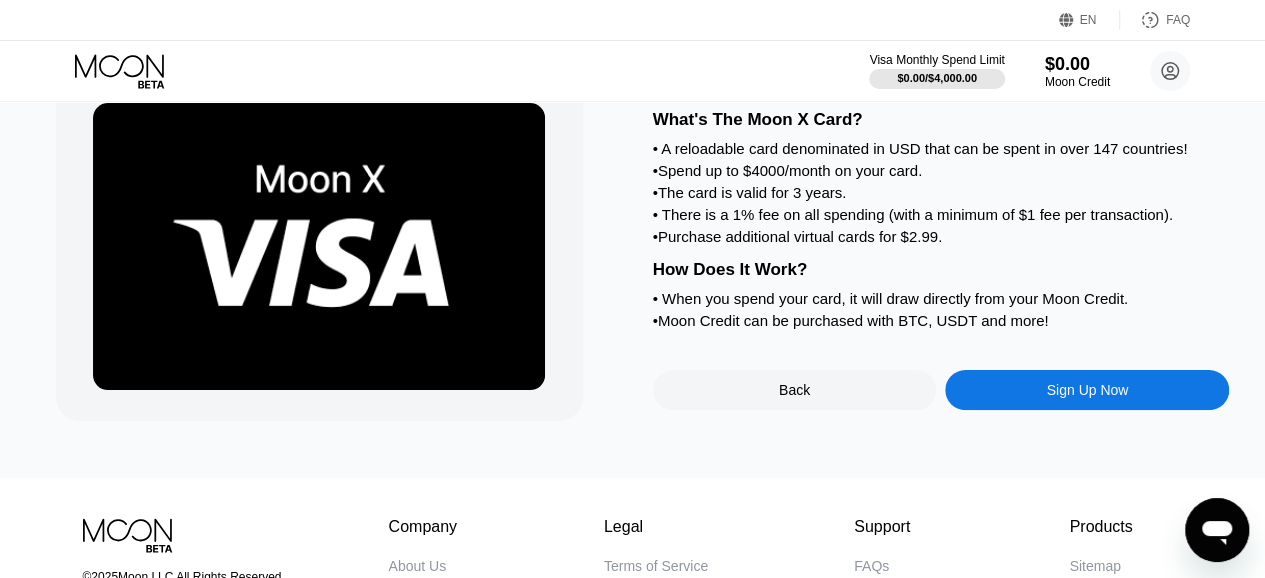 click on "Sign Up Now" at bounding box center [1087, 390] 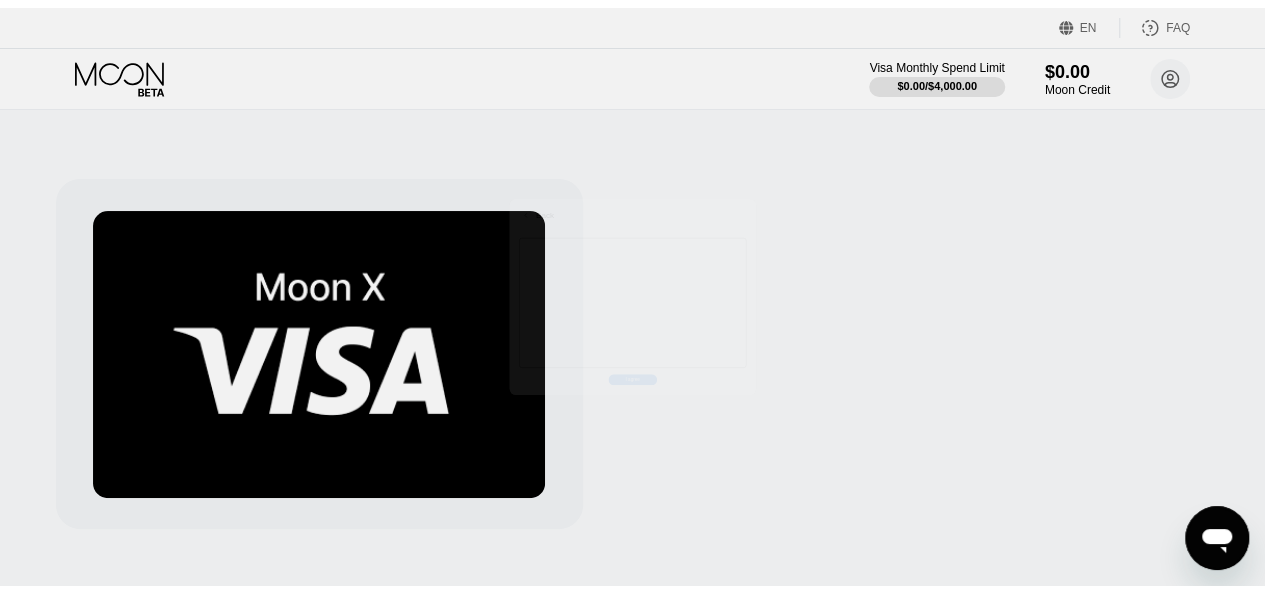 scroll, scrollTop: 0, scrollLeft: 0, axis: both 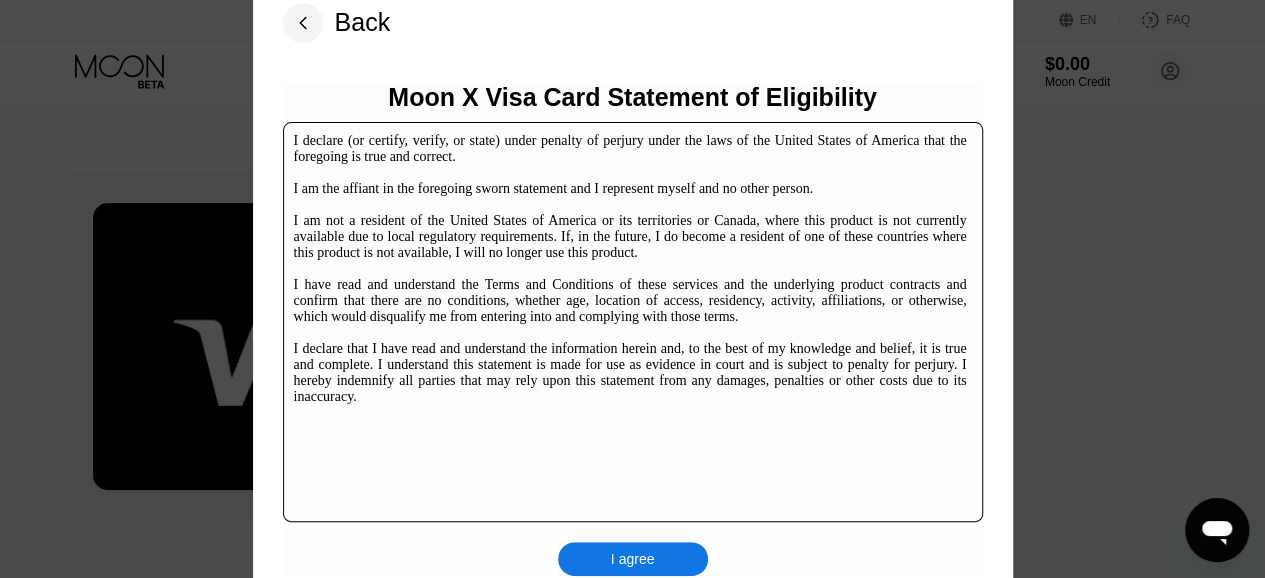 click on "I agree" at bounding box center (633, 559) 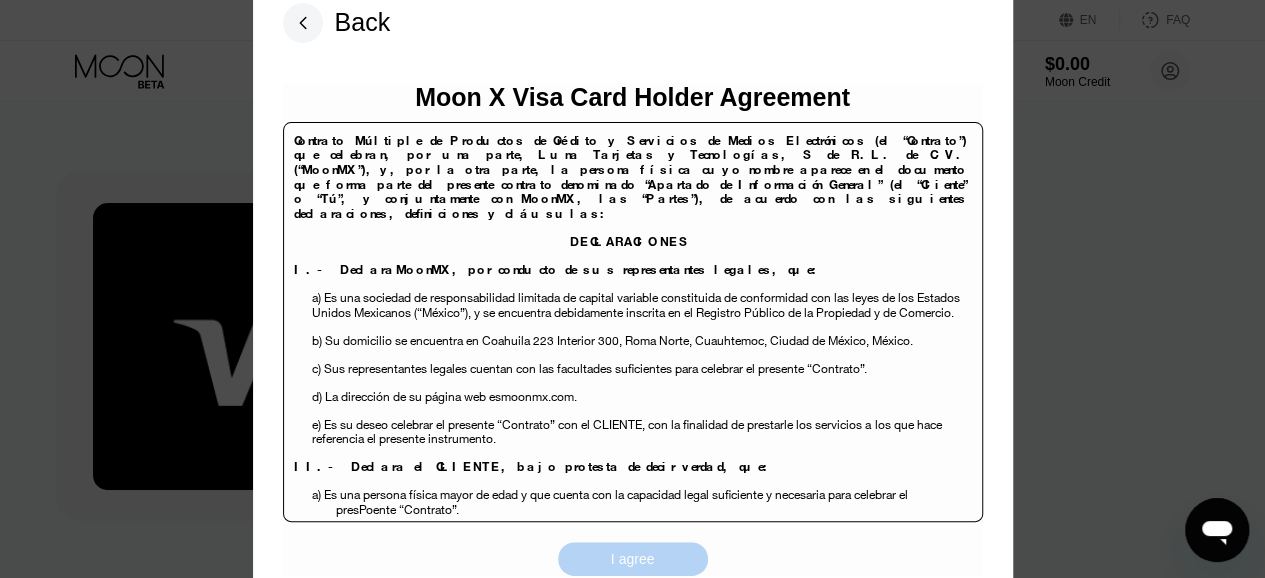 click on "I agree" at bounding box center (633, 559) 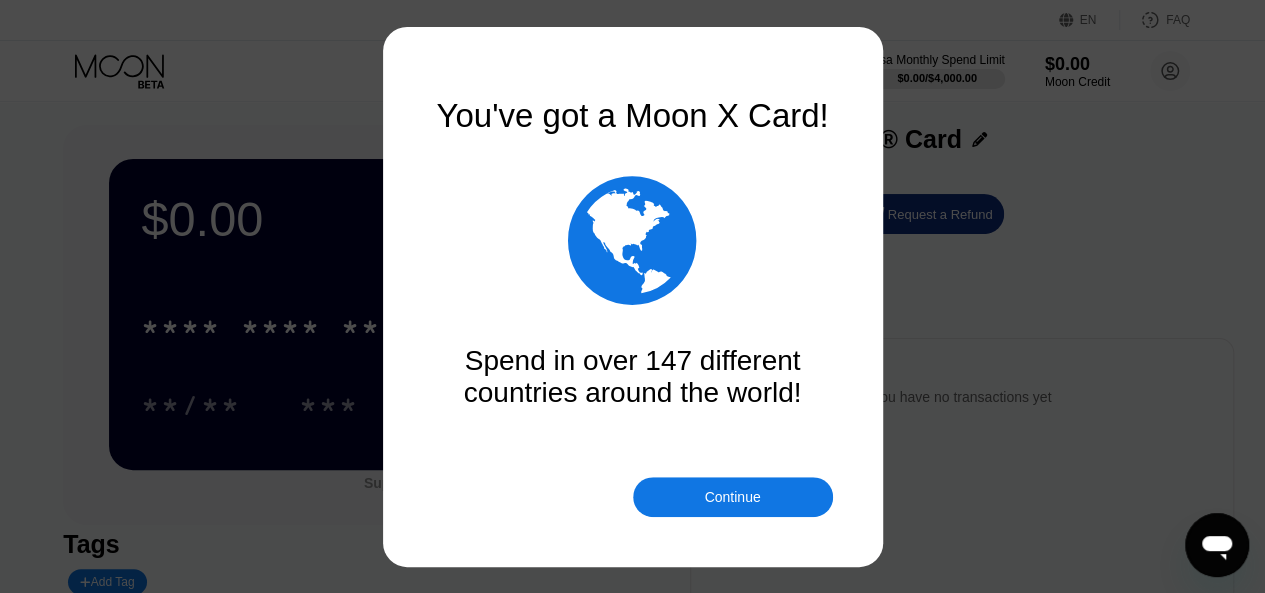 scroll, scrollTop: 0, scrollLeft: 0, axis: both 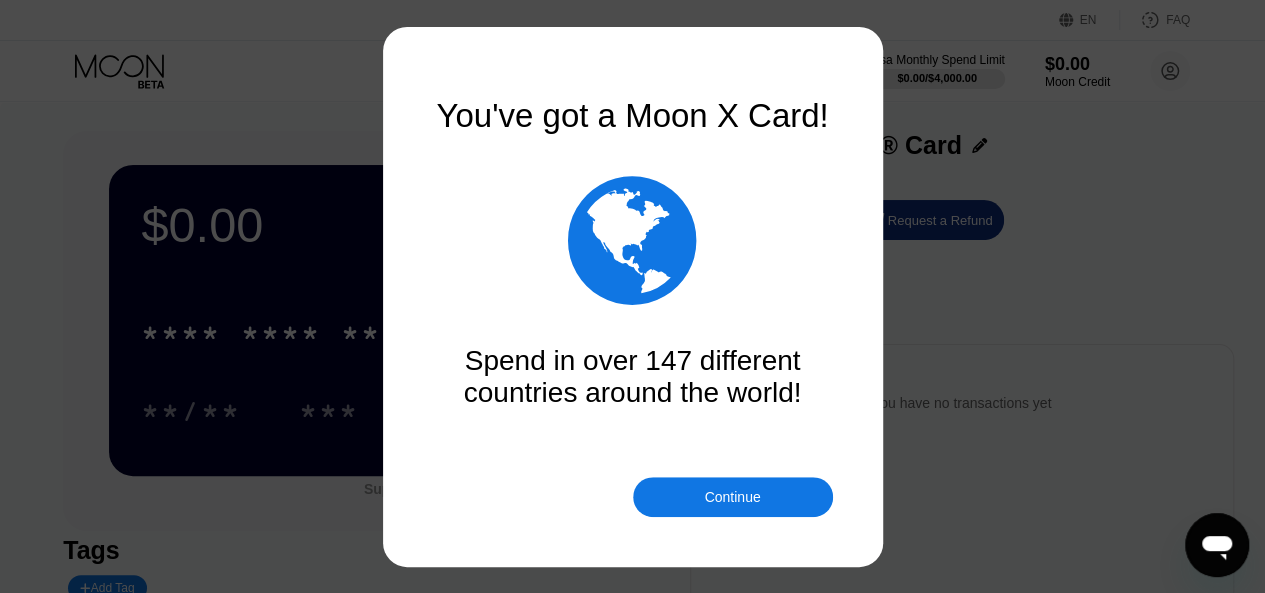 click on "Continue" at bounding box center (733, 497) 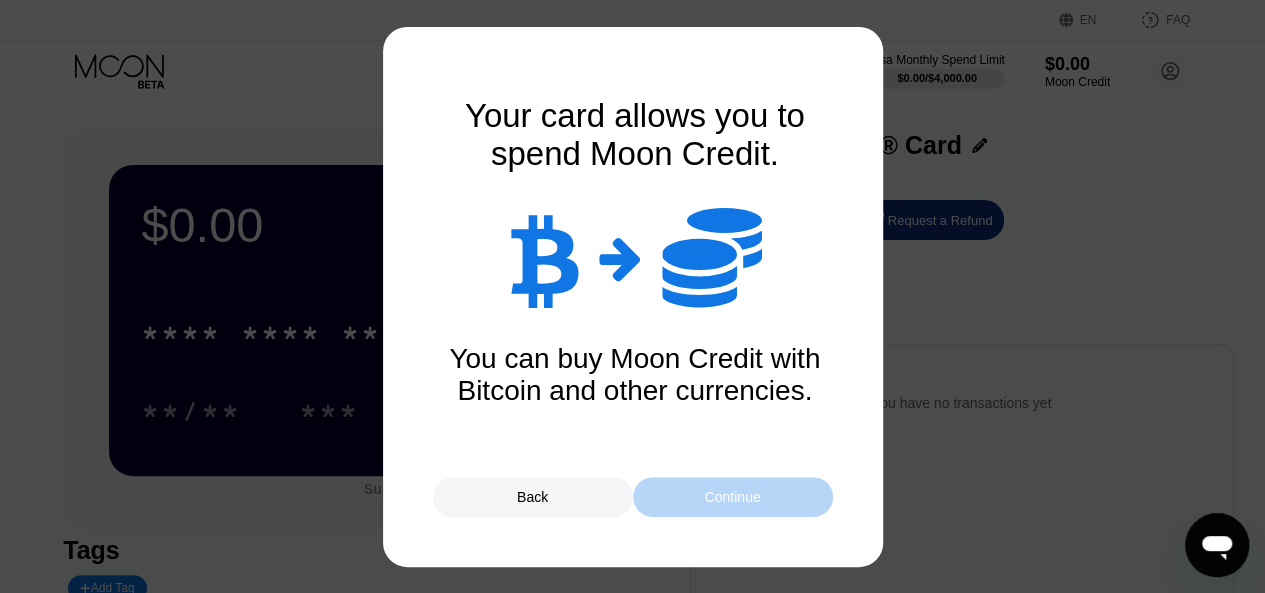 click on "Continue" at bounding box center [733, 497] 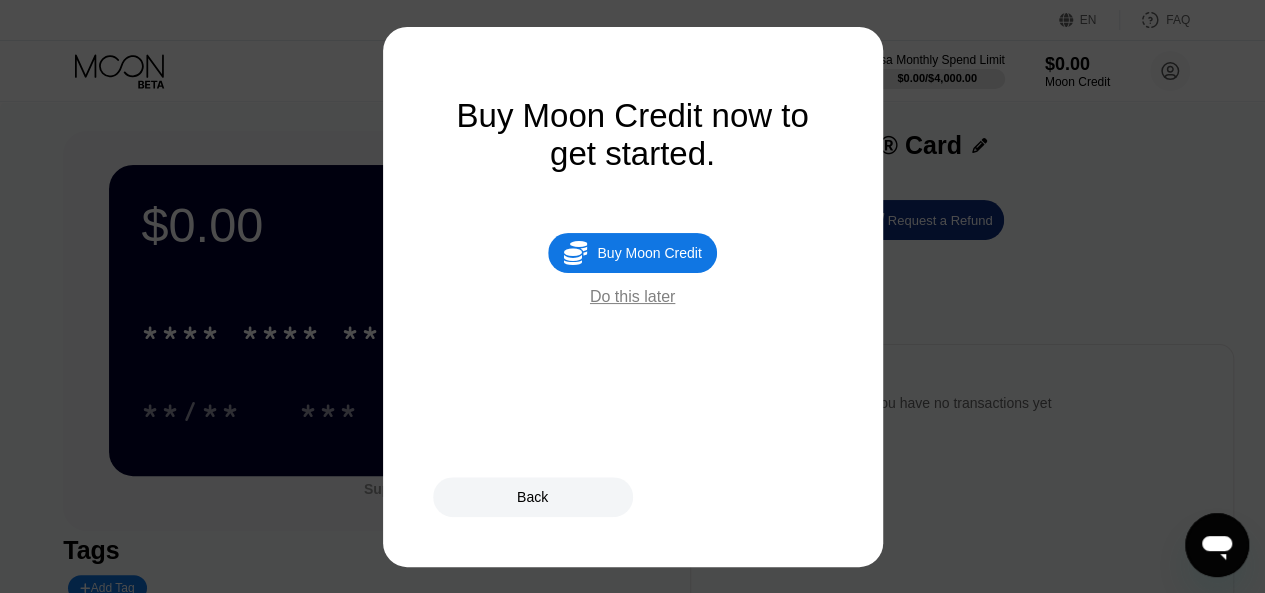 click on "Buy Moon Credit" at bounding box center (649, 253) 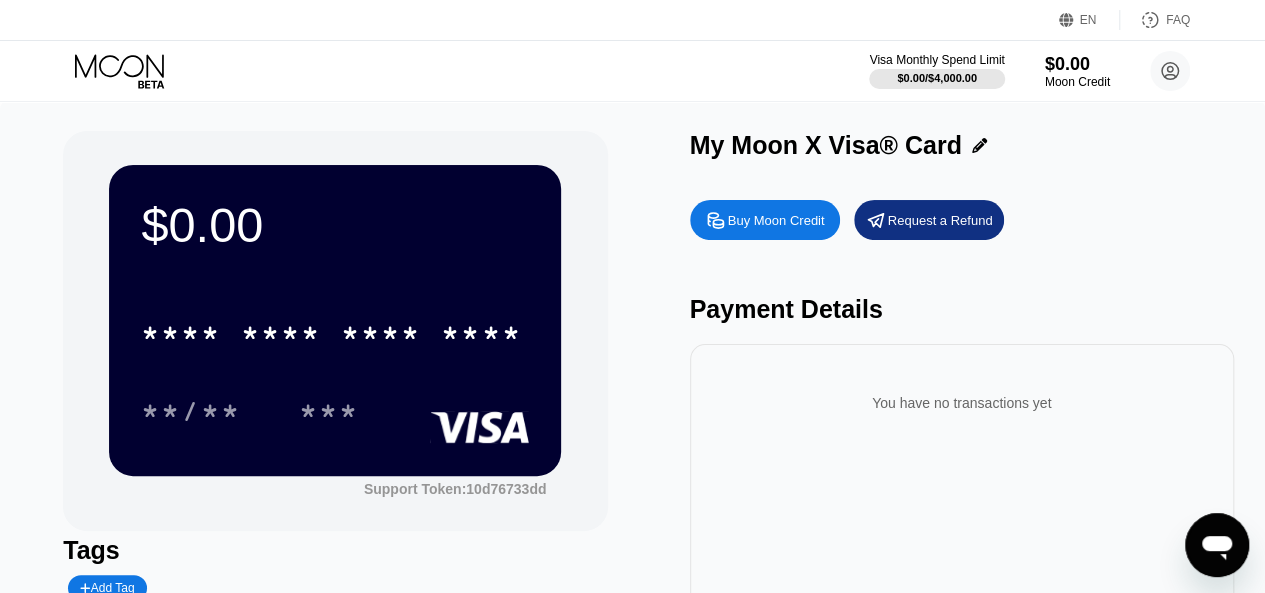 type on "0" 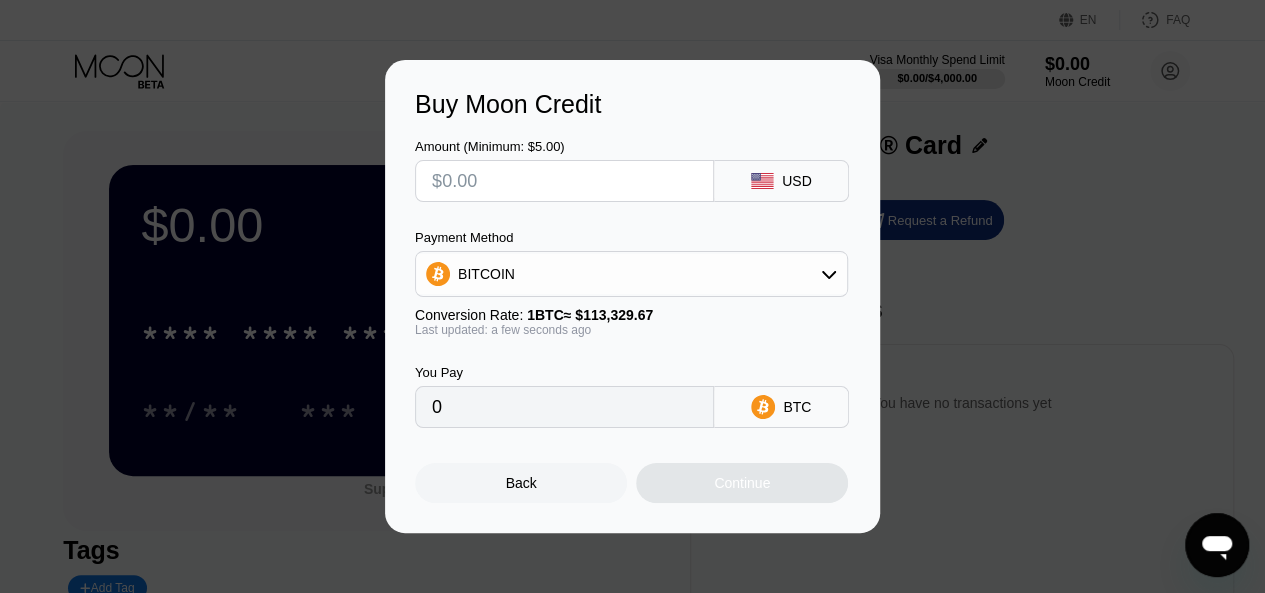 click at bounding box center [564, 181] 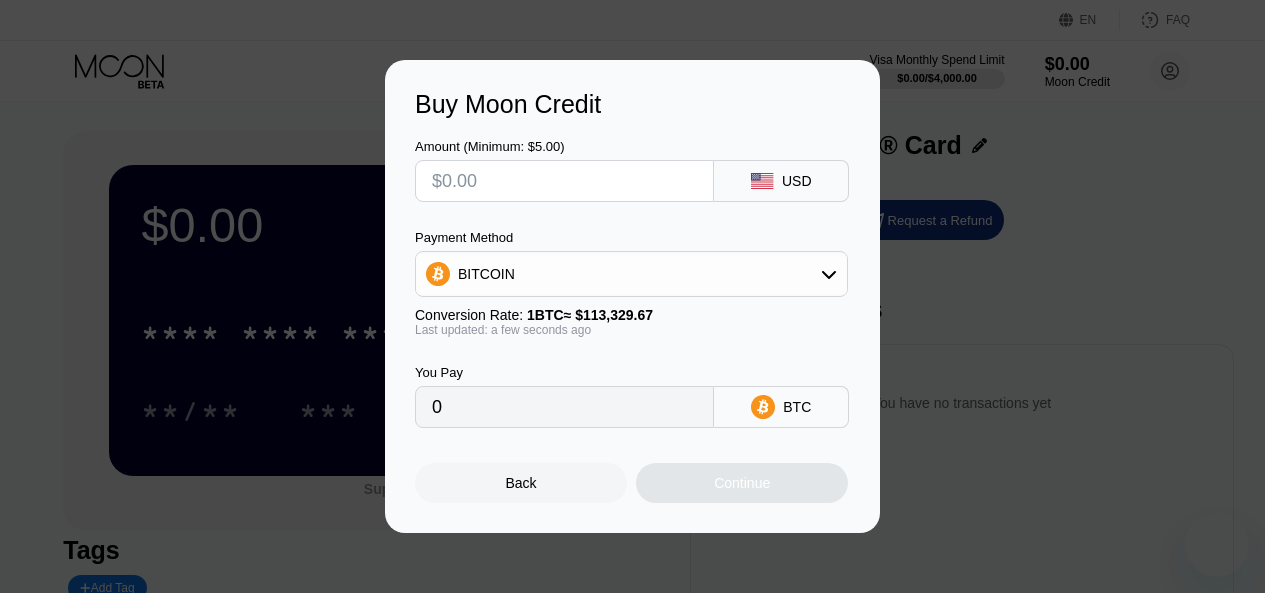 scroll, scrollTop: 0, scrollLeft: 0, axis: both 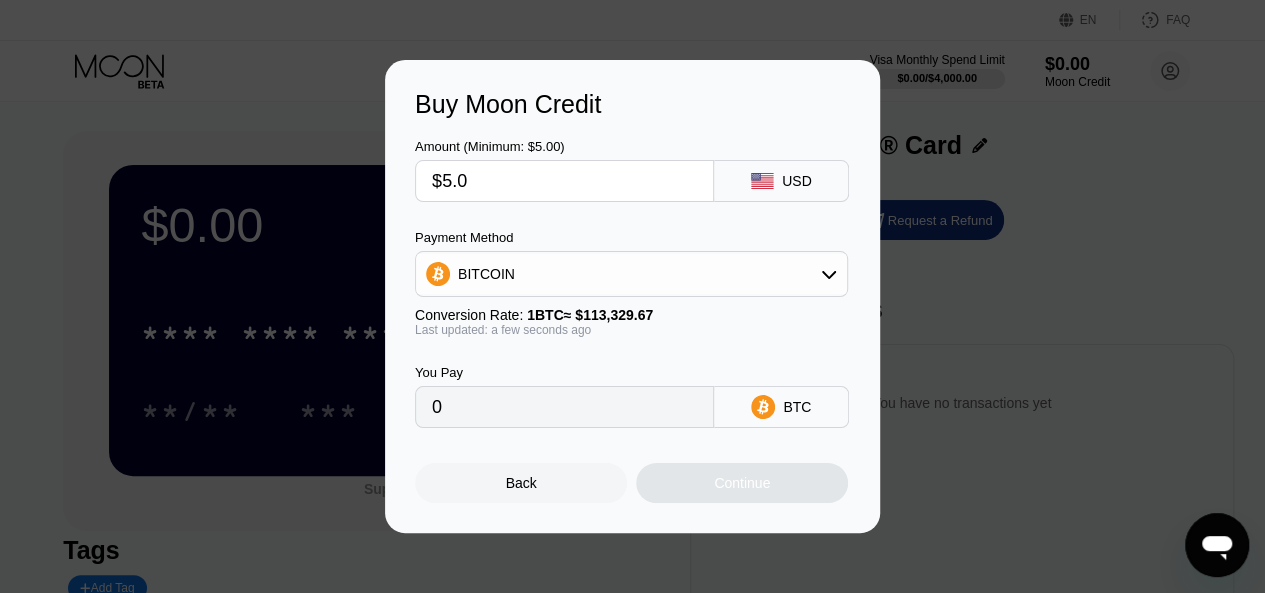 type on "$5.00" 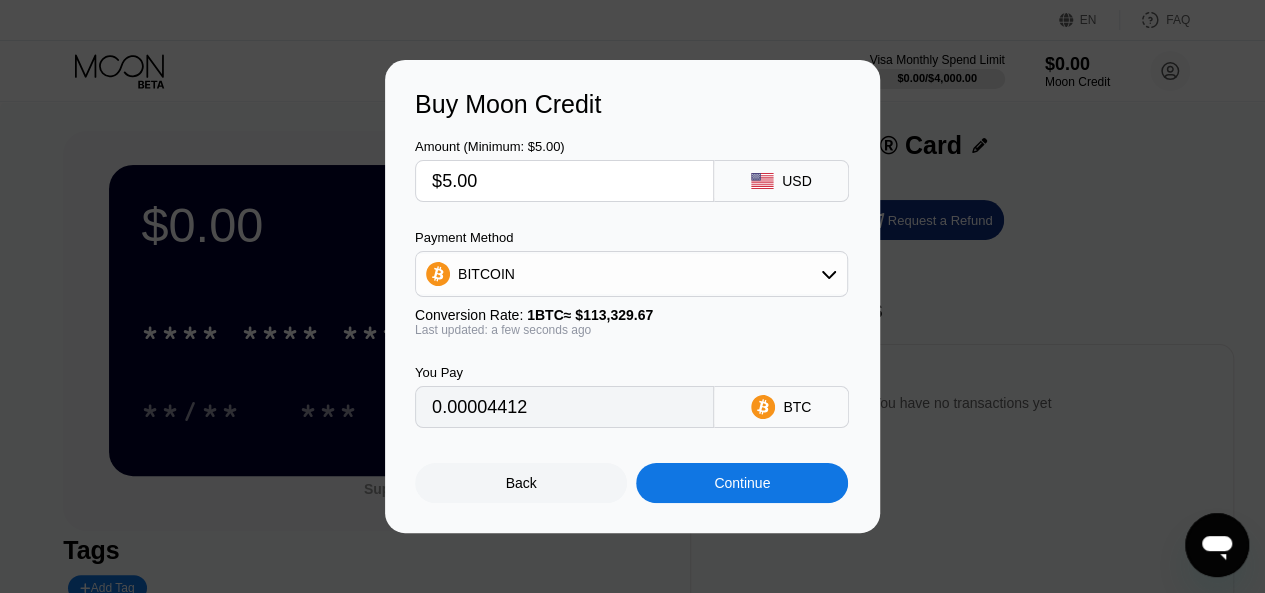 type on "0.00004412" 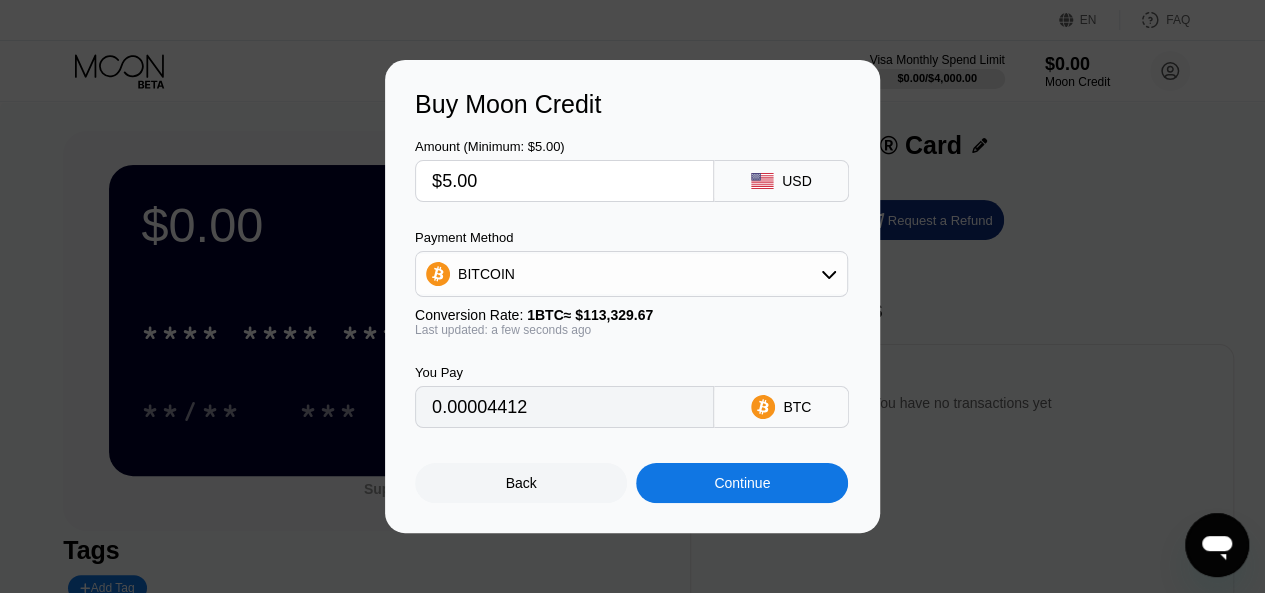 click on "Continue" at bounding box center [742, 483] 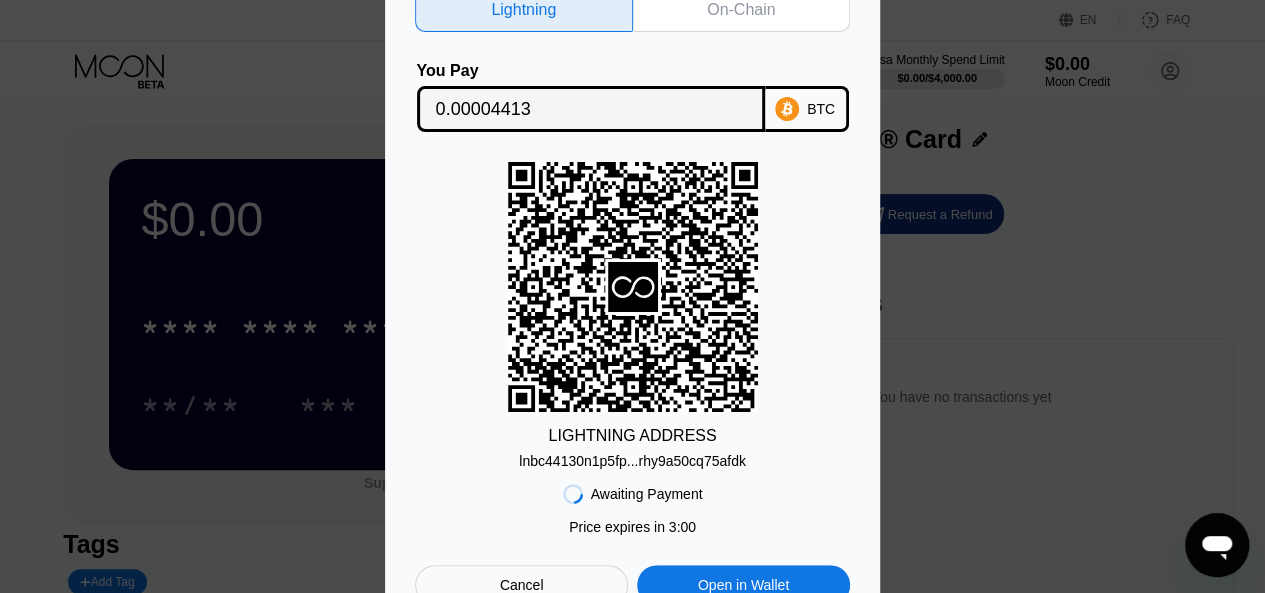 scroll, scrollTop: 100, scrollLeft: 0, axis: vertical 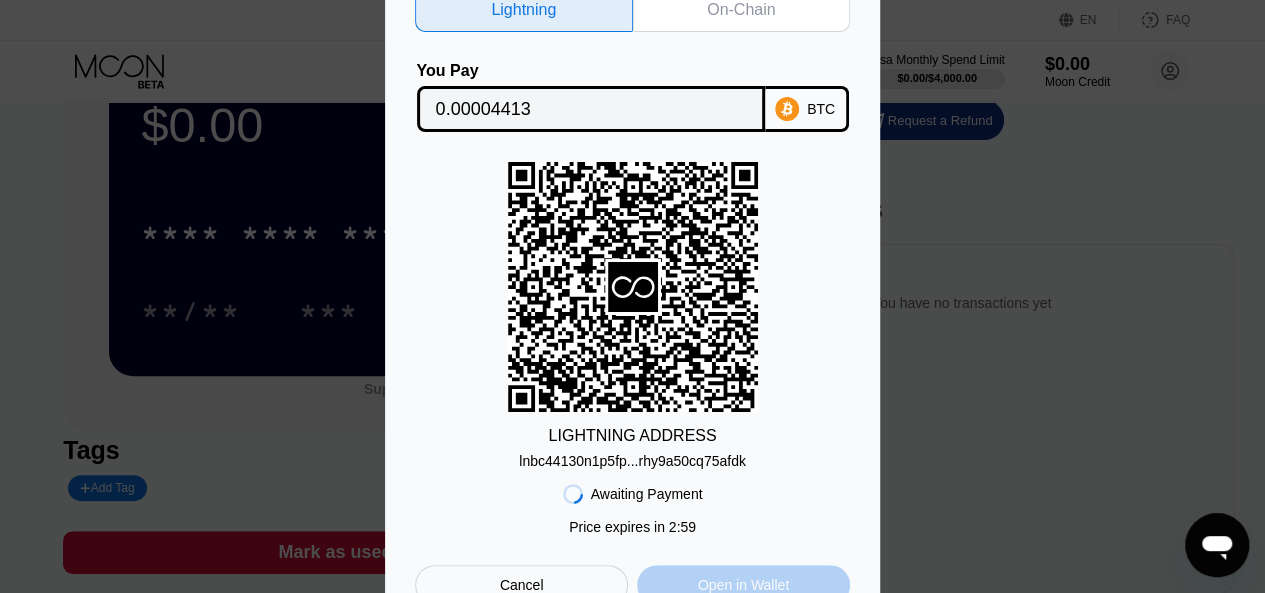 click on "Open in Wallet" at bounding box center [743, 585] 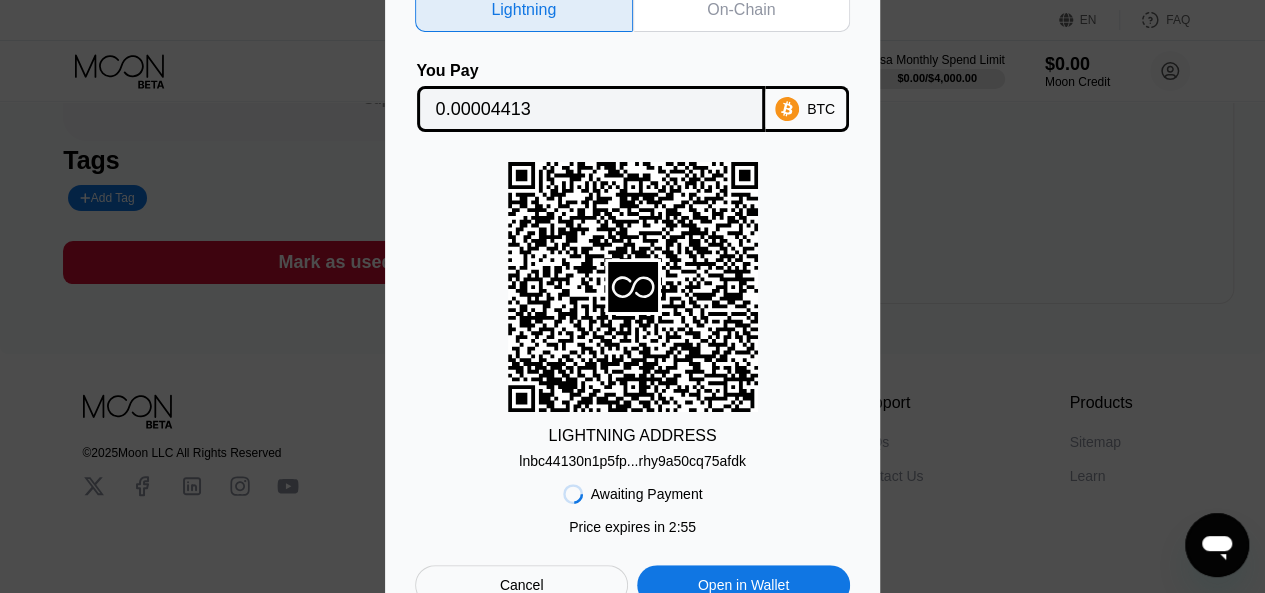 scroll, scrollTop: 400, scrollLeft: 0, axis: vertical 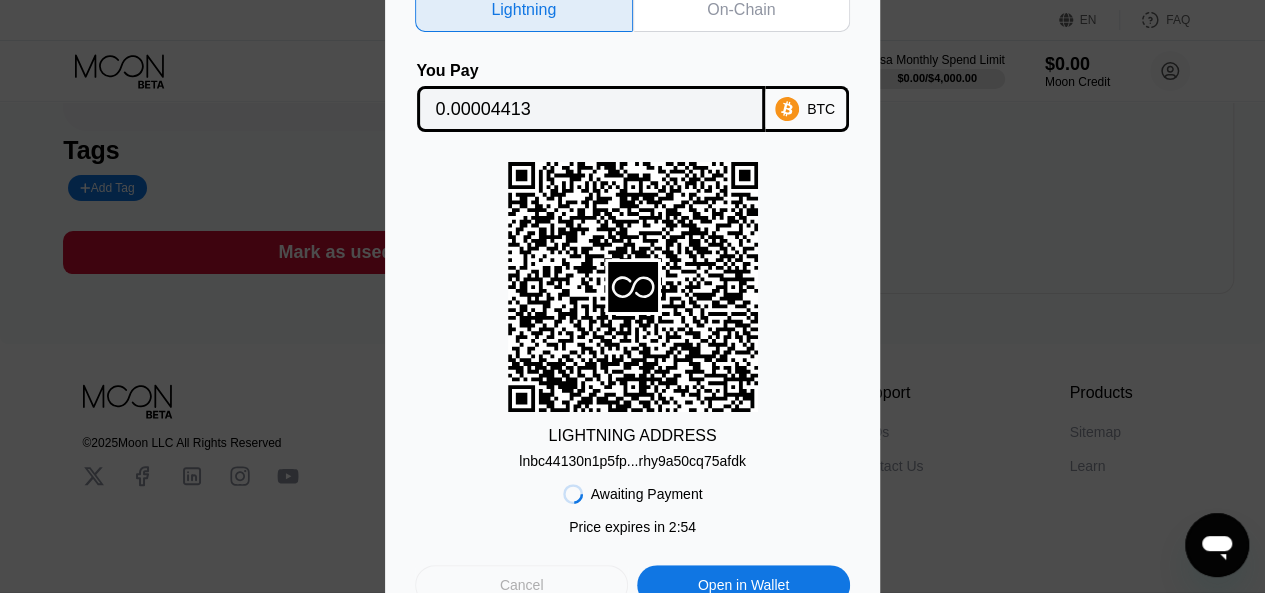 click on "Cancel" at bounding box center [521, 585] 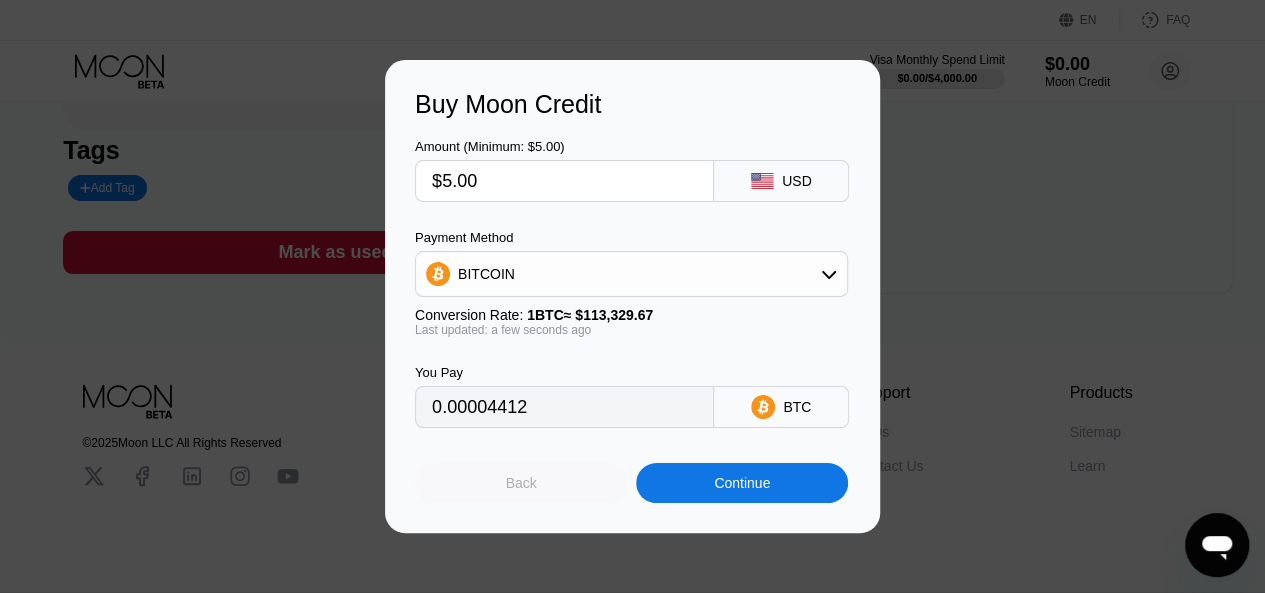 click on "Back" at bounding box center [521, 483] 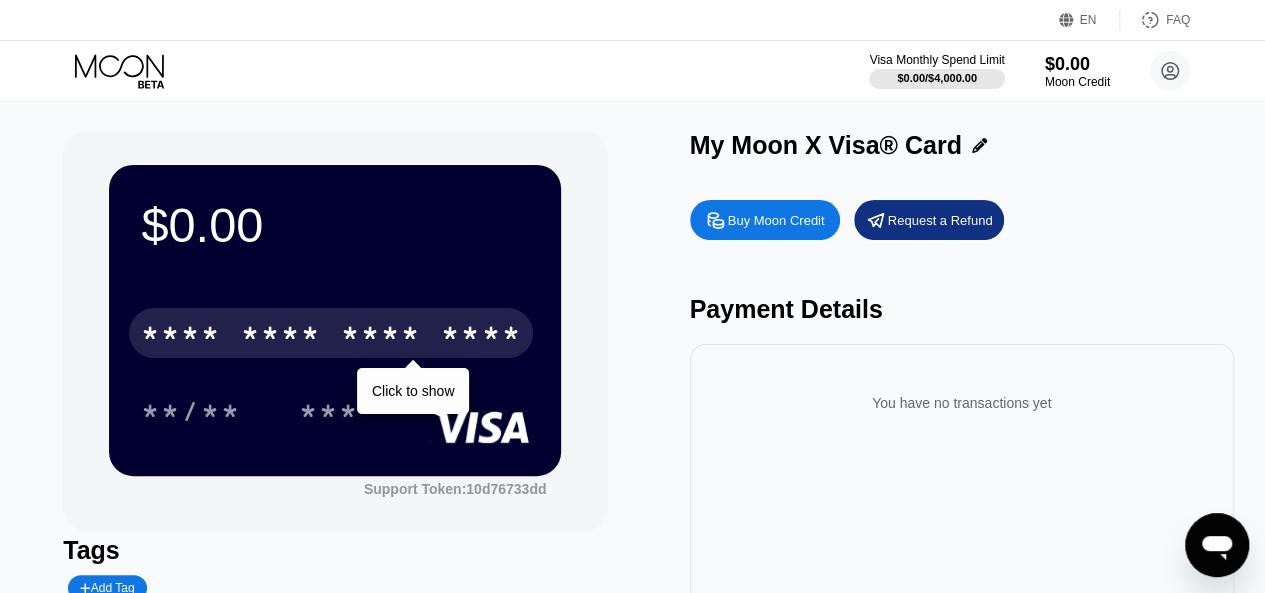 scroll, scrollTop: 100, scrollLeft: 0, axis: vertical 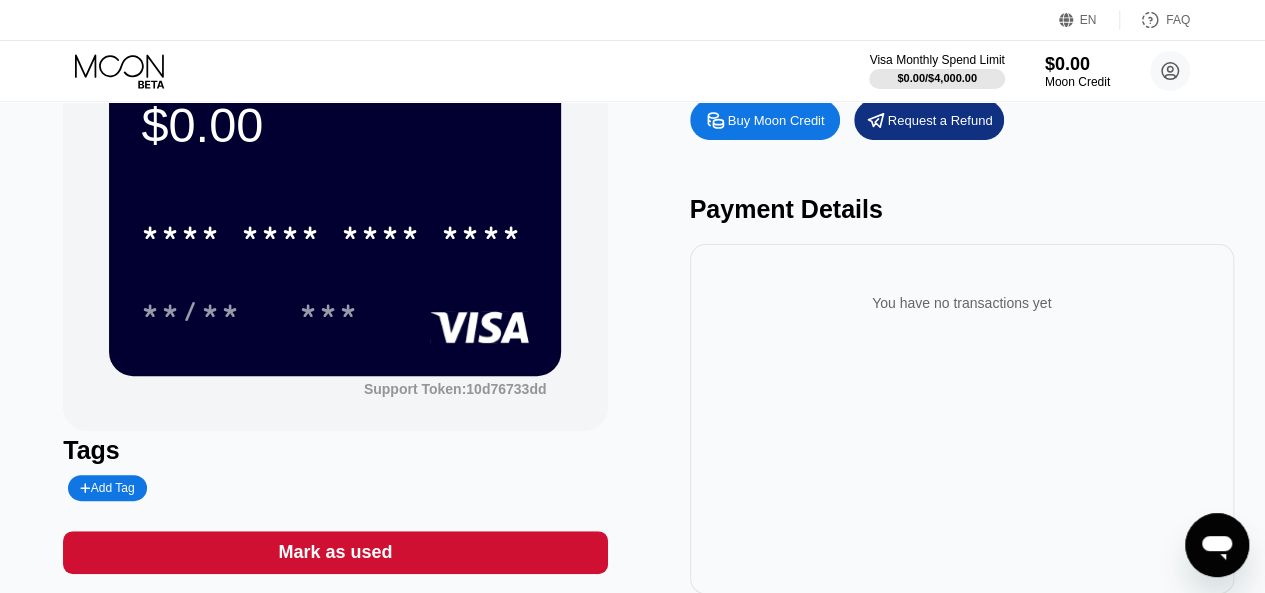 click on "Mark as used" at bounding box center (335, 552) 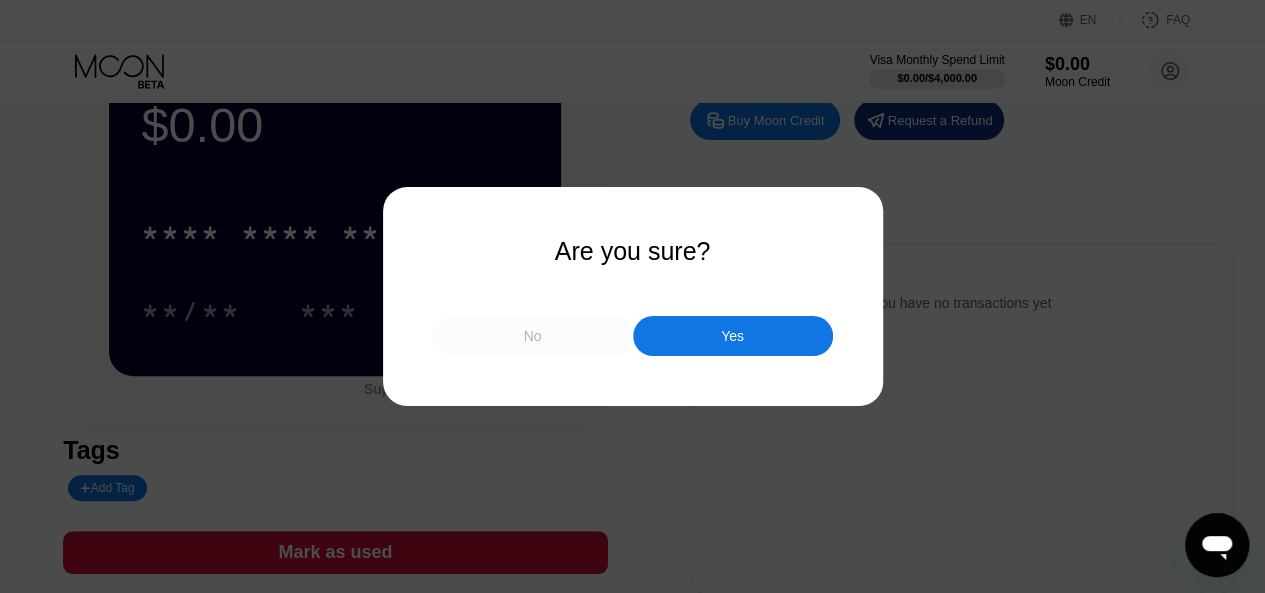 click on "No" at bounding box center [533, 336] 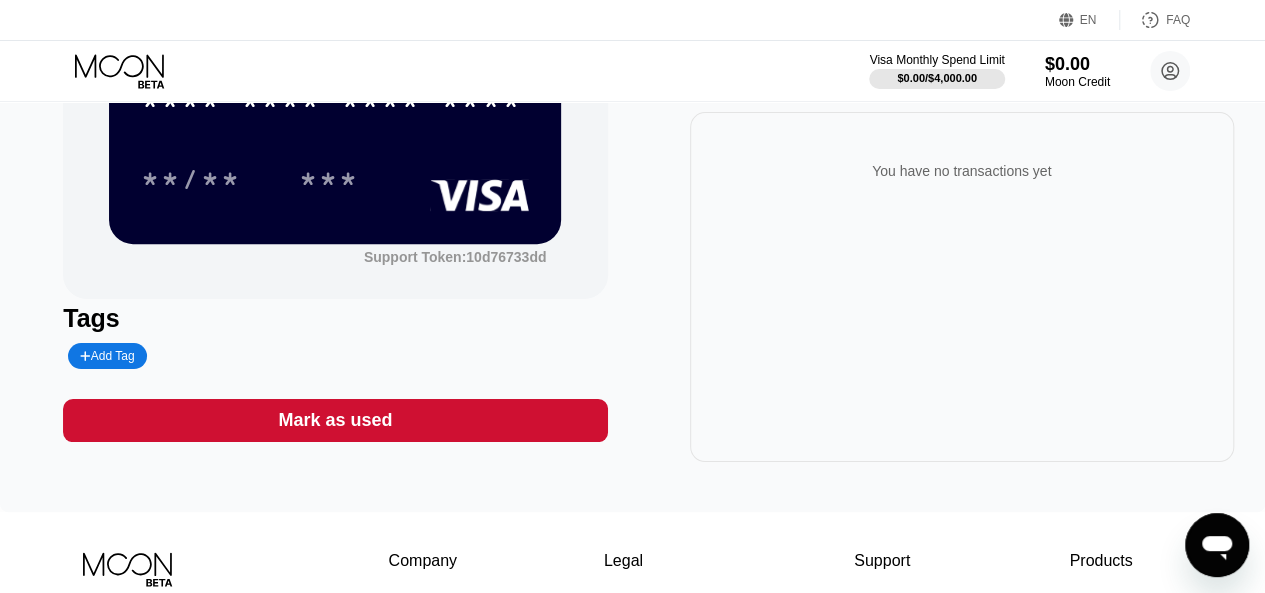 scroll, scrollTop: 300, scrollLeft: 0, axis: vertical 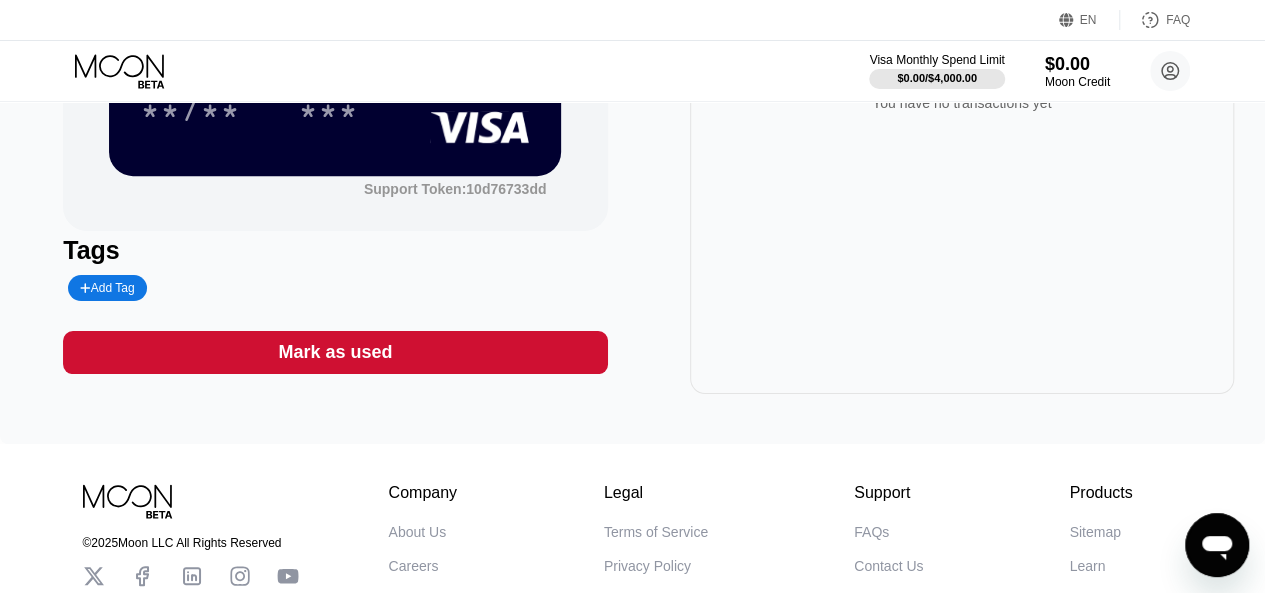 click on "Add Tag" at bounding box center (107, 288) 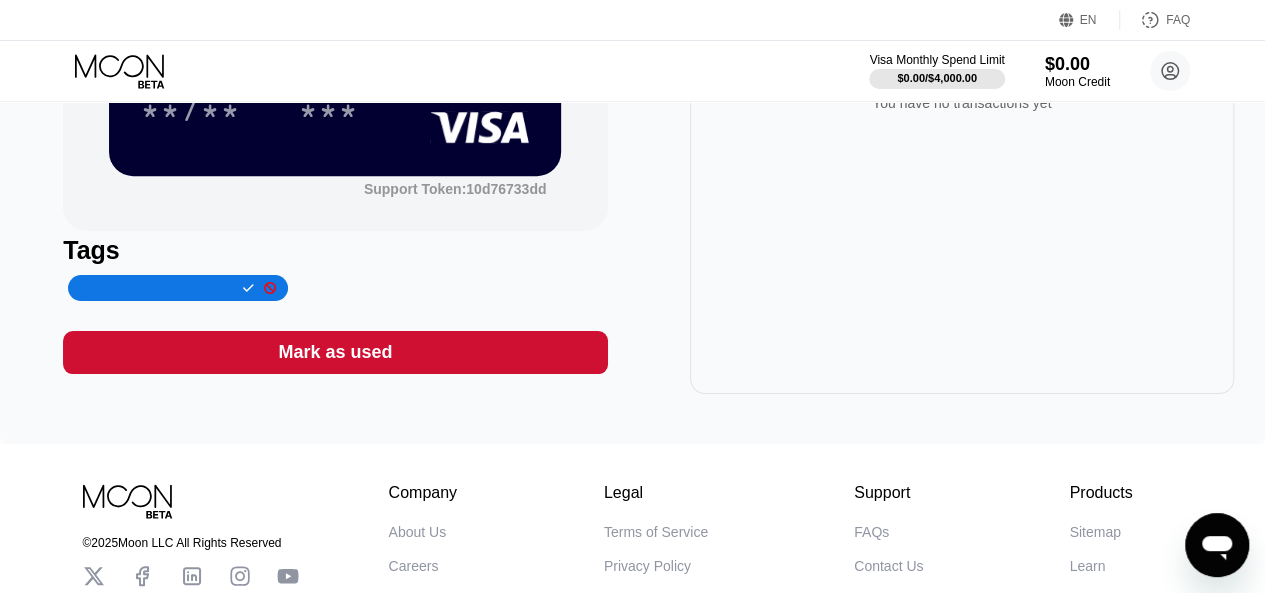 click 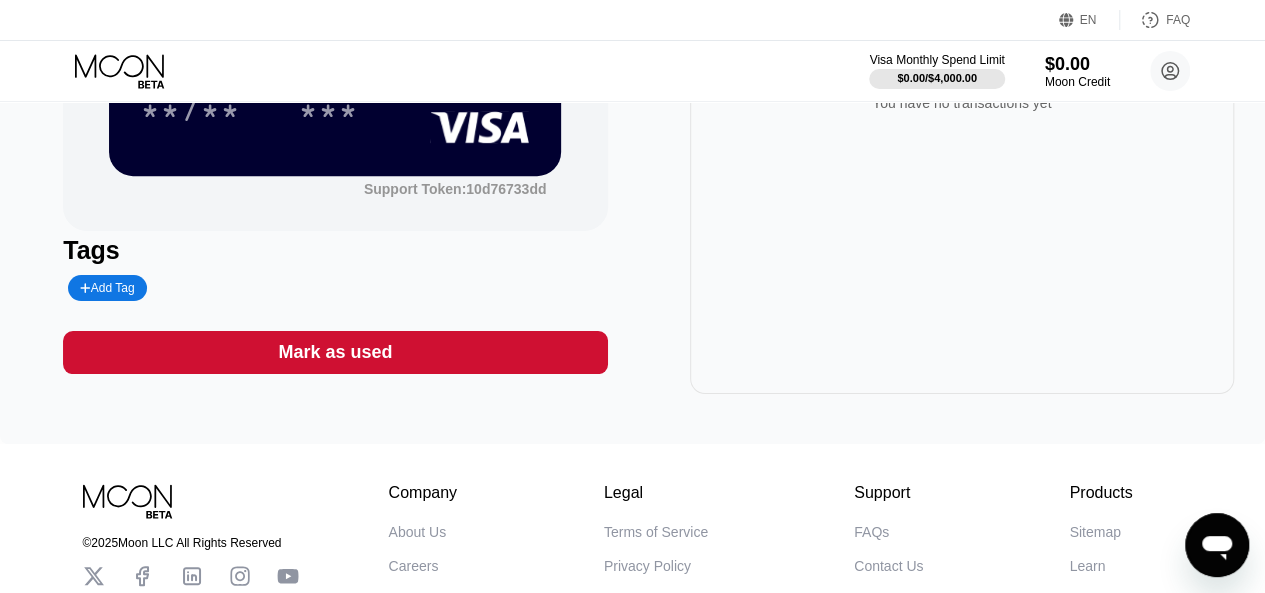 click on "Add Tag" at bounding box center [107, 288] 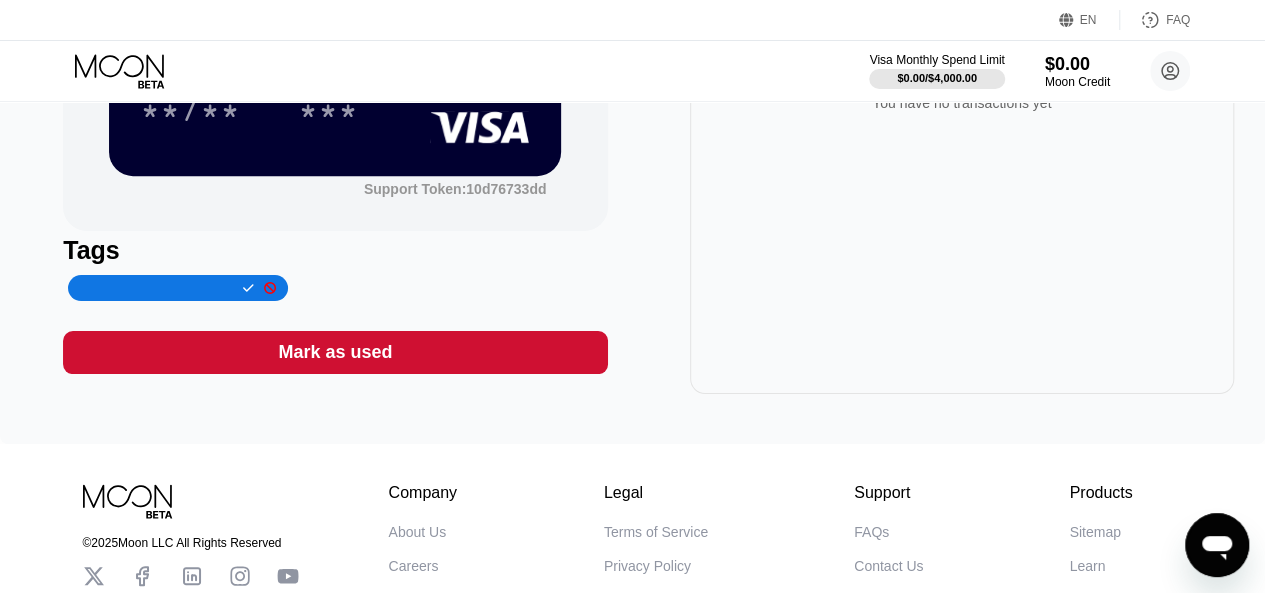 click at bounding box center (156, 288) 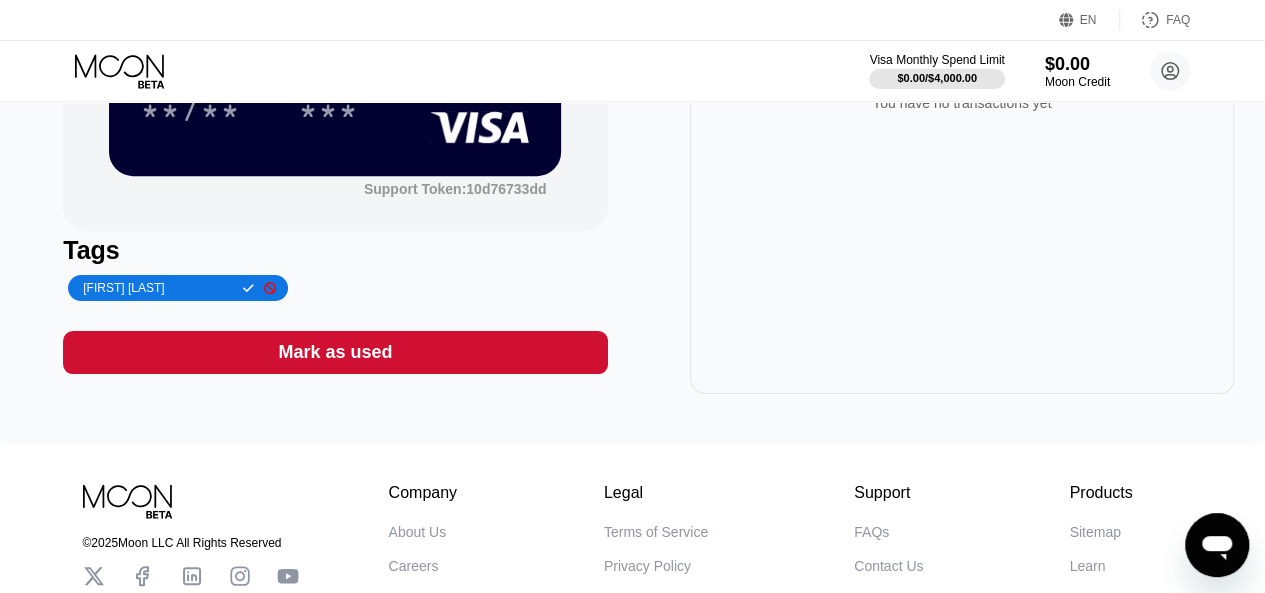 type on "[FIRST] [LAST]" 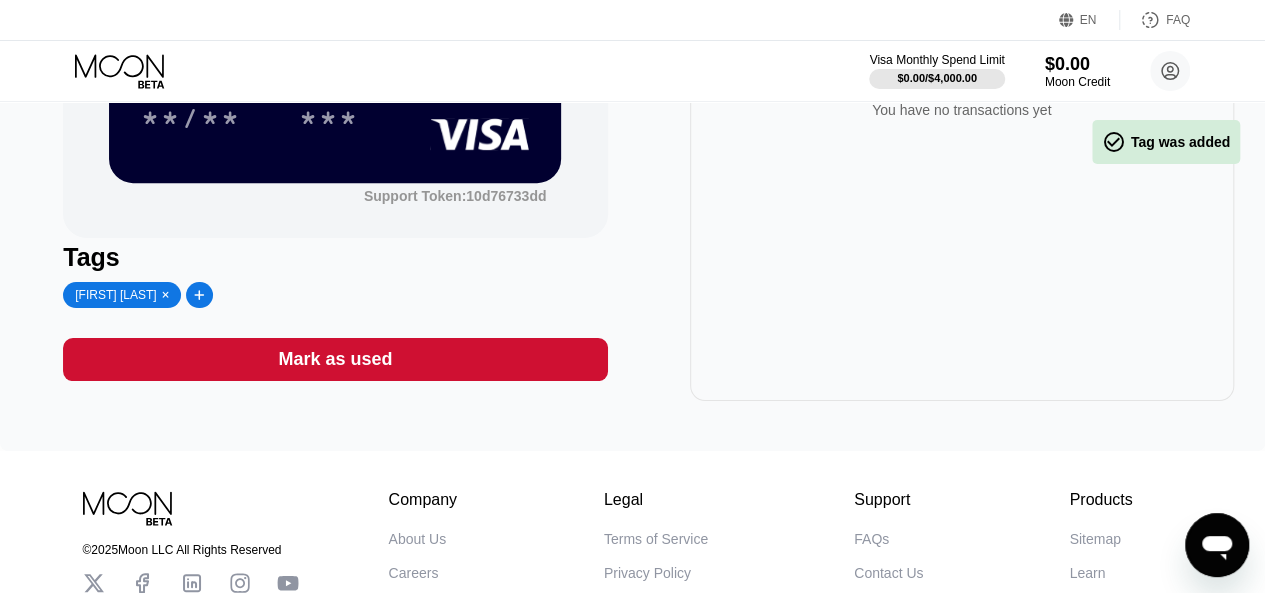 scroll, scrollTop: 0, scrollLeft: 0, axis: both 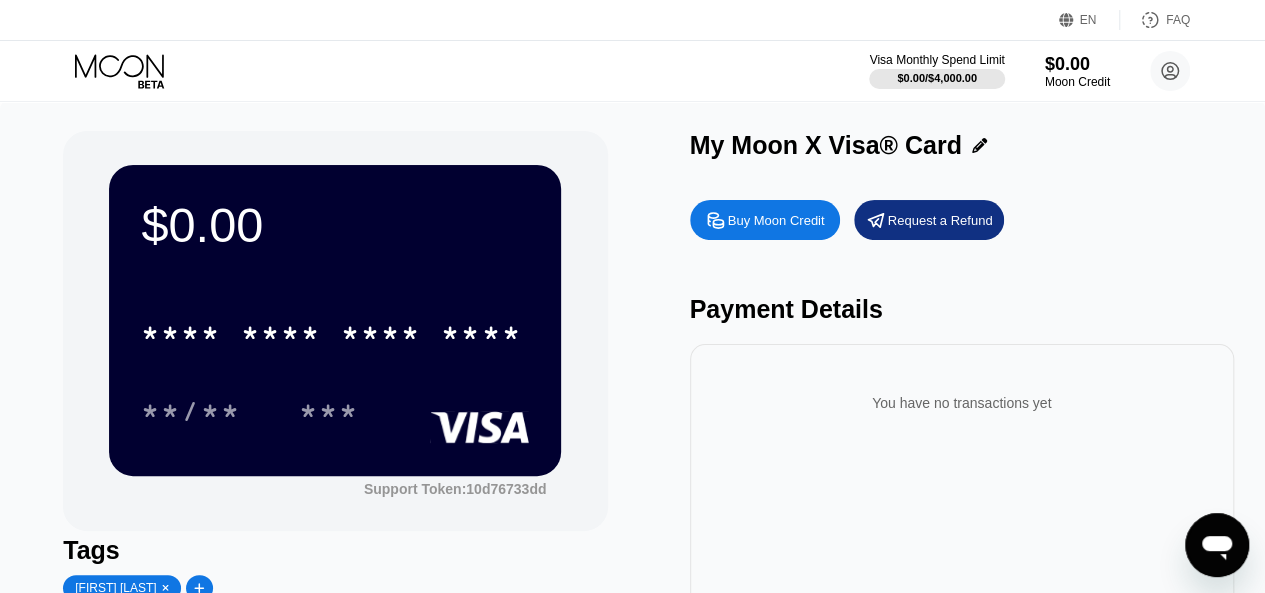 click on "* * * * * * * * * * * * ****" at bounding box center (335, 327) 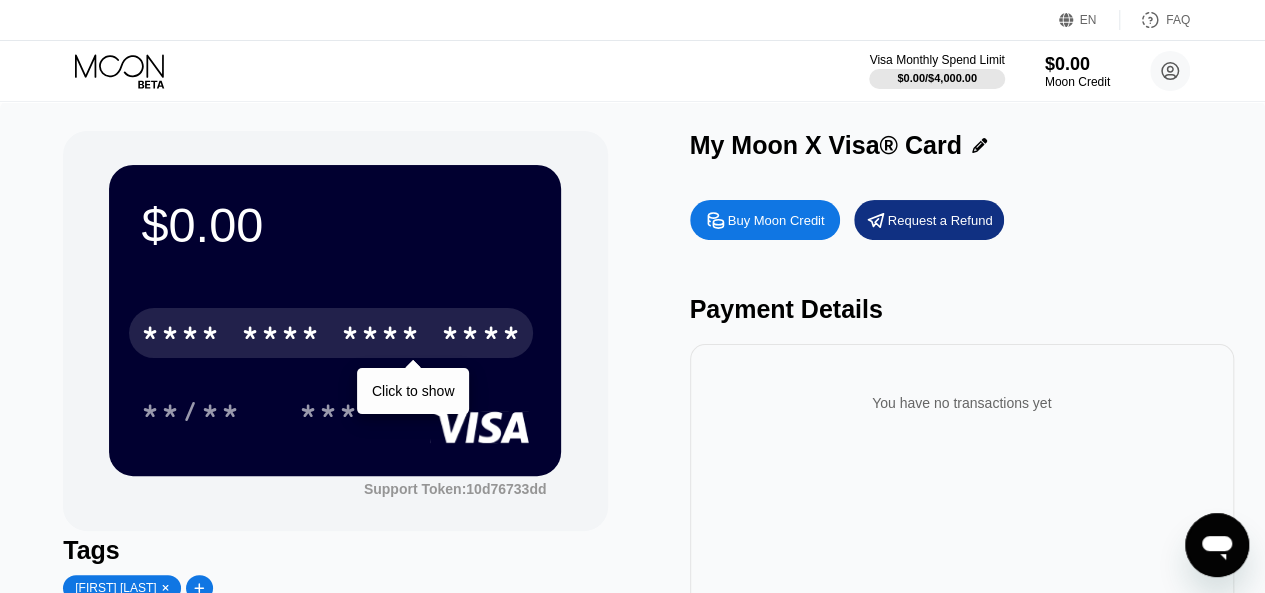 click on "* * * *" at bounding box center [181, 336] 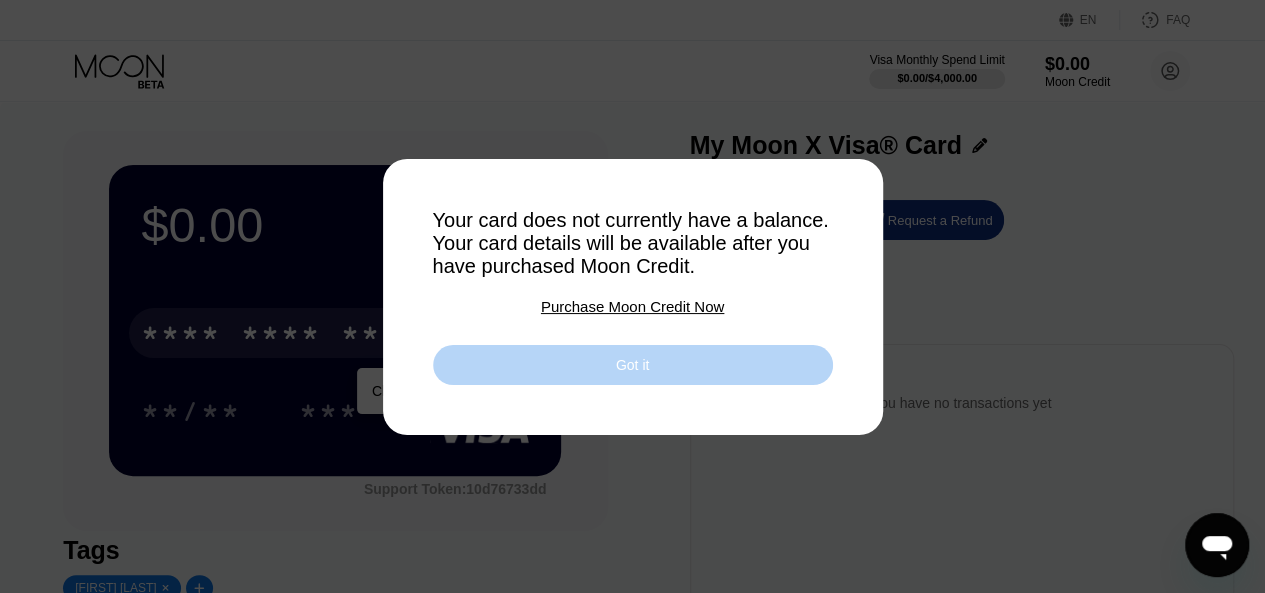 click on "Got it" at bounding box center [632, 365] 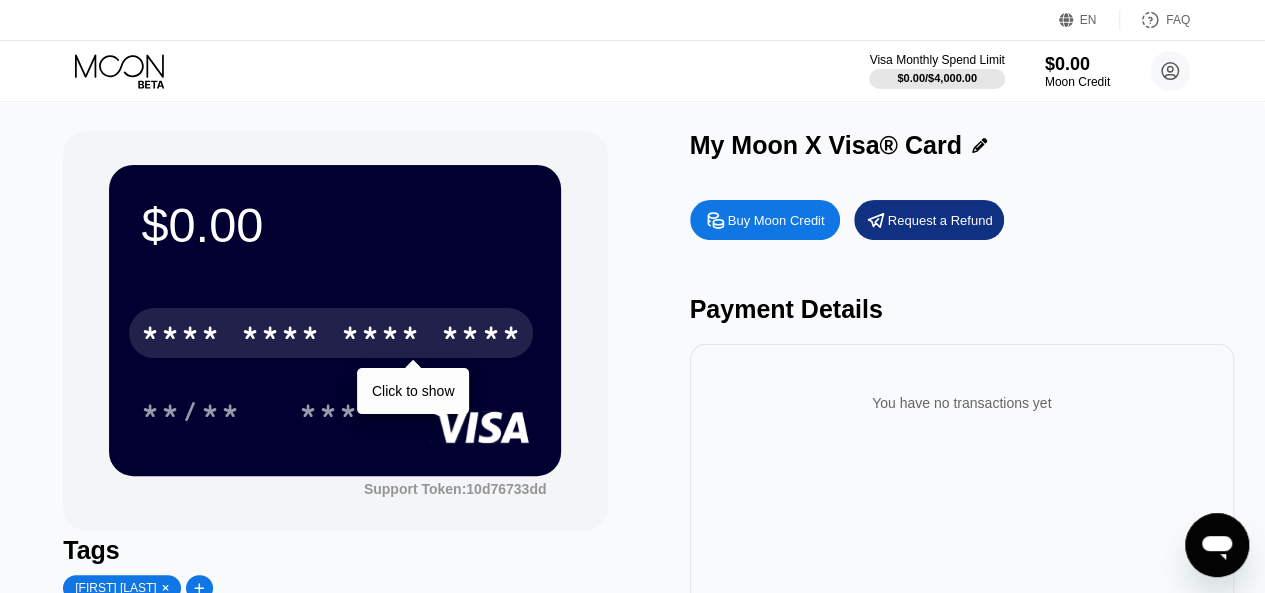 click on "* * * * * * * * * * * * ****" at bounding box center [331, 333] 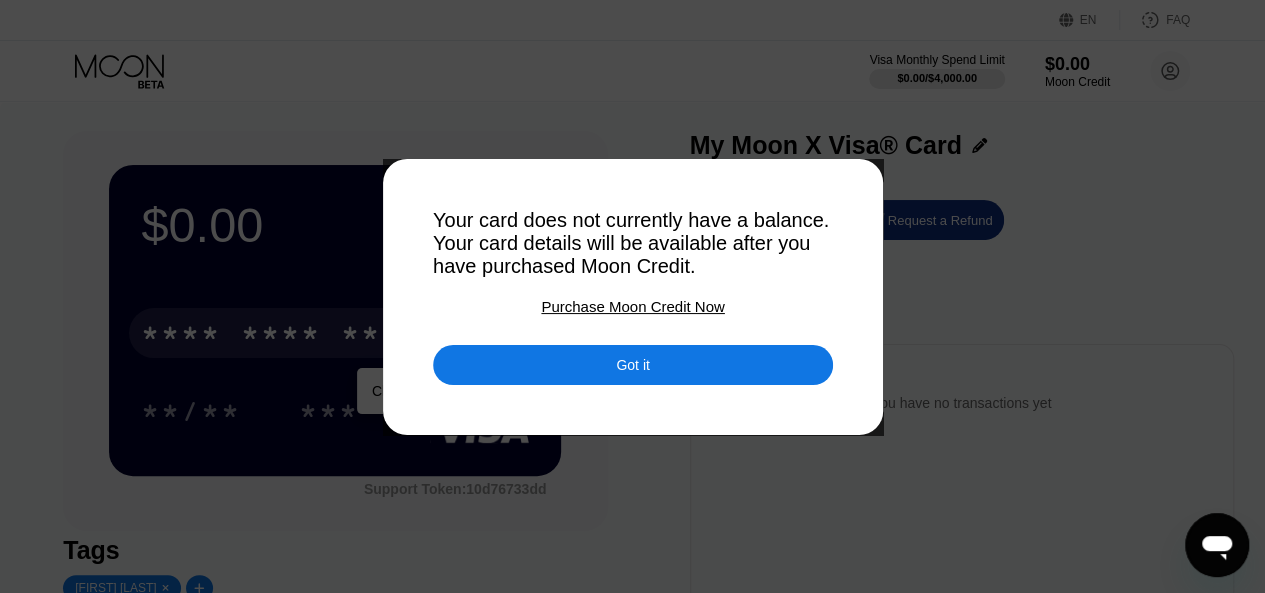 click on "Purchase Moon Credit Now" at bounding box center [632, 306] 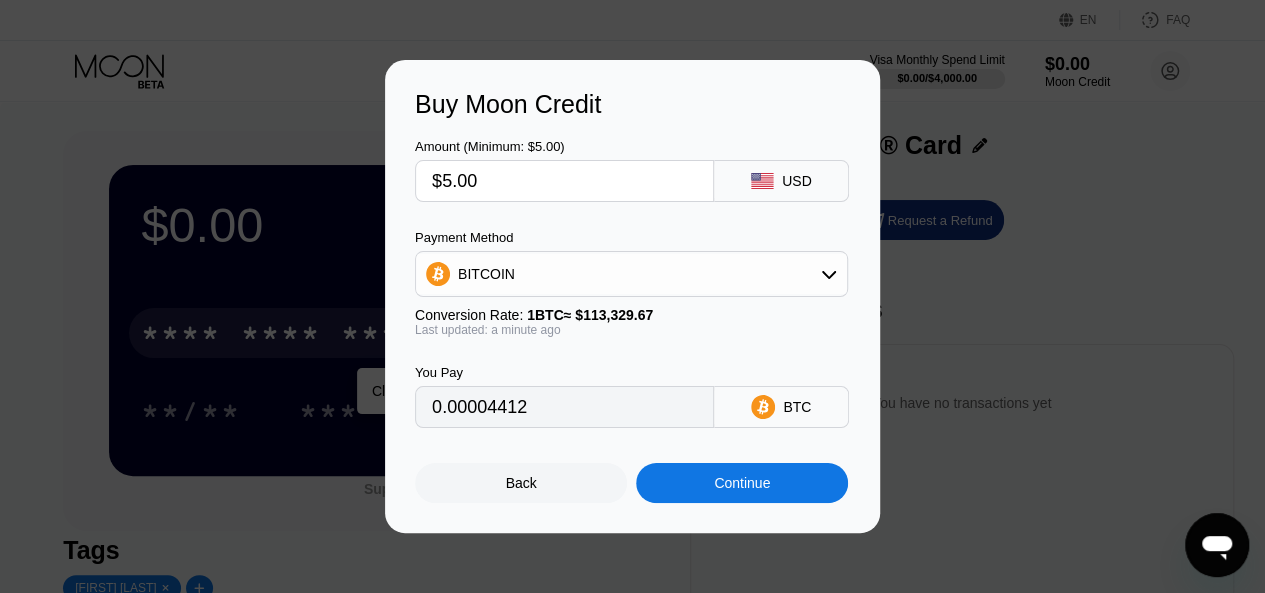 click on "Continue" at bounding box center [742, 483] 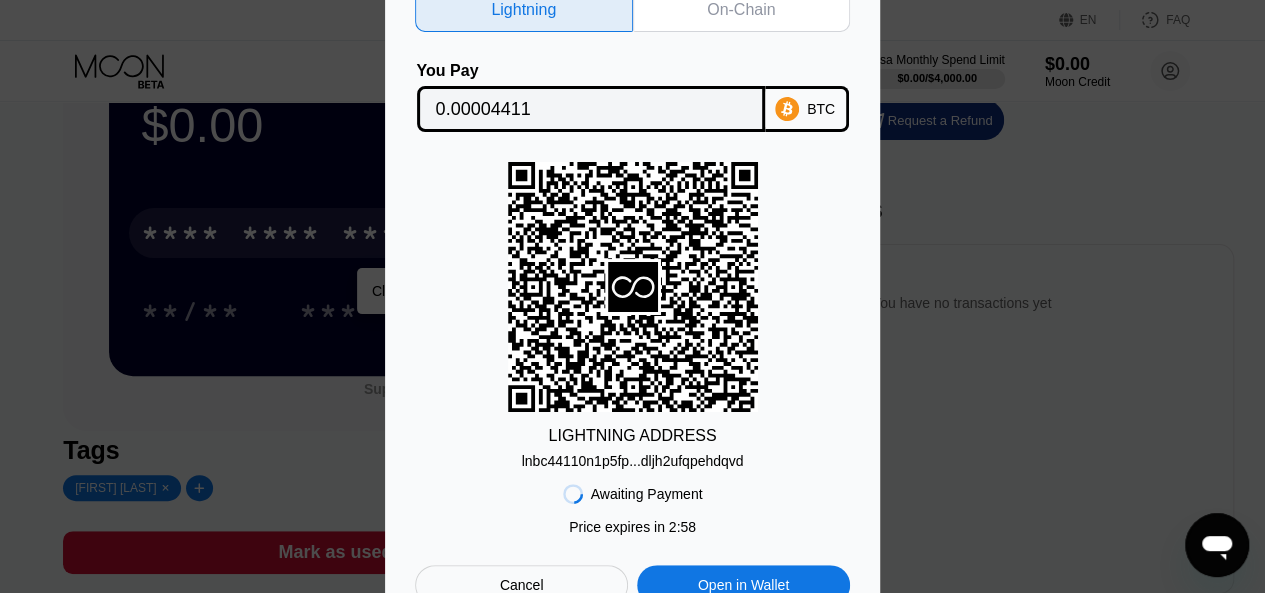 scroll, scrollTop: 0, scrollLeft: 0, axis: both 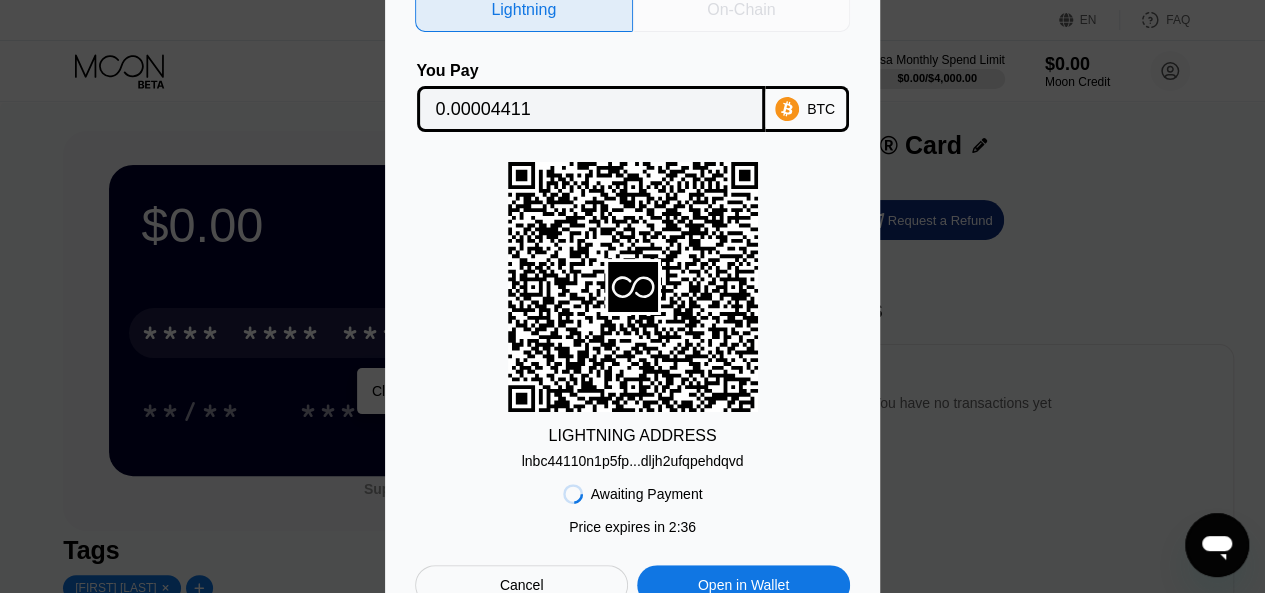 click on "On-Chain" at bounding box center (742, 10) 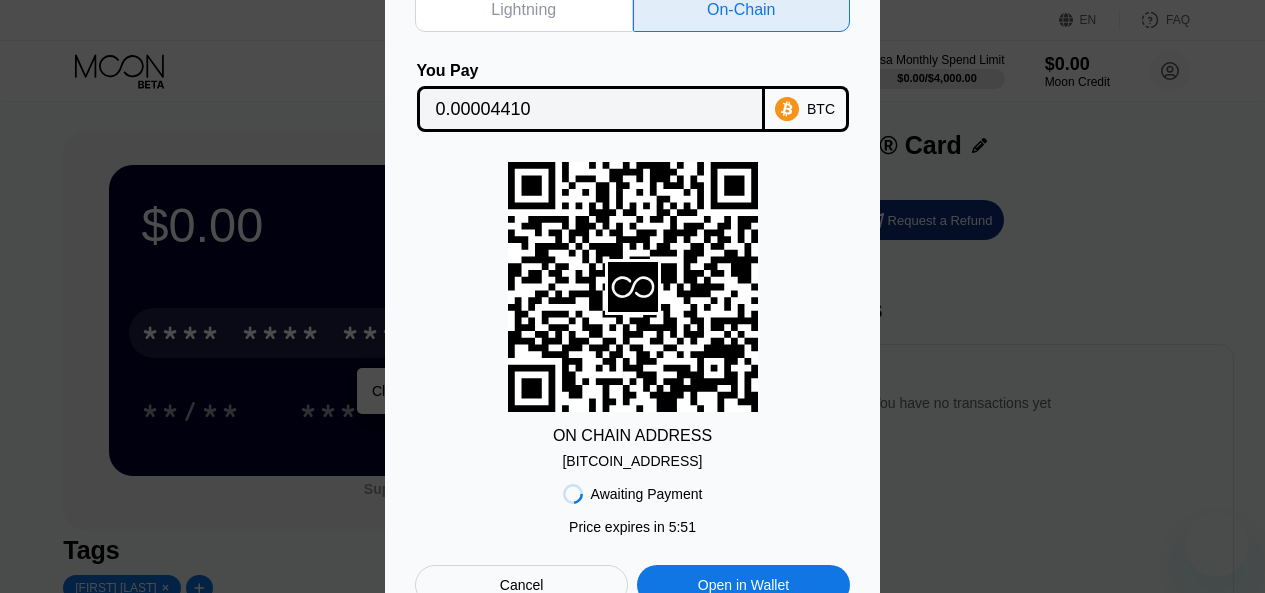 scroll, scrollTop: 0, scrollLeft: 0, axis: both 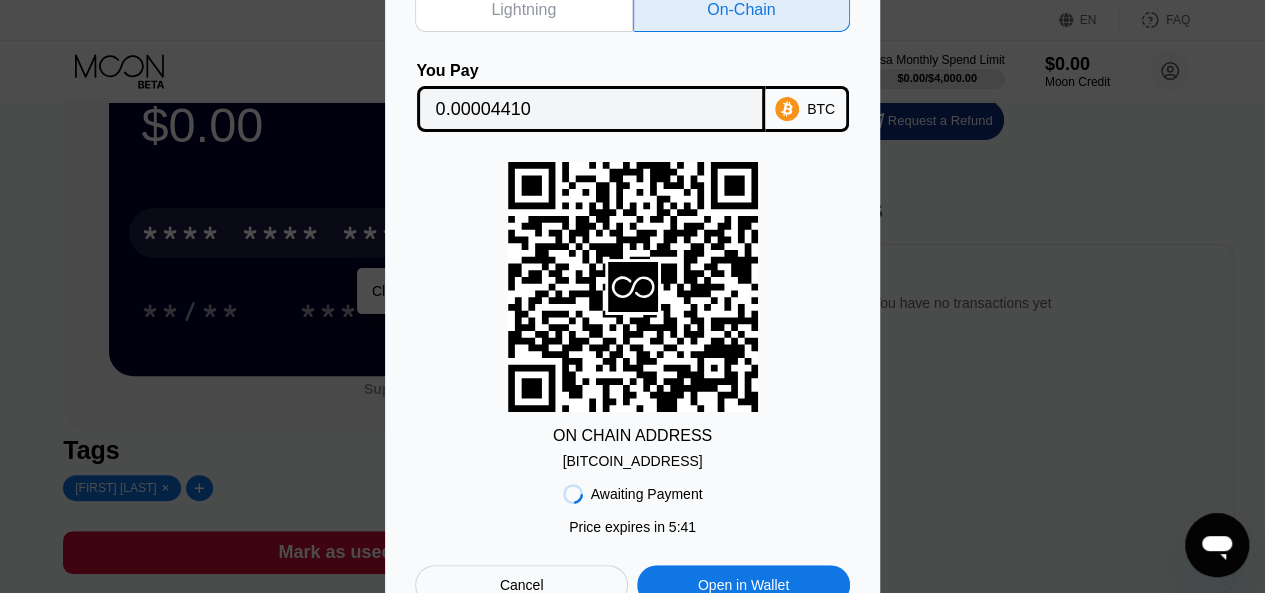 click on "Open in Wallet" at bounding box center (743, 585) 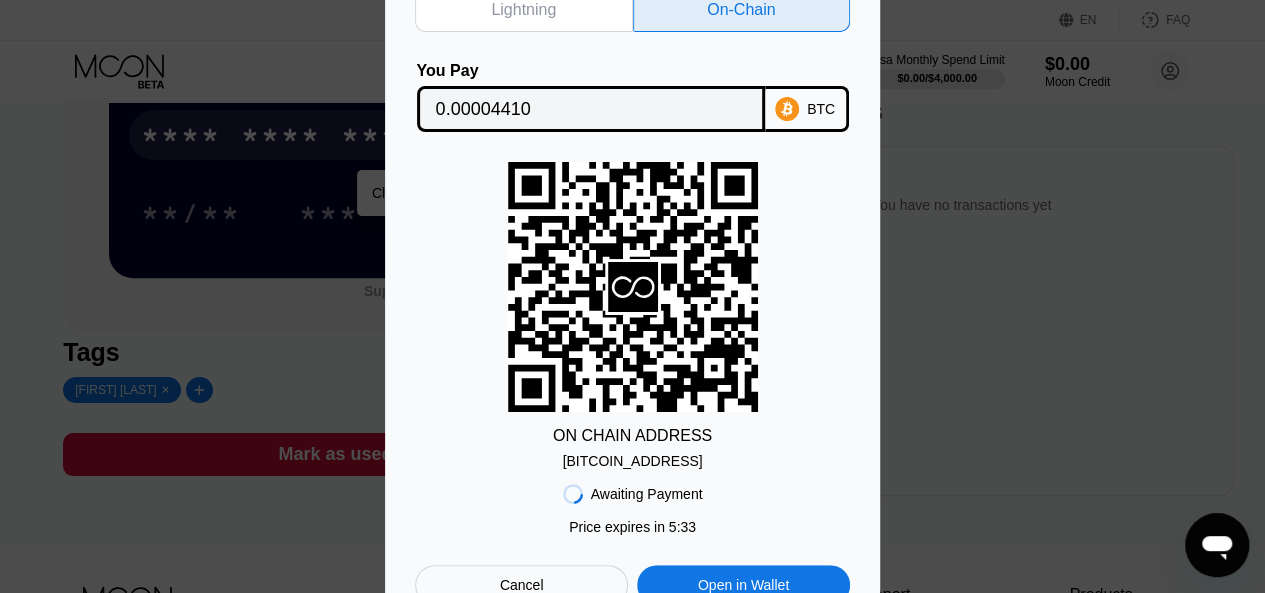 scroll, scrollTop: 200, scrollLeft: 0, axis: vertical 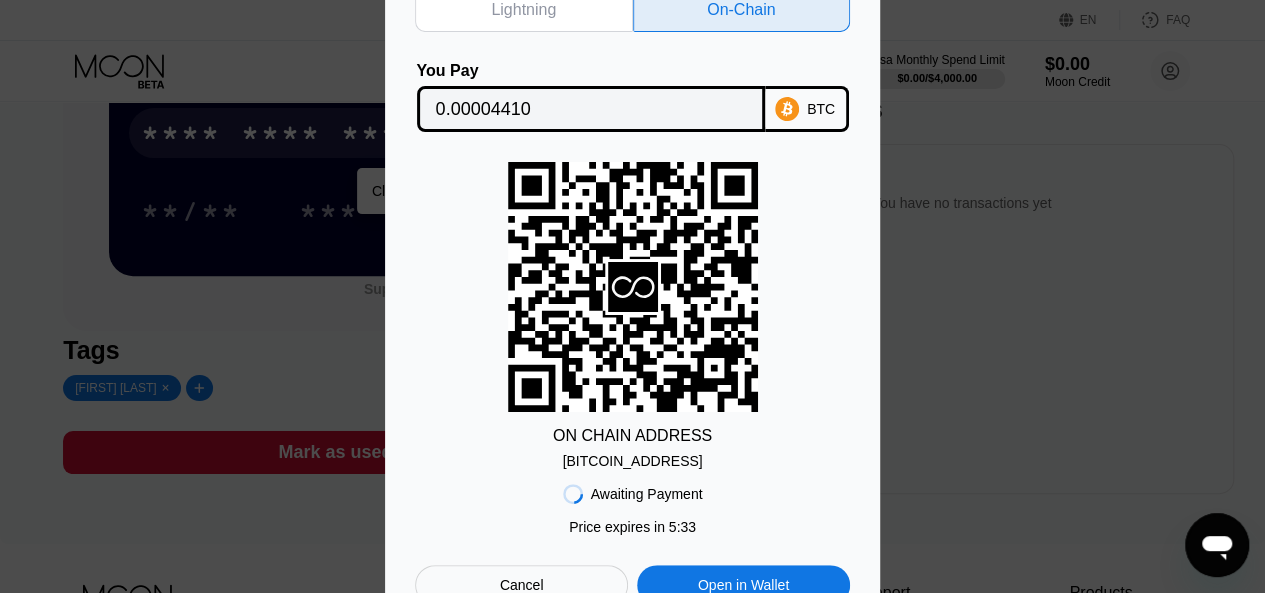 click on "Cancel" at bounding box center (521, 585) 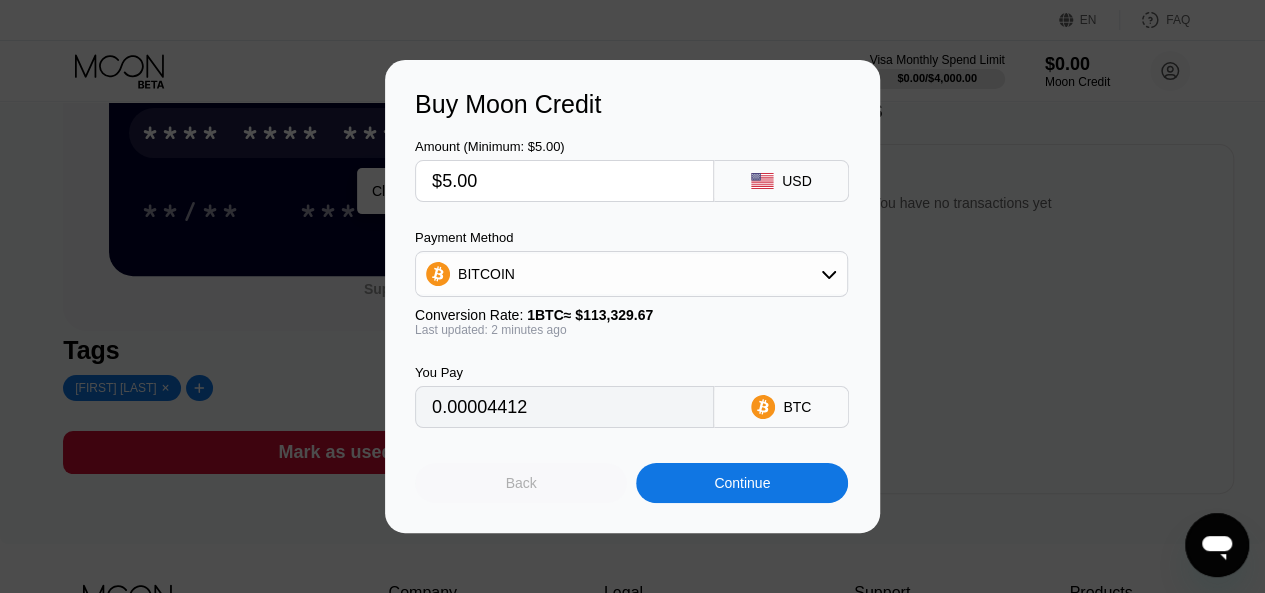 click on "Back" at bounding box center (521, 483) 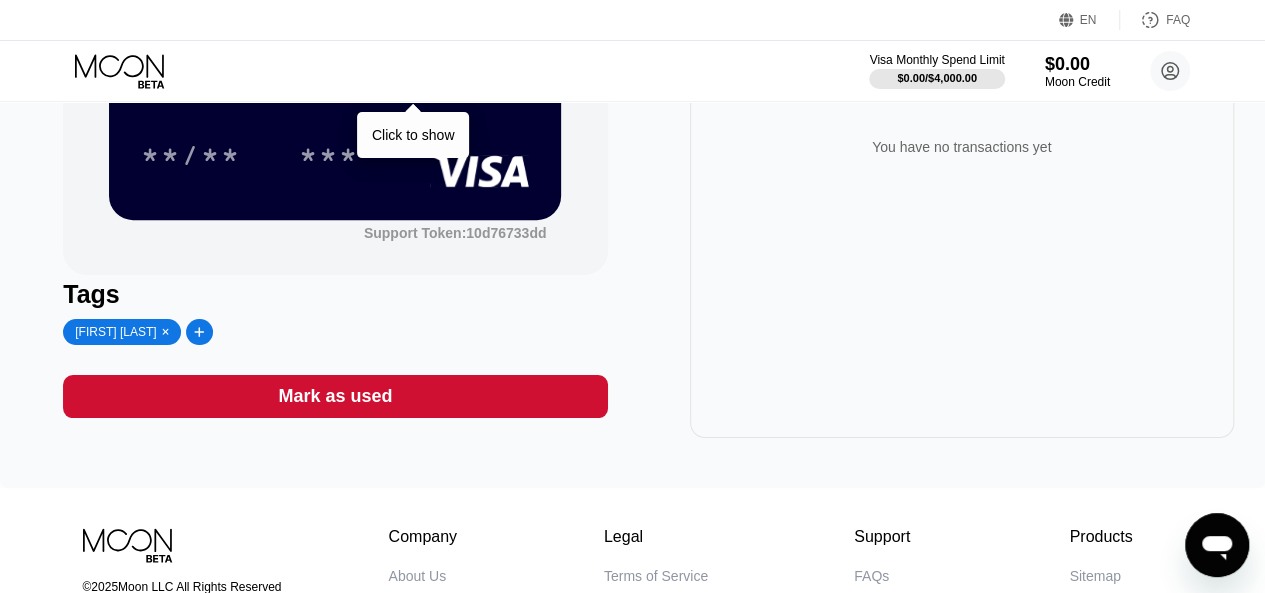 scroll, scrollTop: 300, scrollLeft: 0, axis: vertical 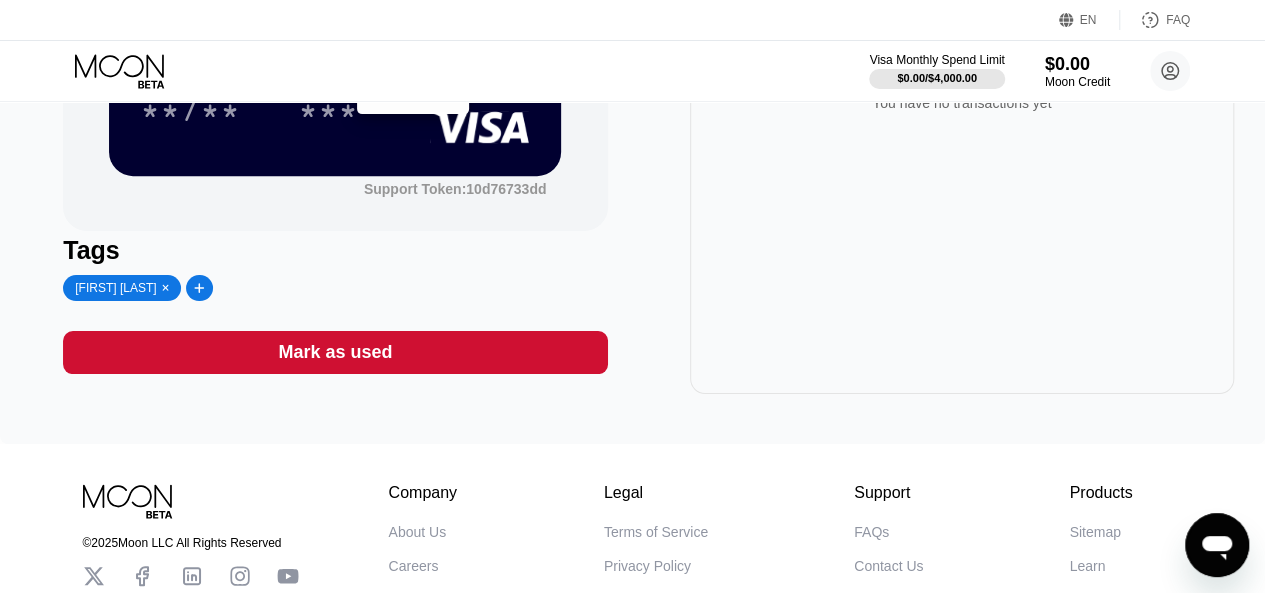 click on "Mark as used" at bounding box center (335, 352) 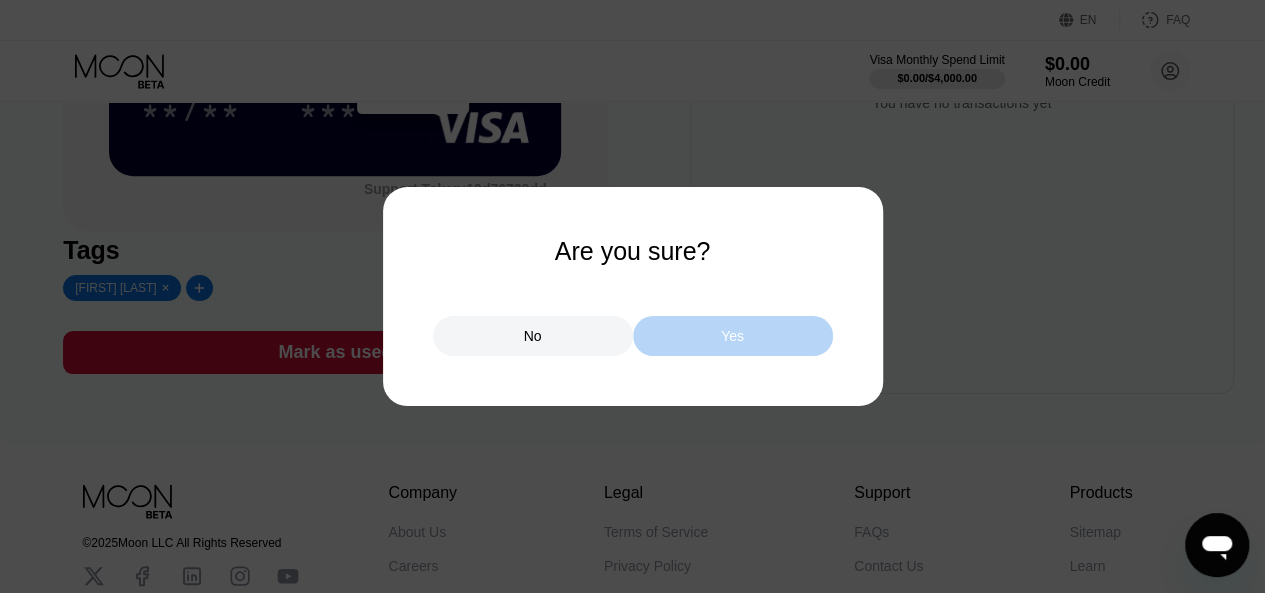 click on "Yes" at bounding box center (733, 336) 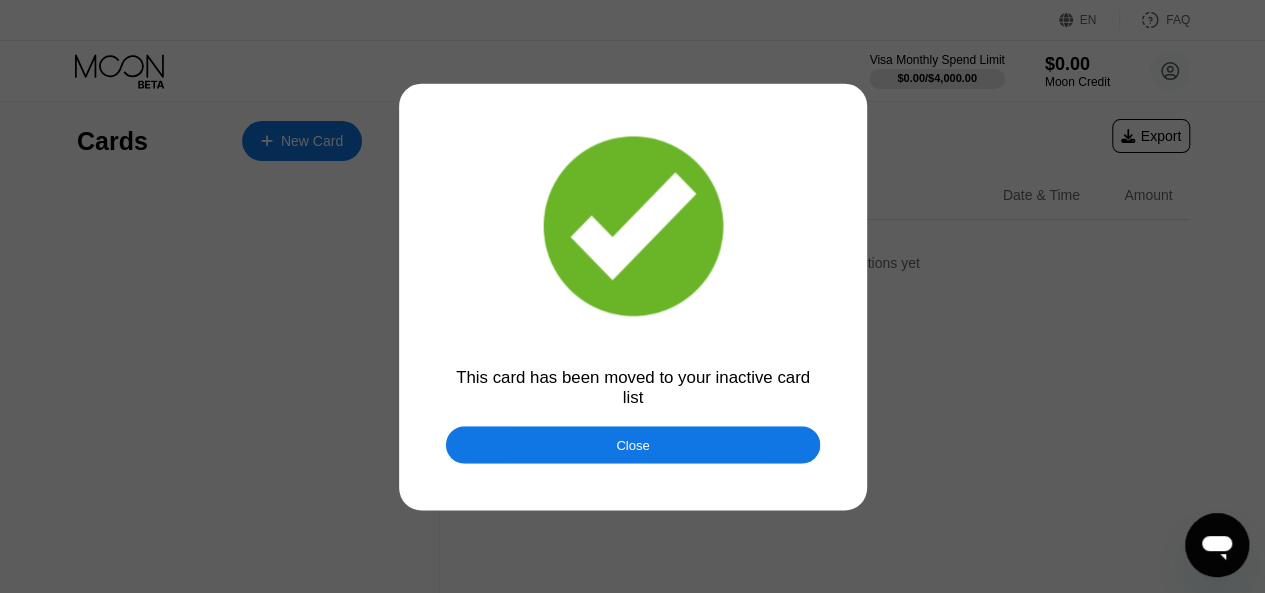 scroll, scrollTop: 0, scrollLeft: 0, axis: both 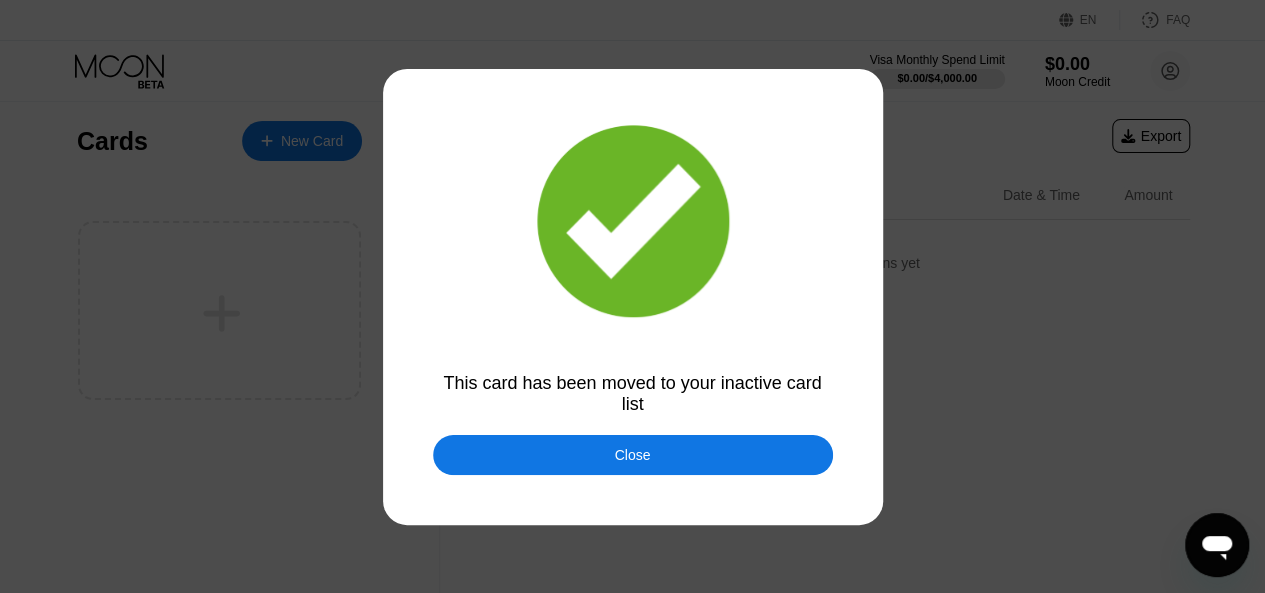 click on "Close" at bounding box center (633, 455) 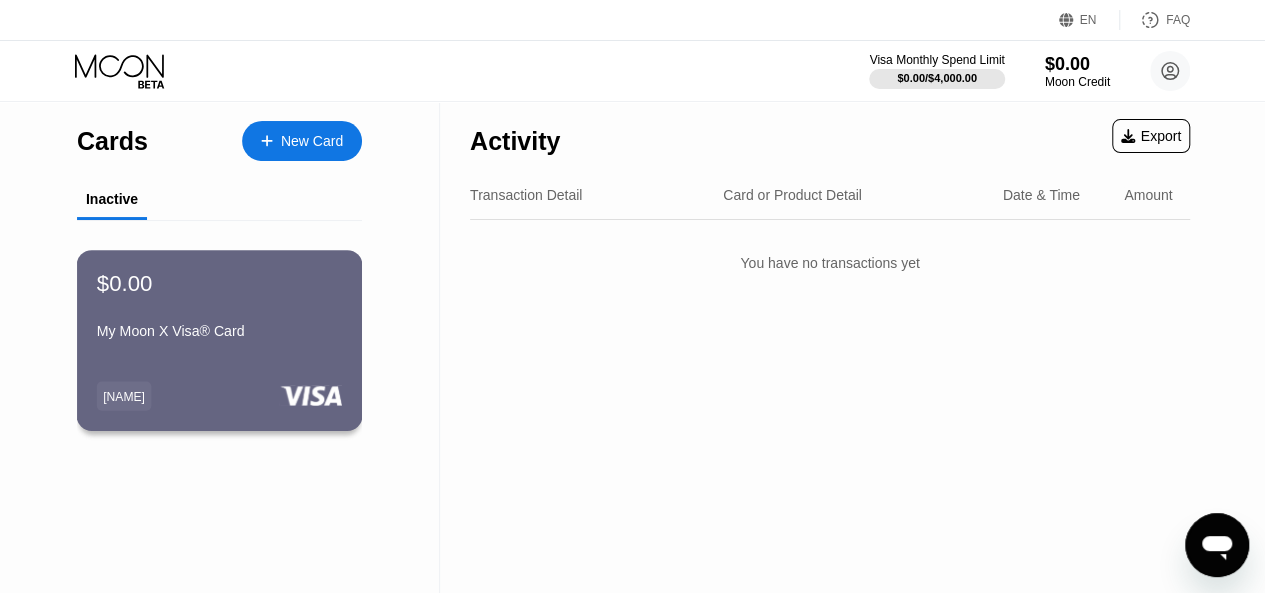 click on "KRIST..." at bounding box center [124, 395] 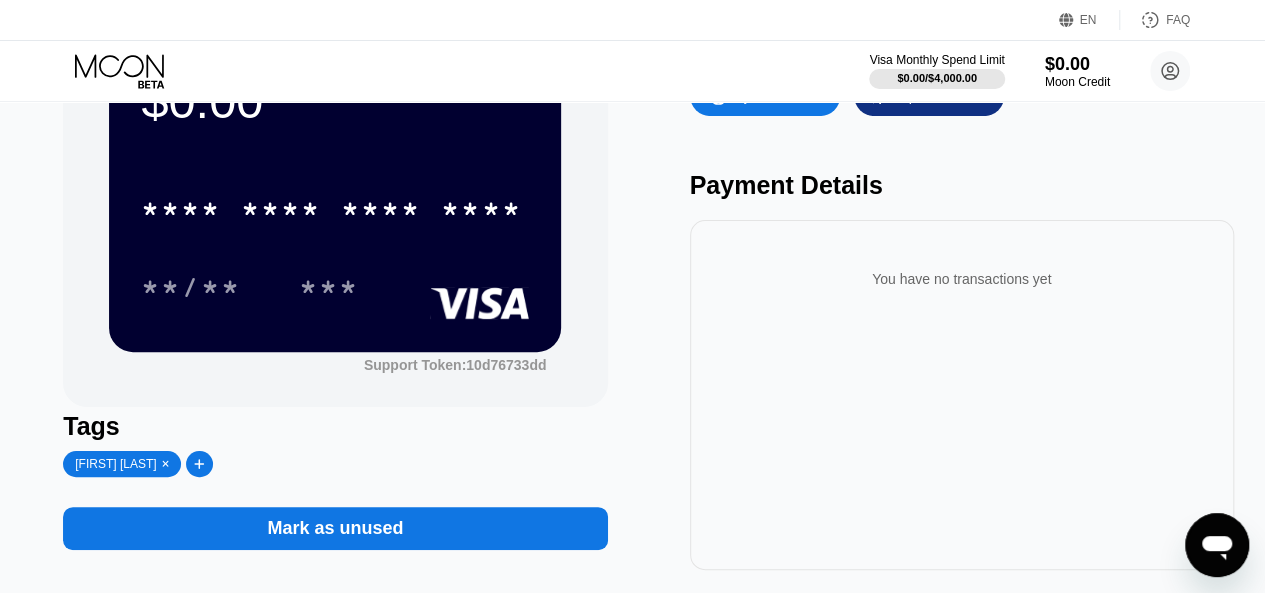 scroll, scrollTop: 200, scrollLeft: 0, axis: vertical 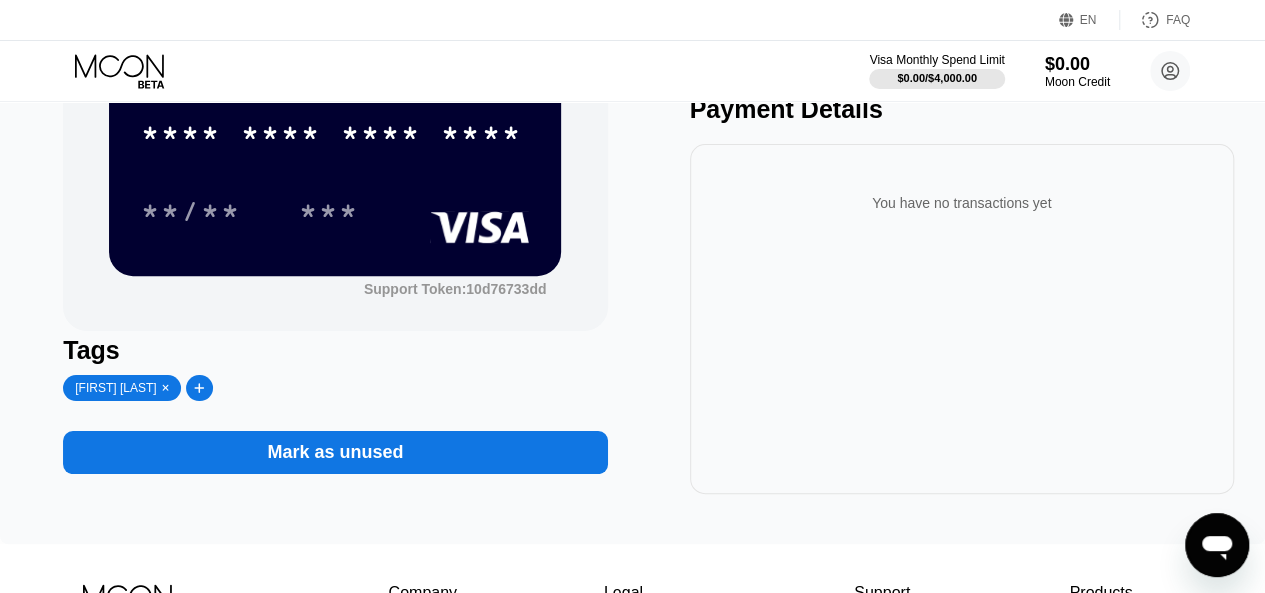 click on "Mark as unused" at bounding box center (335, 452) 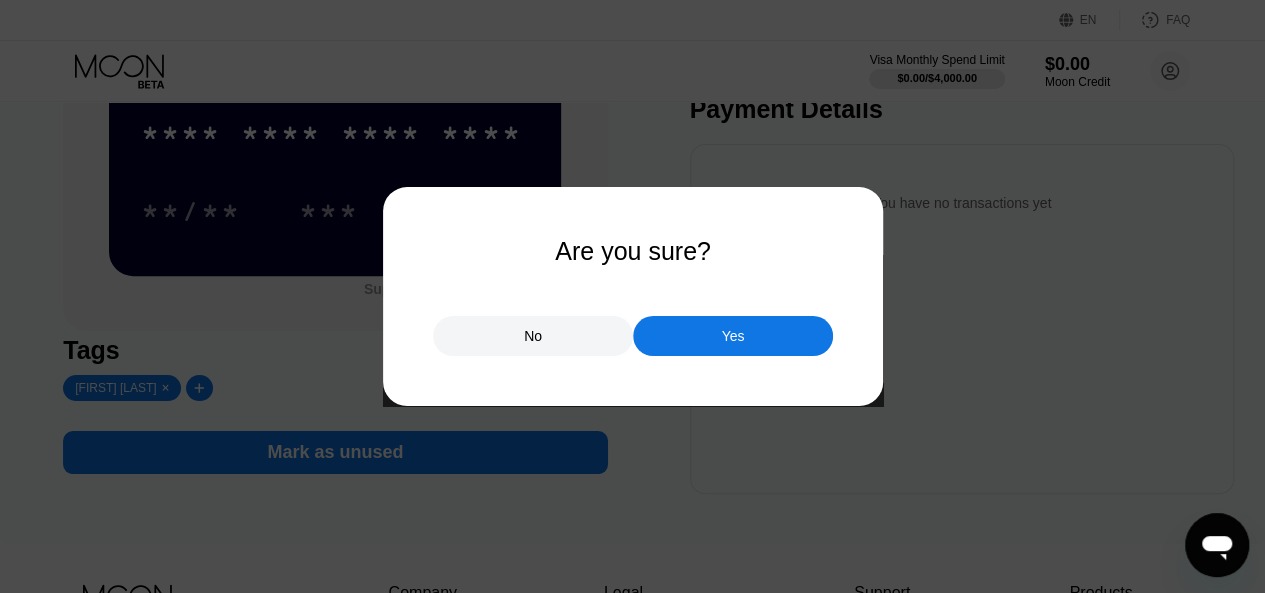 click on "No" at bounding box center (533, 336) 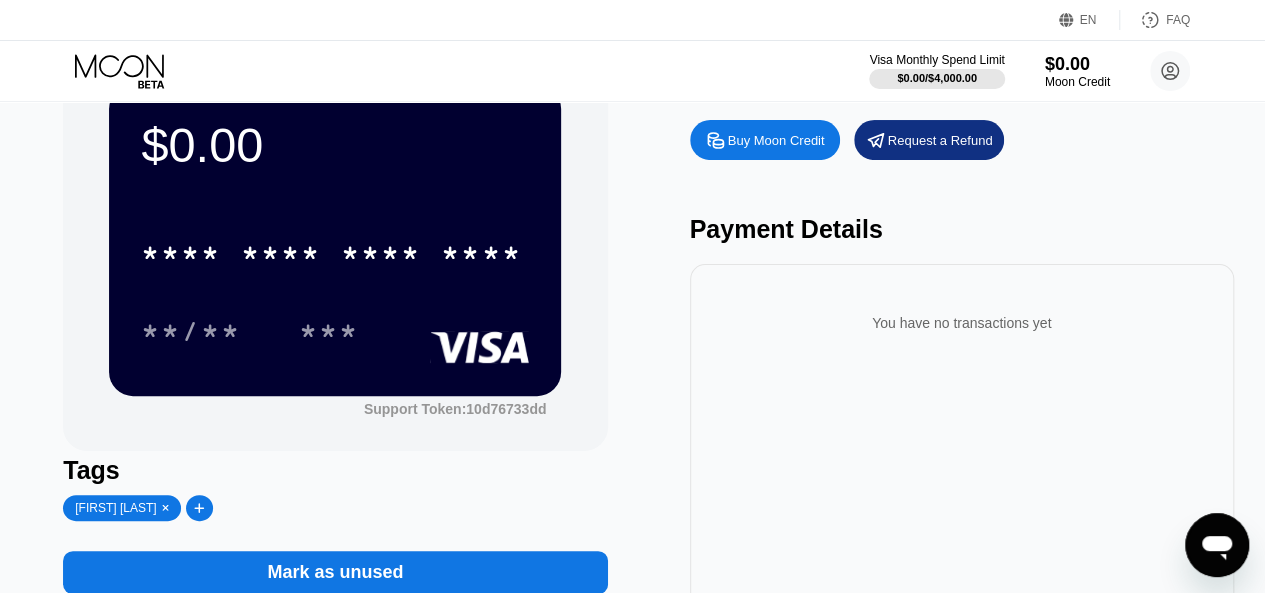 scroll, scrollTop: 0, scrollLeft: 0, axis: both 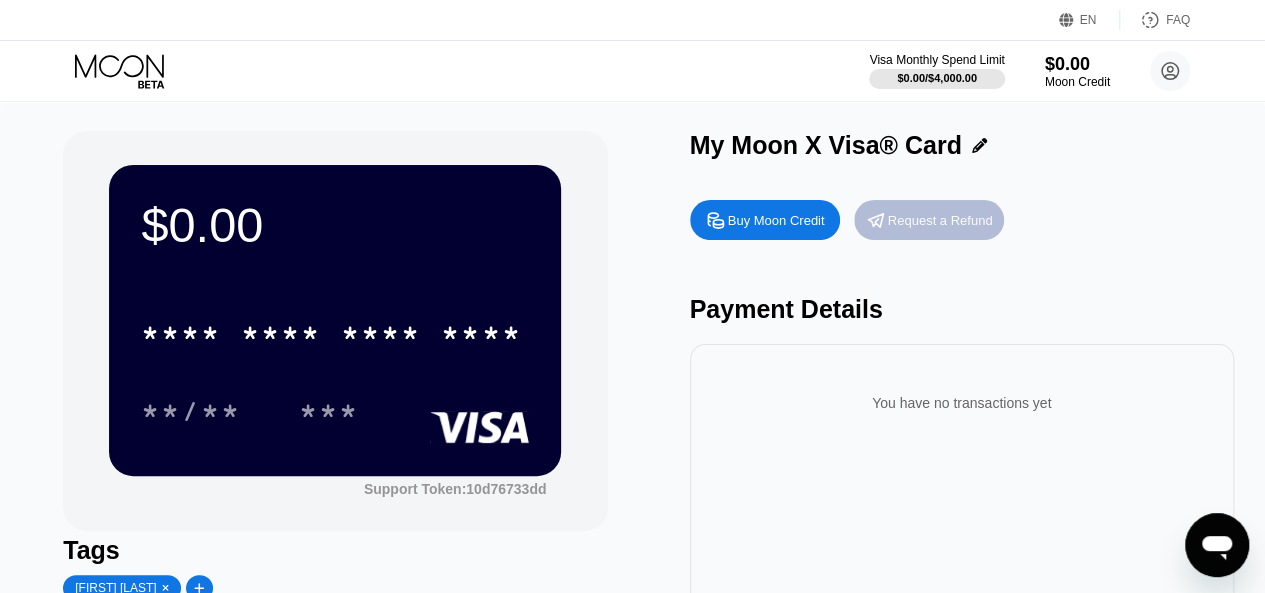 click on "Request a Refund" at bounding box center [940, 220] 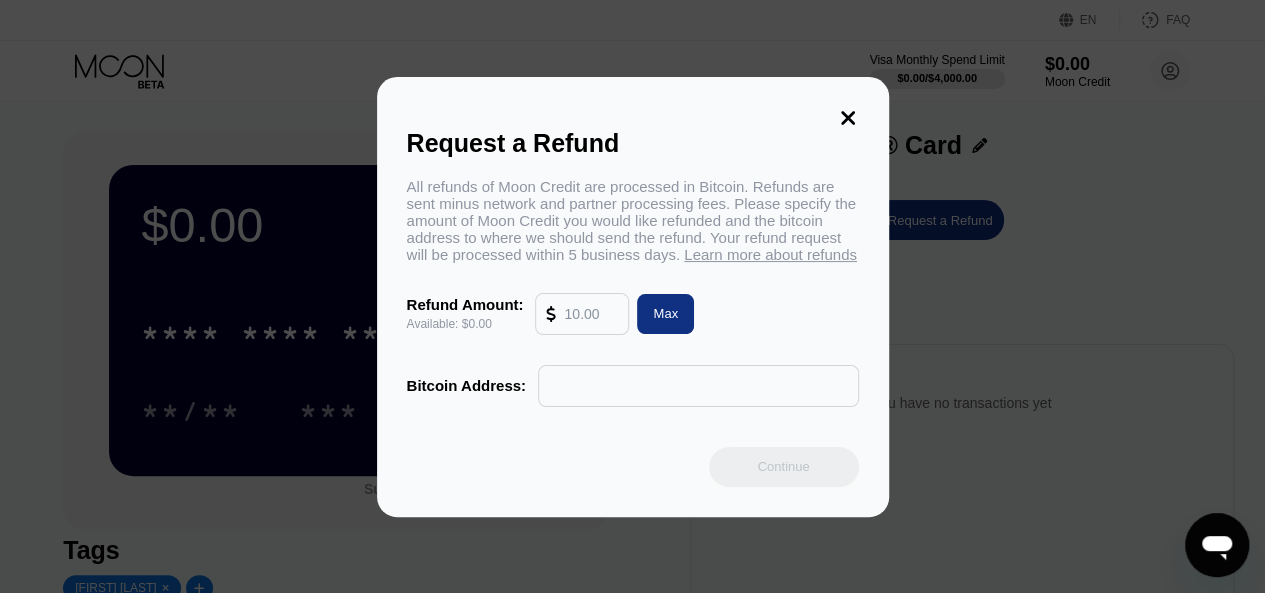 click at bounding box center [591, 314] 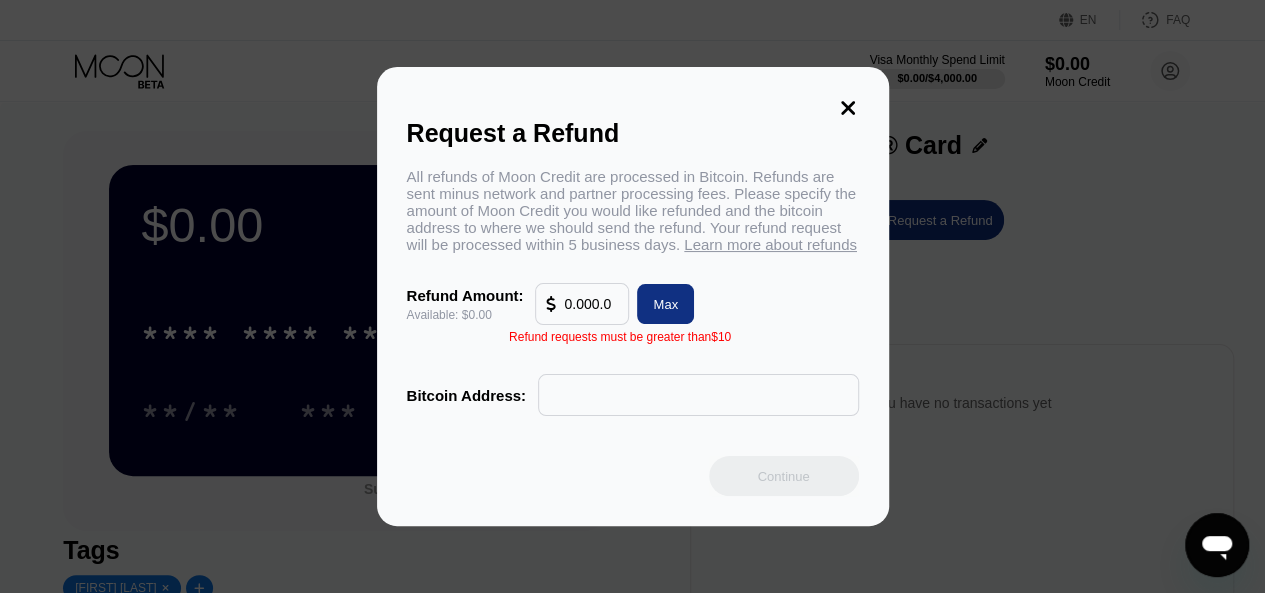 type on "0.000.00" 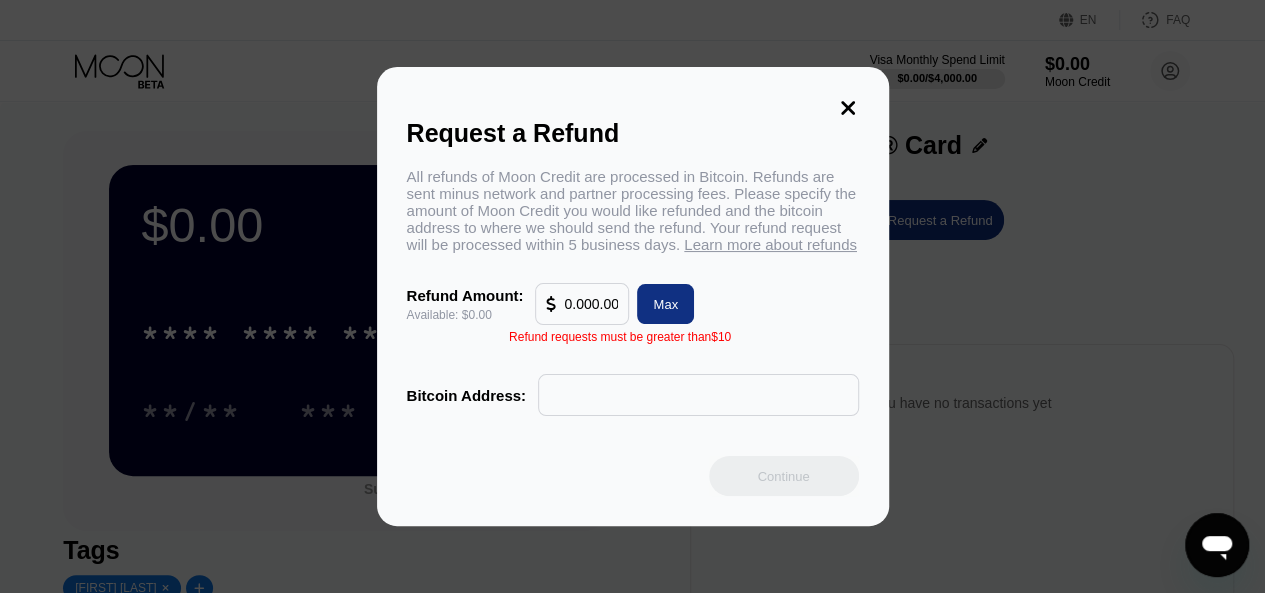 click on "0.000.00" at bounding box center [591, 304] 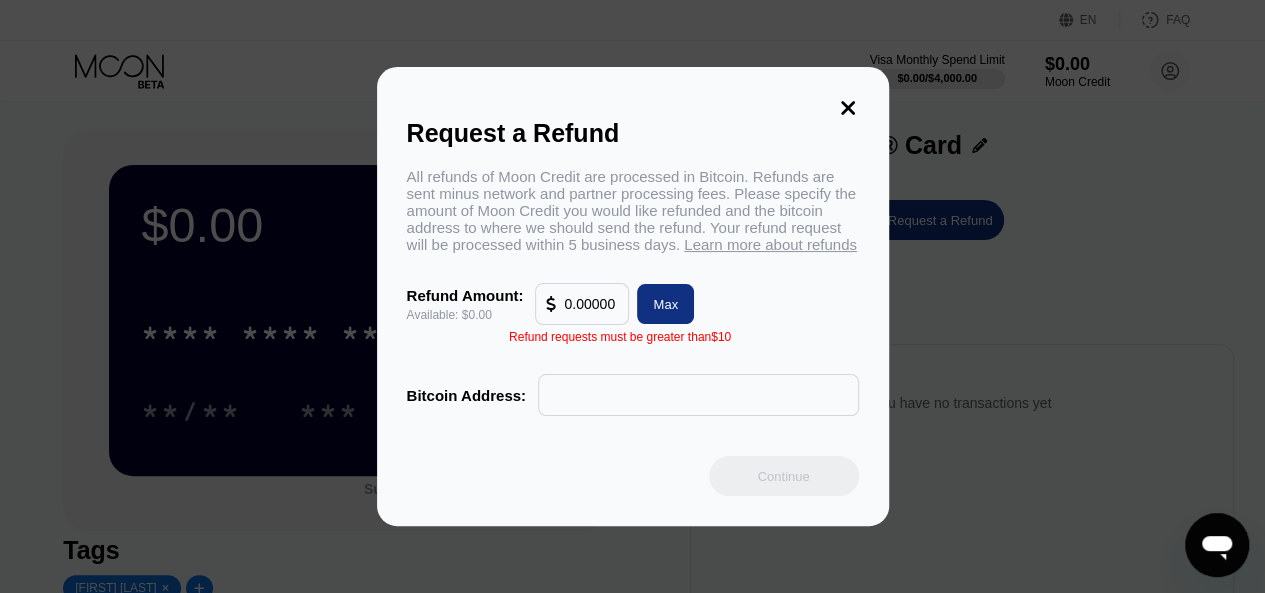click on "Max" at bounding box center [665, 304] 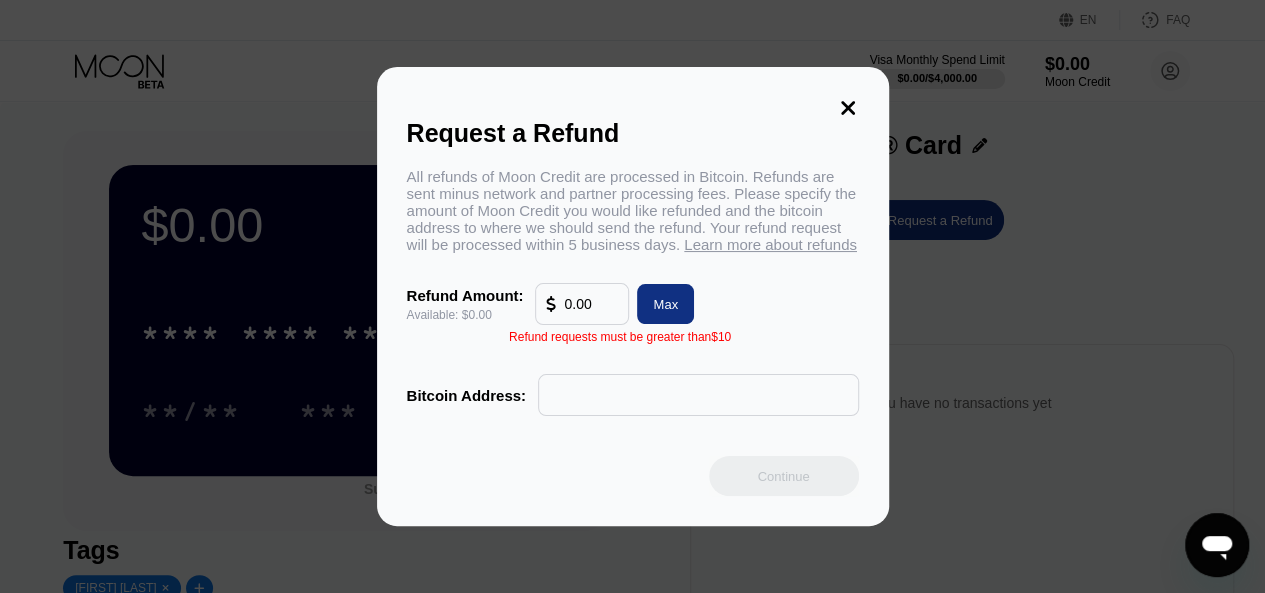 click on "Max" at bounding box center [665, 304] 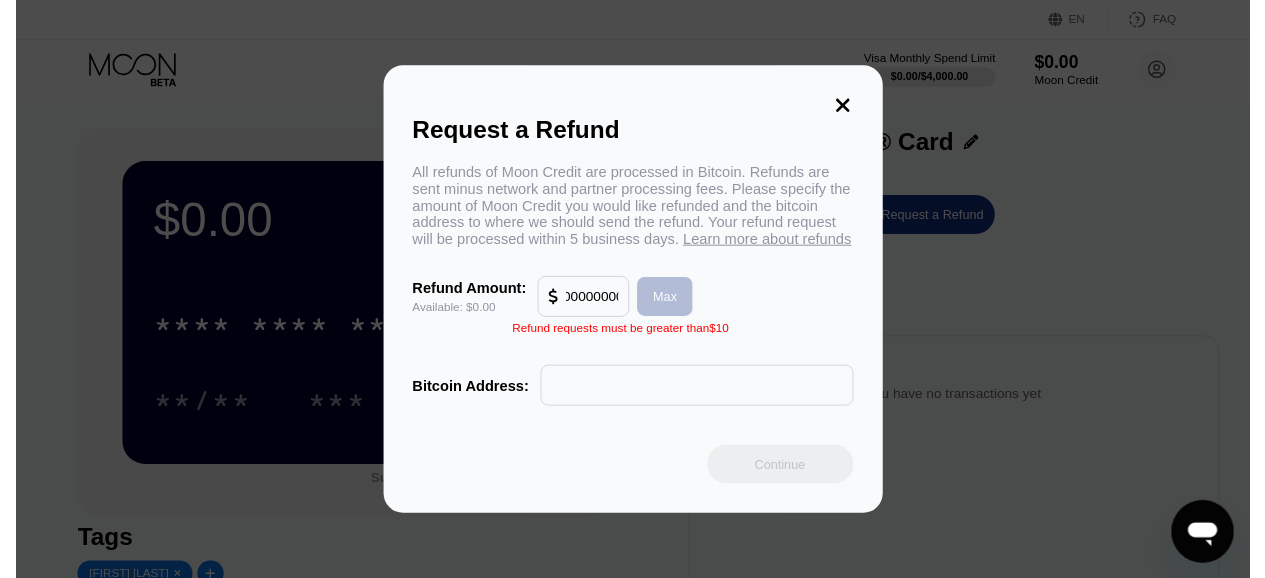 scroll, scrollTop: 0, scrollLeft: 0, axis: both 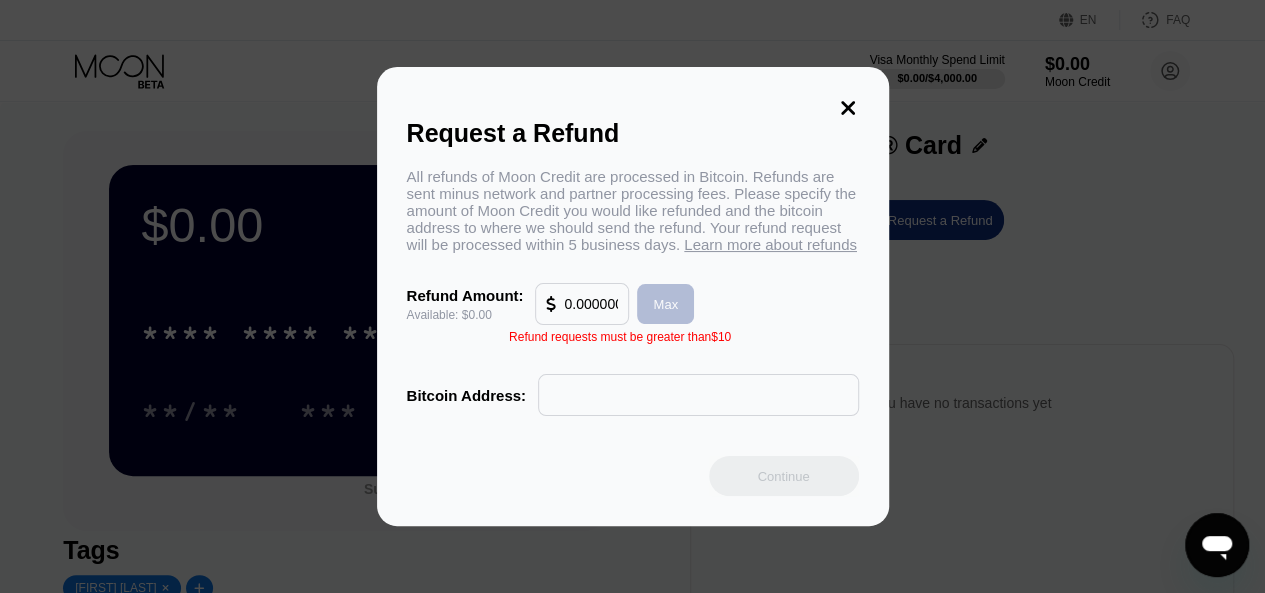 click on "Max" at bounding box center [665, 304] 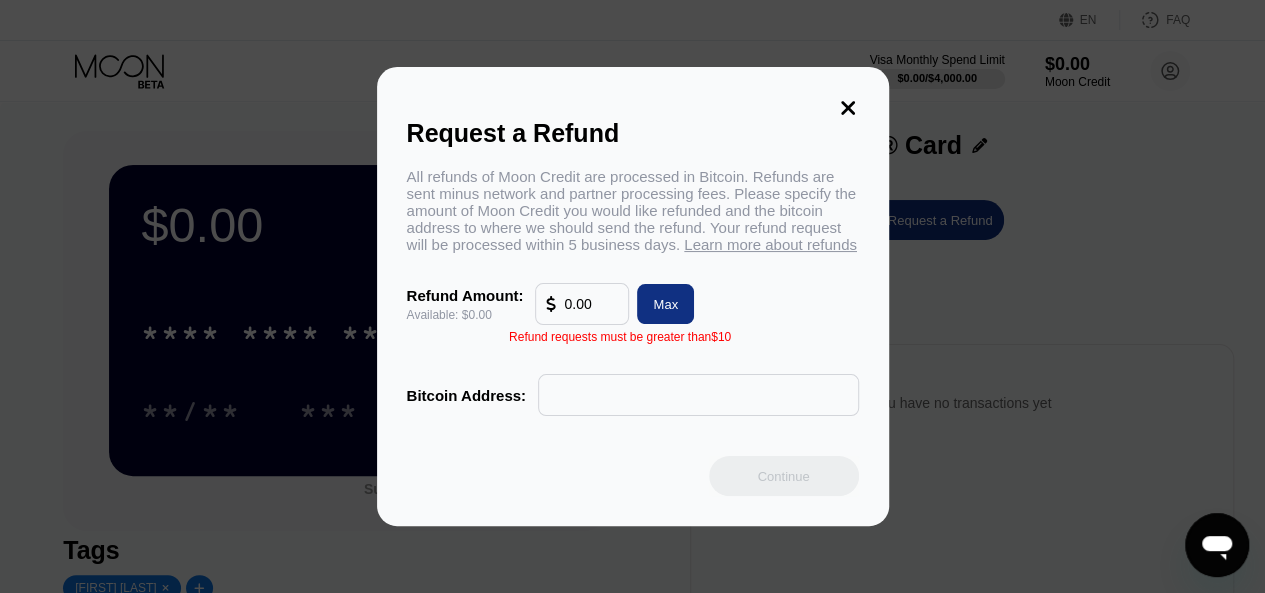 click on "Refund requests must be greater than  $10" at bounding box center [620, 337] 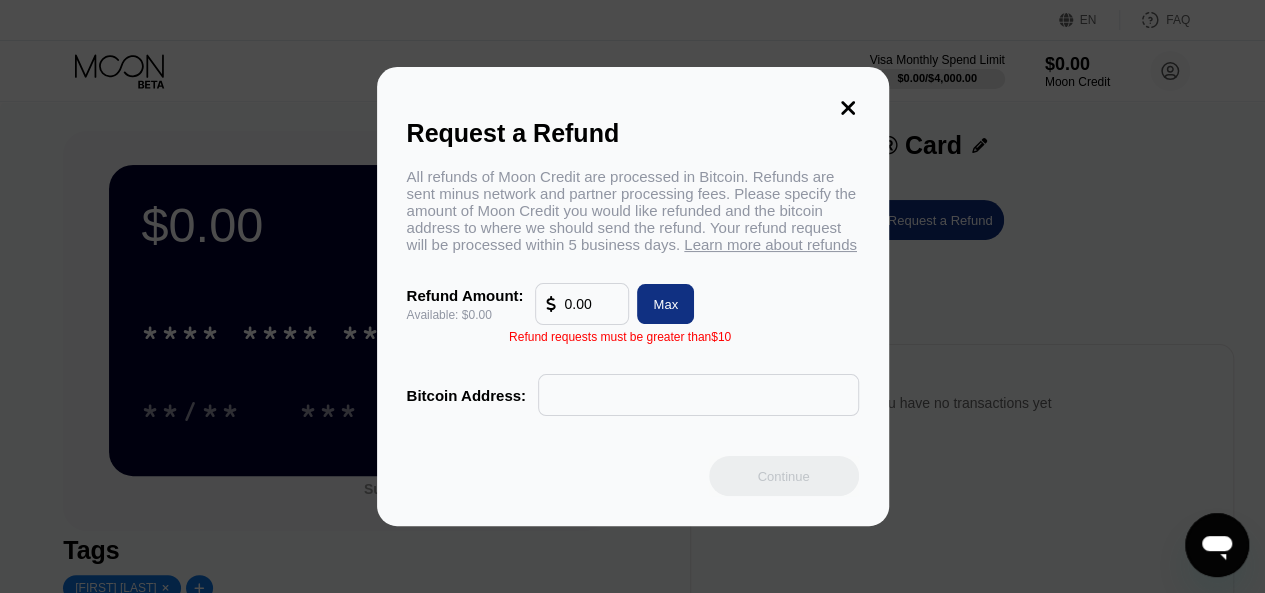 click on "Refund Amount:" at bounding box center [465, 295] 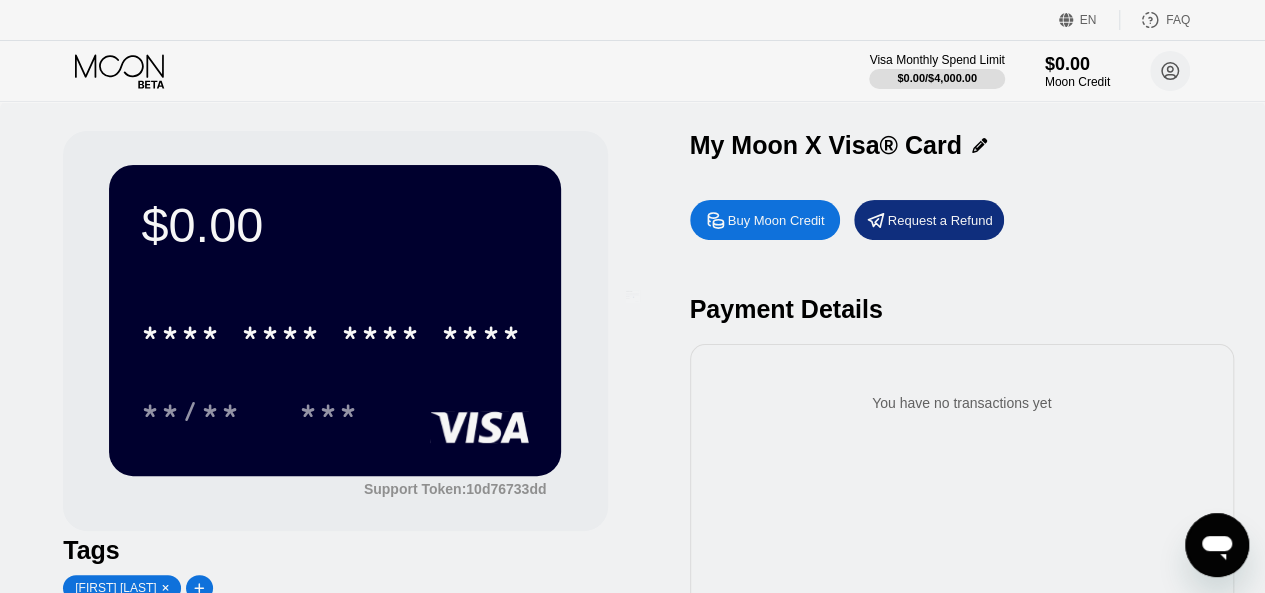 click at bounding box center (640, 296) 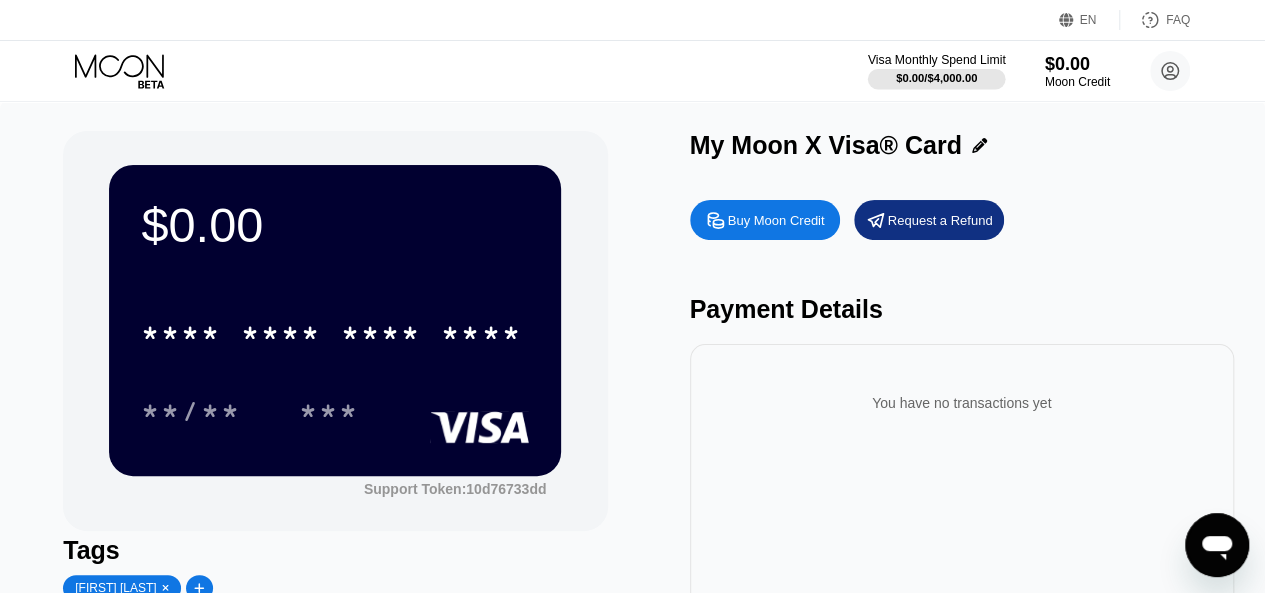 drag, startPoint x: 918, startPoint y: 81, endPoint x: 974, endPoint y: 84, distance: 56.0803 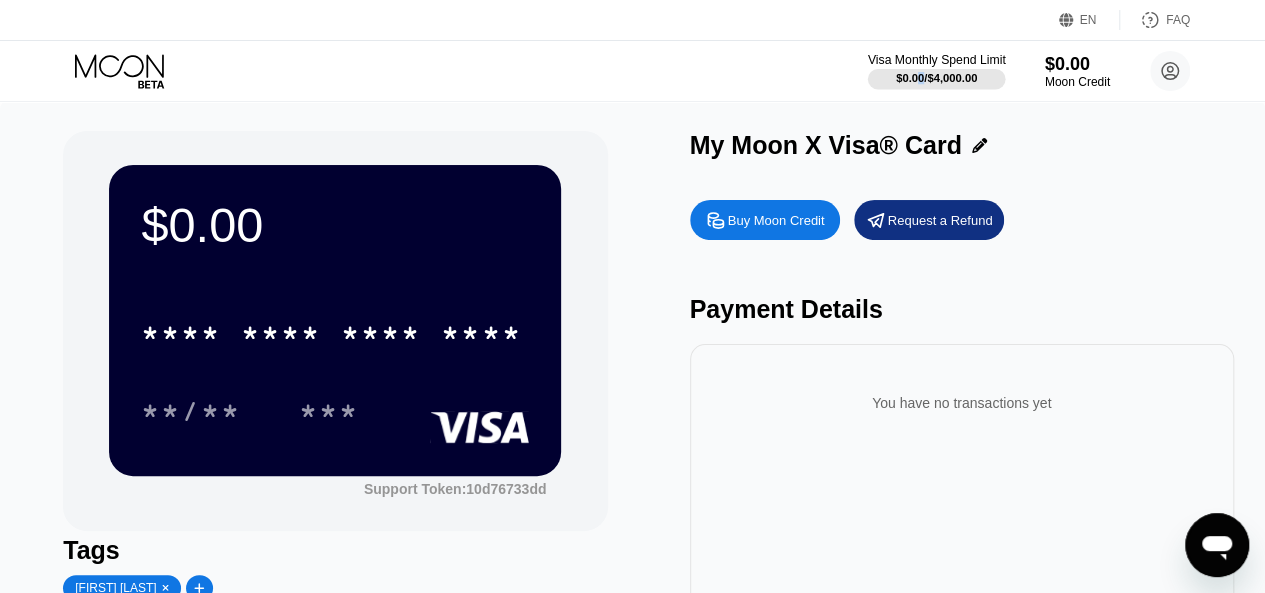 click on "Visa Monthly Spend Limit" at bounding box center (937, 60) 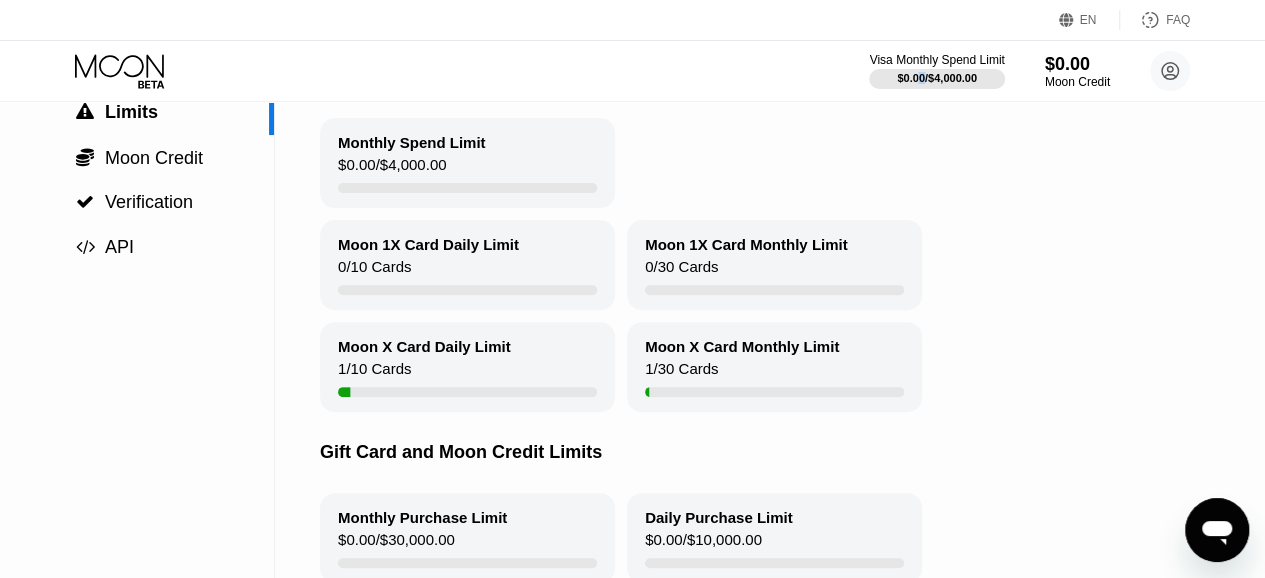 scroll, scrollTop: 0, scrollLeft: 0, axis: both 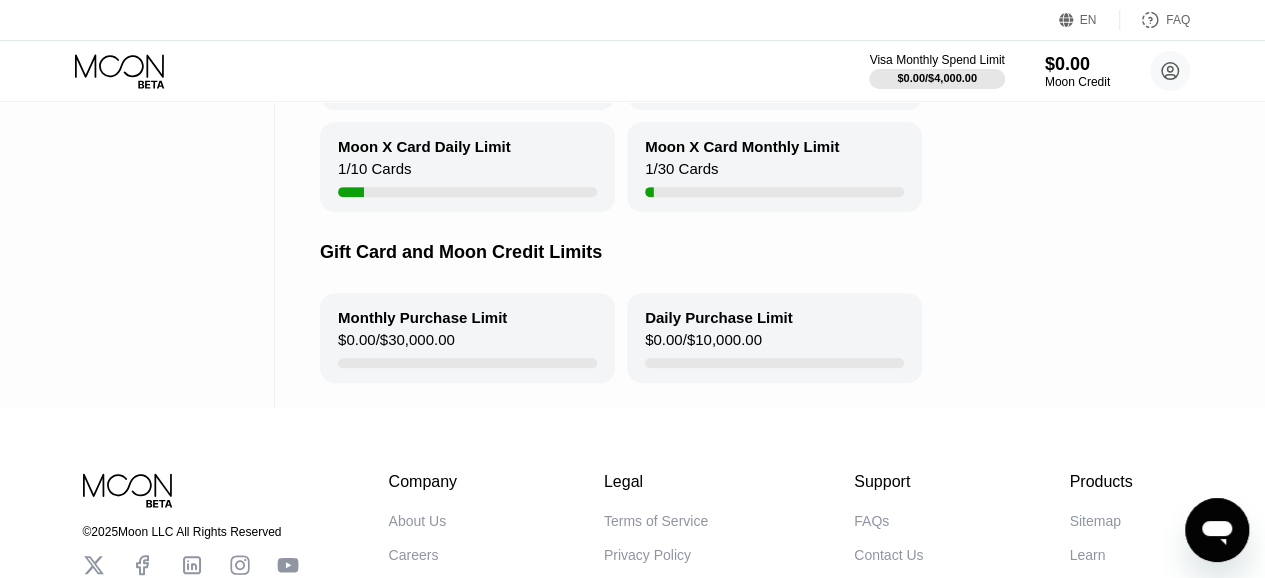 click on "1 / 10 Cards" at bounding box center (374, 173) 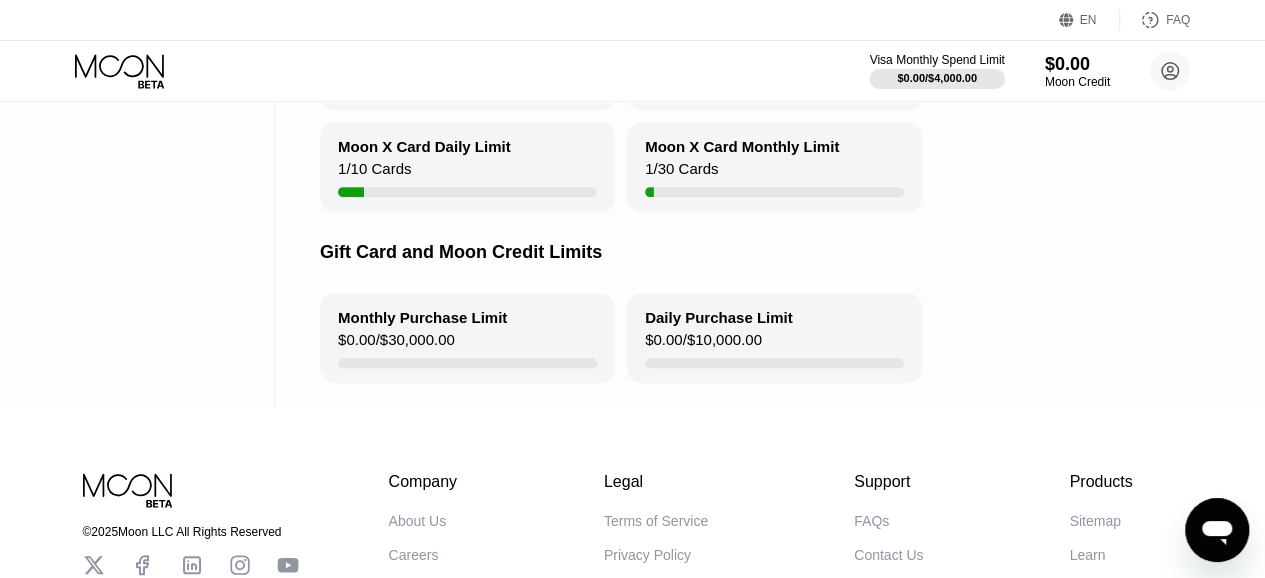scroll, scrollTop: 0, scrollLeft: 0, axis: both 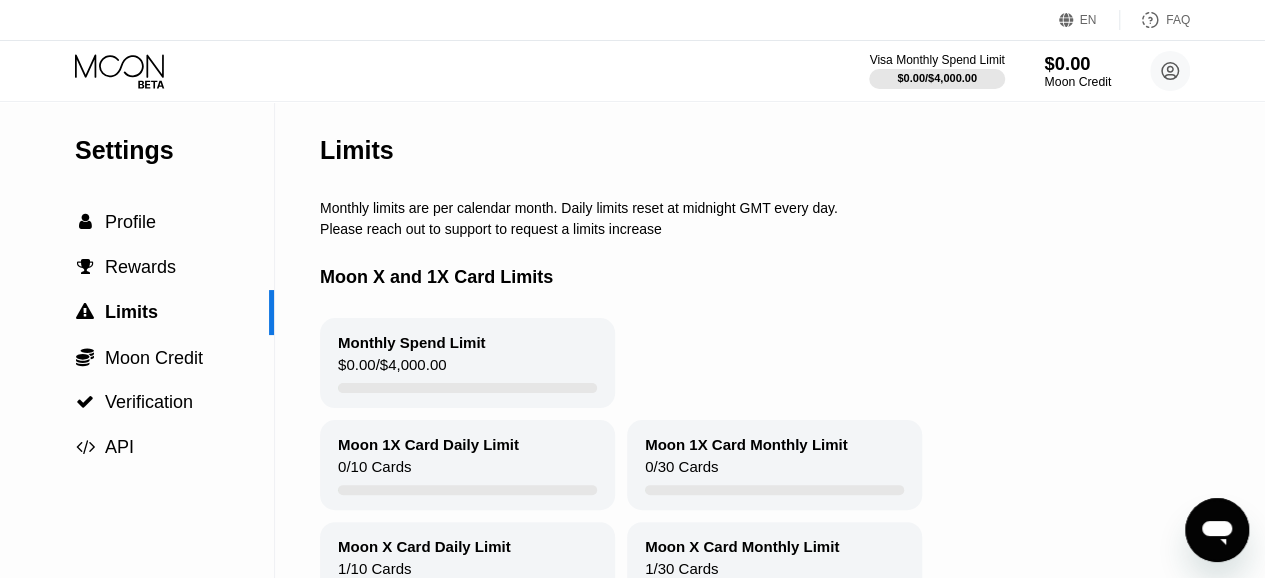 click on "$0.00" at bounding box center [1077, 63] 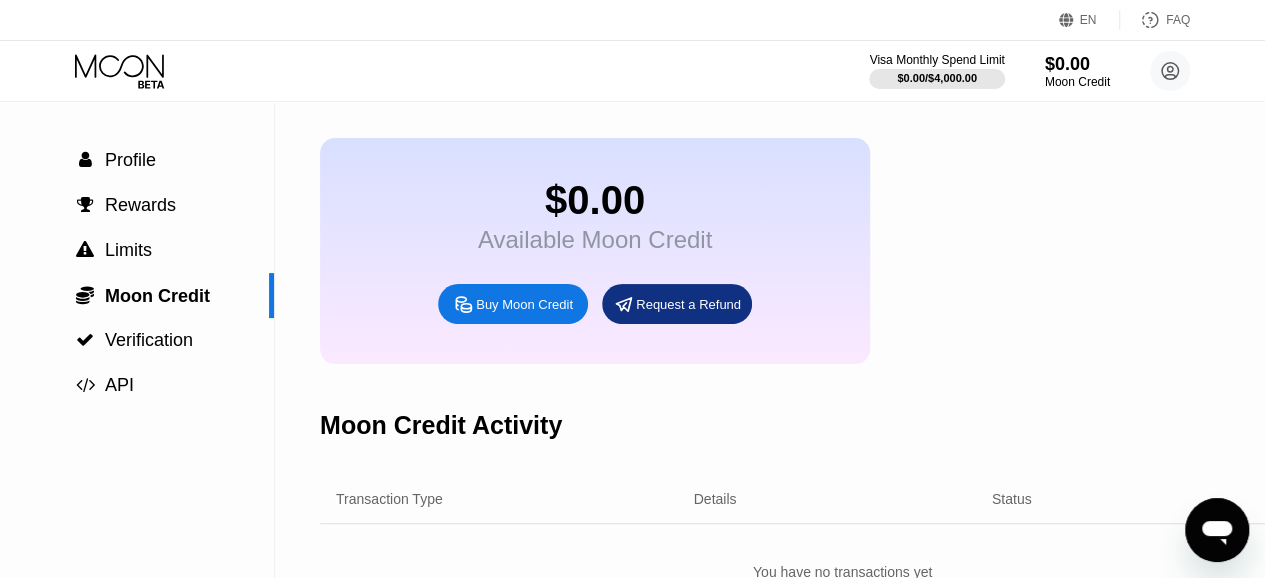 scroll, scrollTop: 100, scrollLeft: 0, axis: vertical 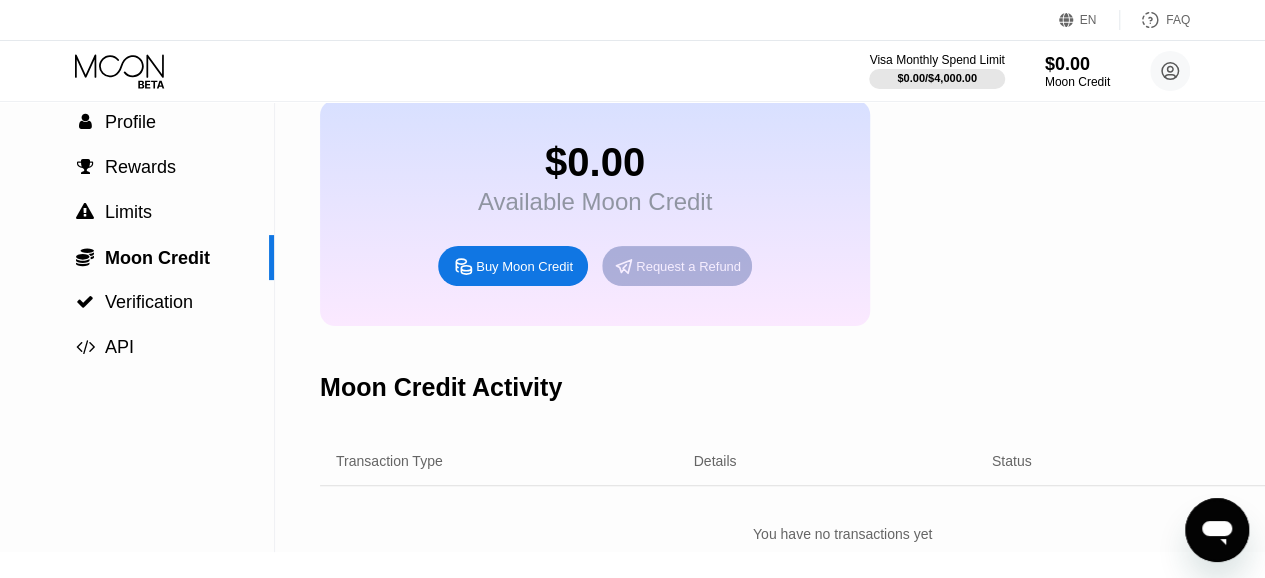 click 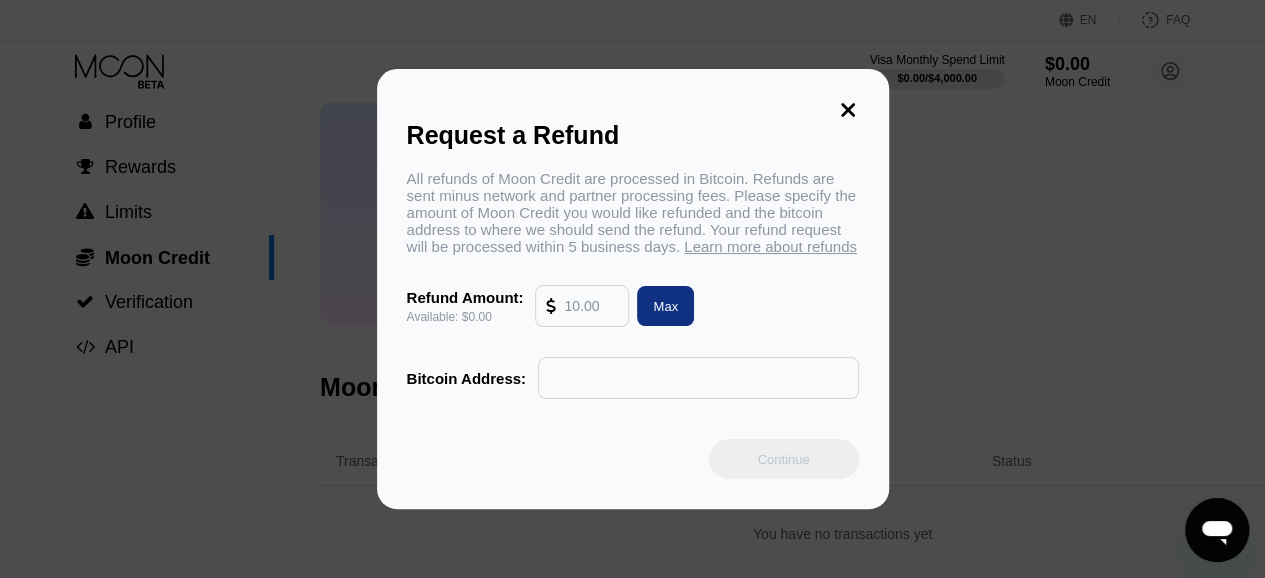click at bounding box center (591, 306) 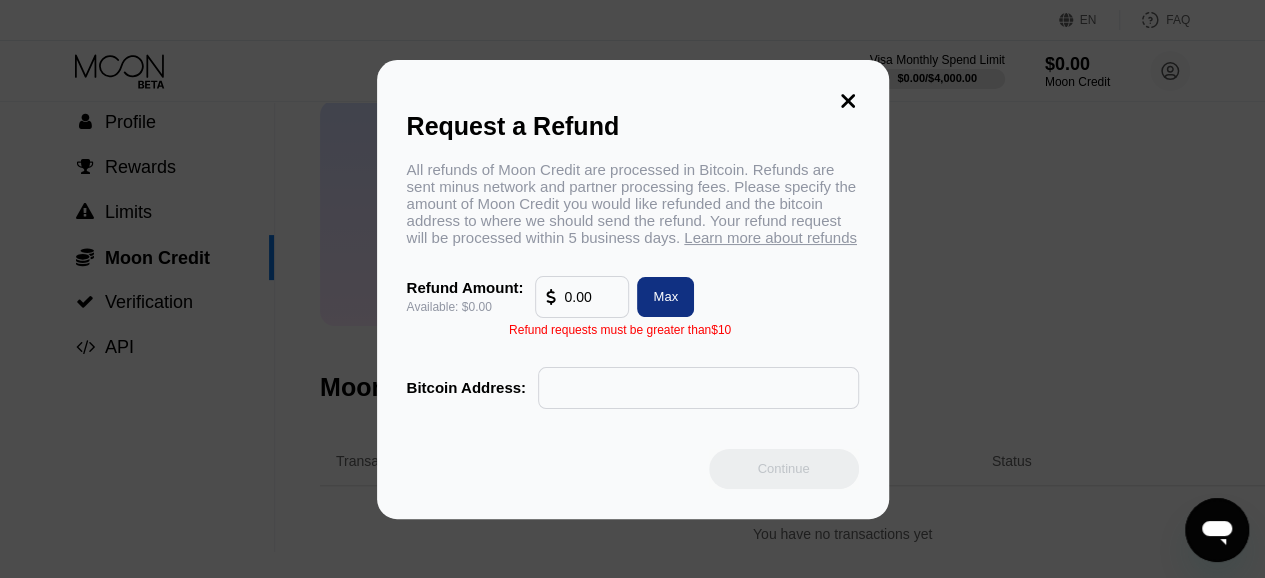 click on "0.00" at bounding box center (591, 297) 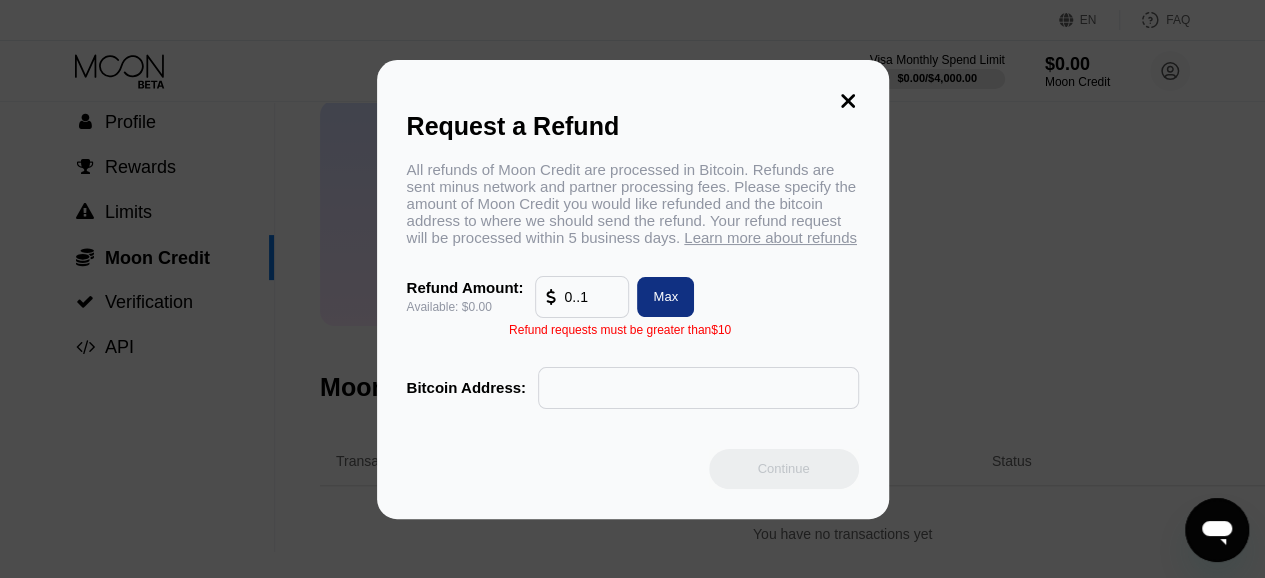 click on "0..1" at bounding box center (591, 297) 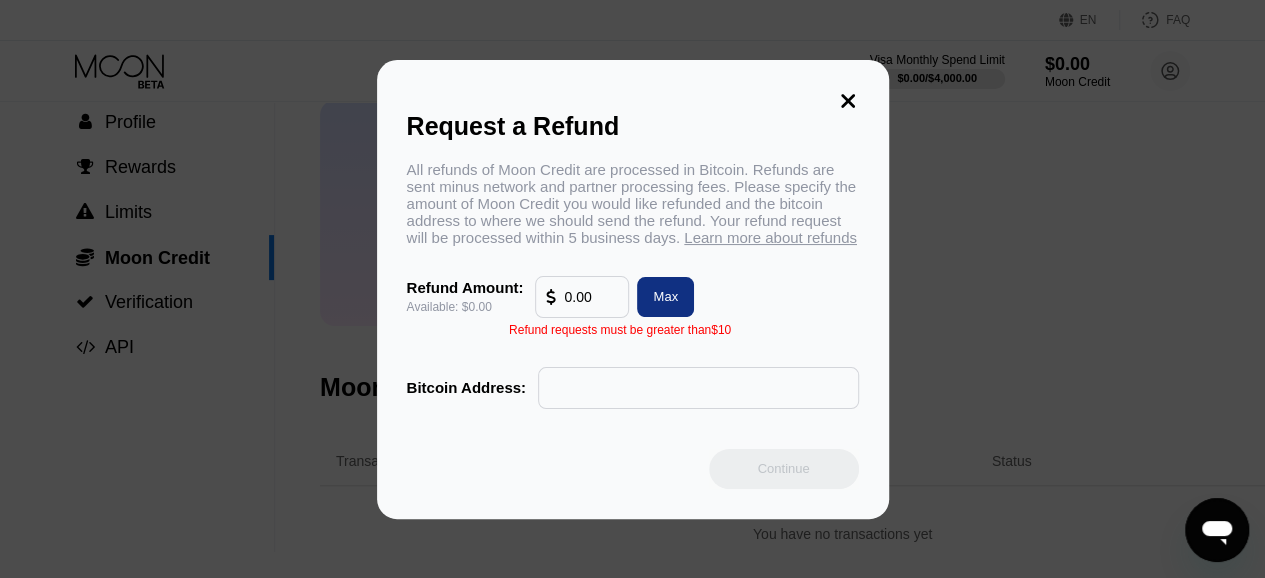 click on "0.00" at bounding box center (591, 297) 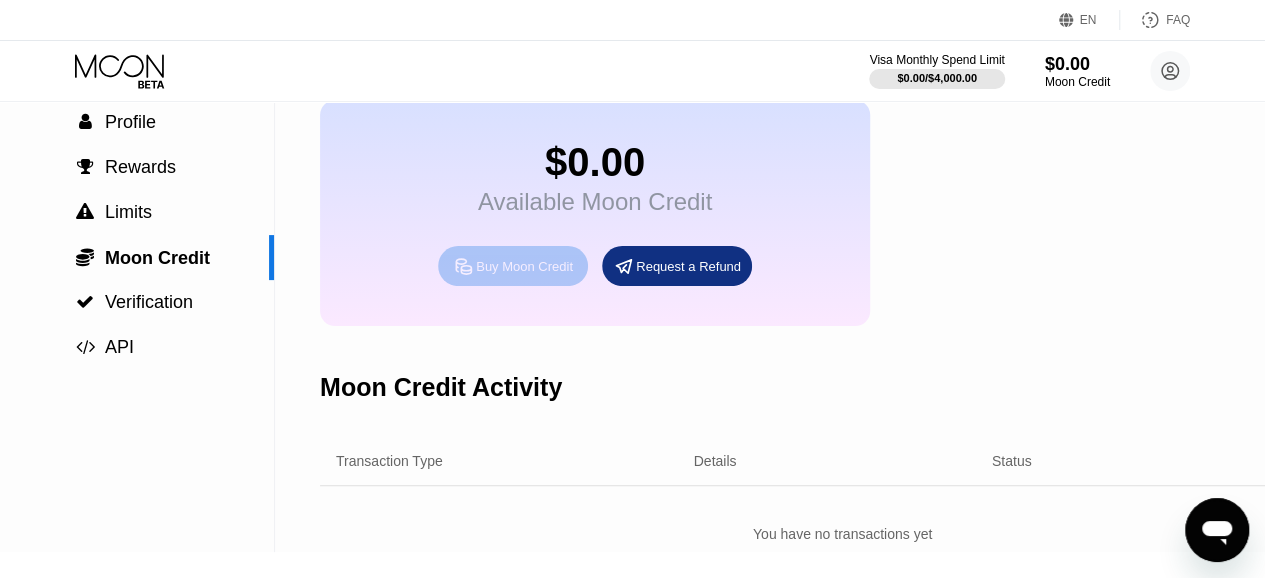 click on "Buy Moon Credit" at bounding box center [524, 266] 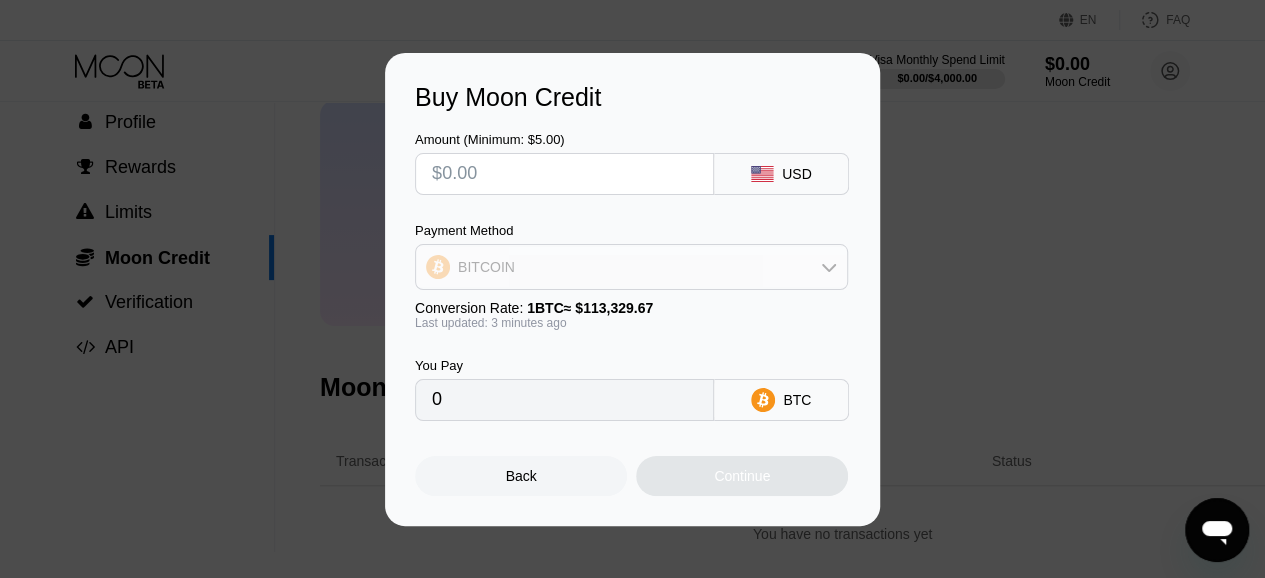 click on "BITCOIN" at bounding box center (631, 267) 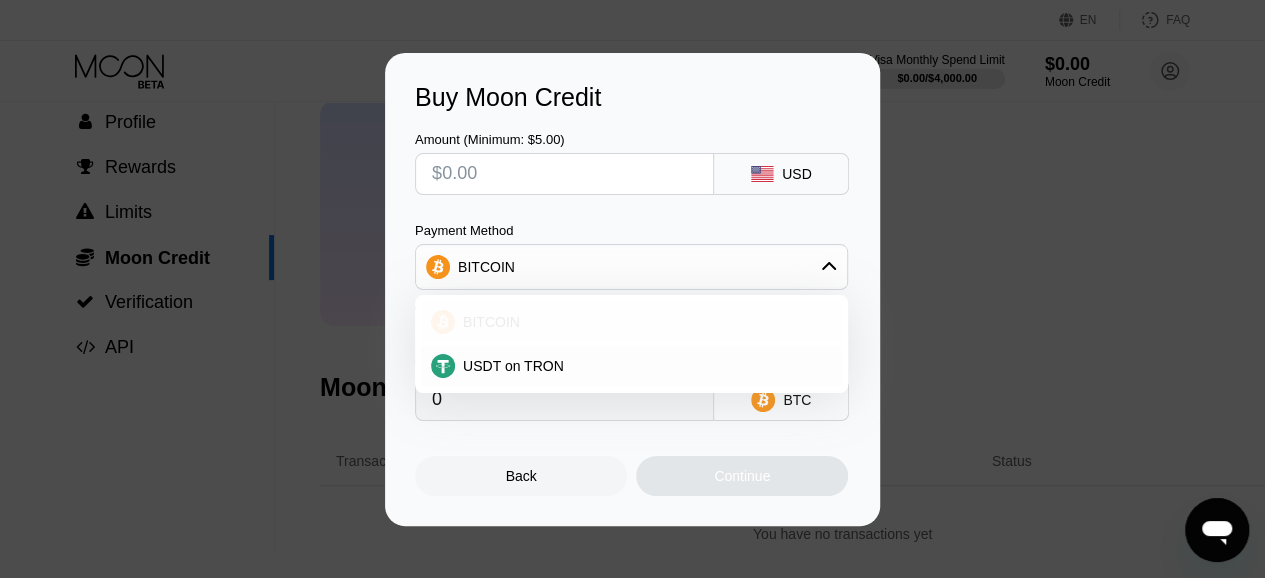 click on "BITCOIN" at bounding box center (631, 322) 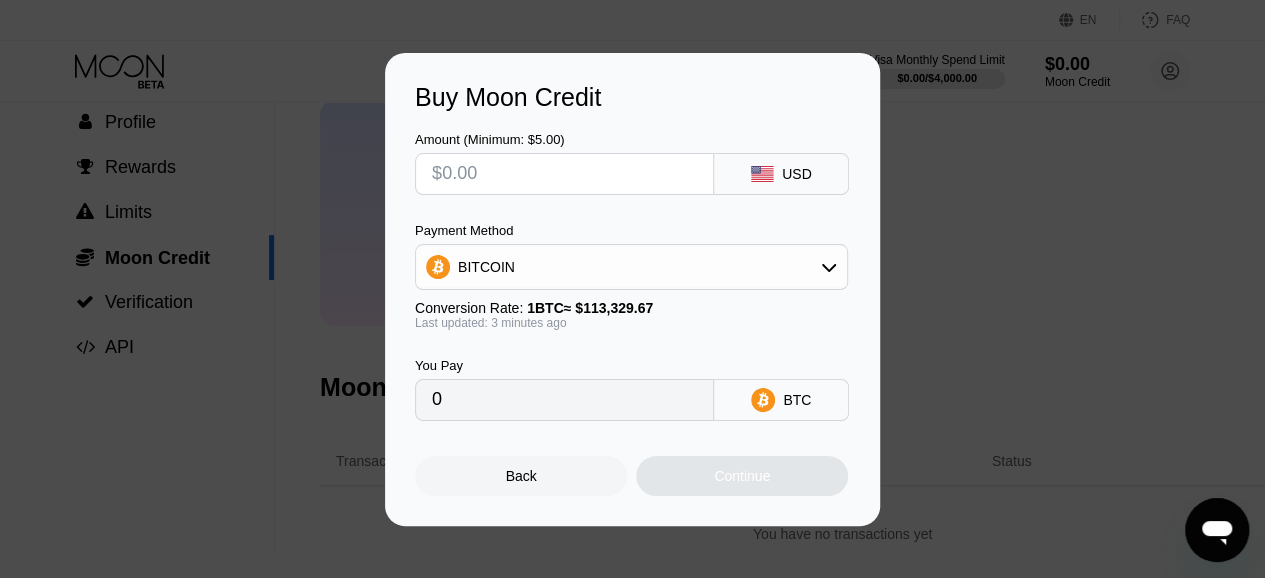 click on "Continue" at bounding box center (742, 476) 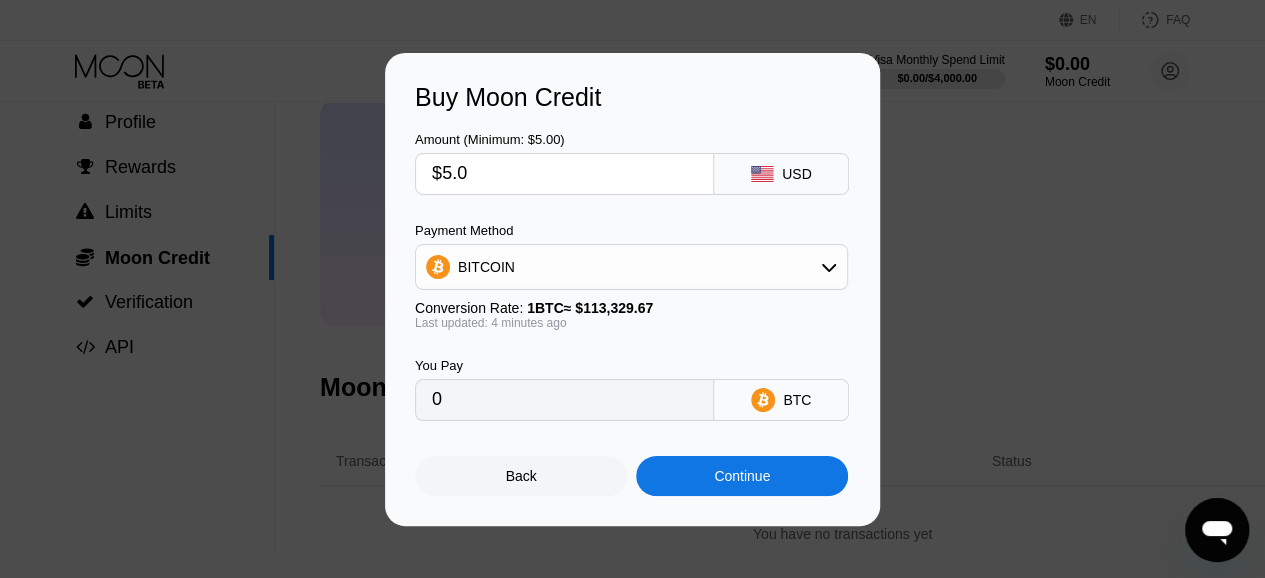 type on "$5.00" 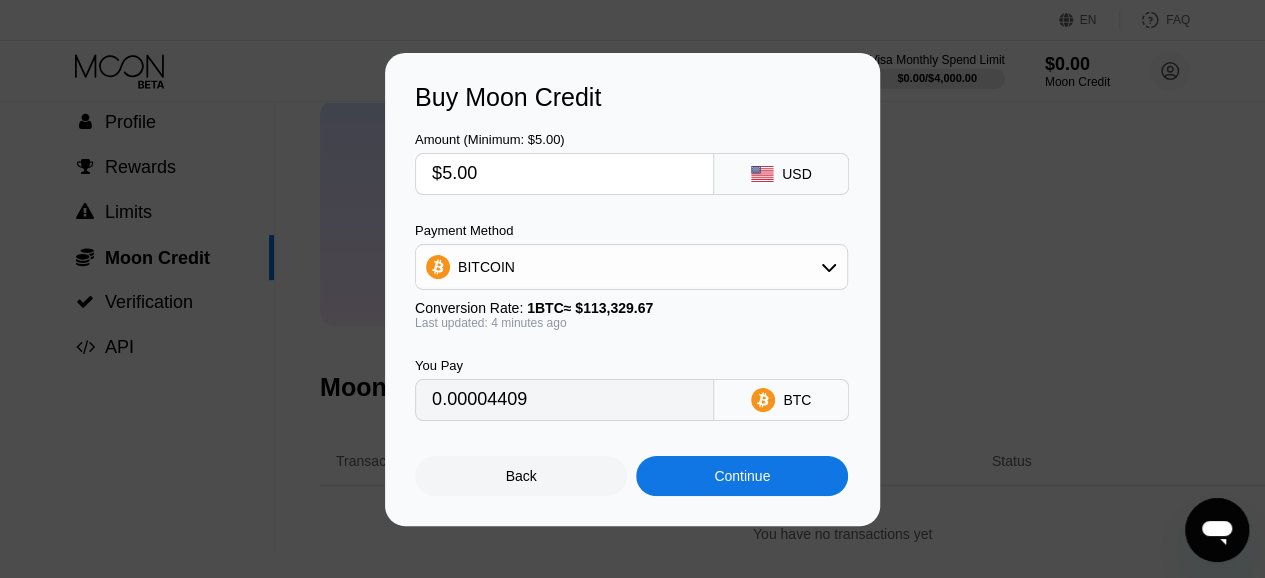 type on "0.00004409" 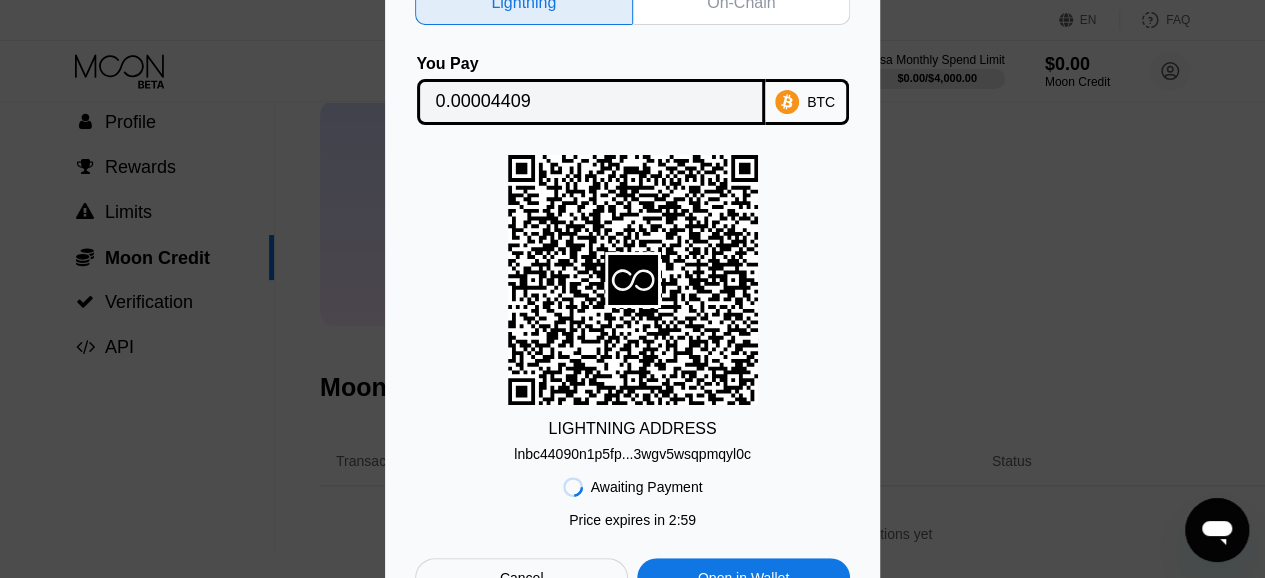 click on "lnbc44090n1p5fp...3wgv5wsqpmqyl0c" at bounding box center [632, 454] 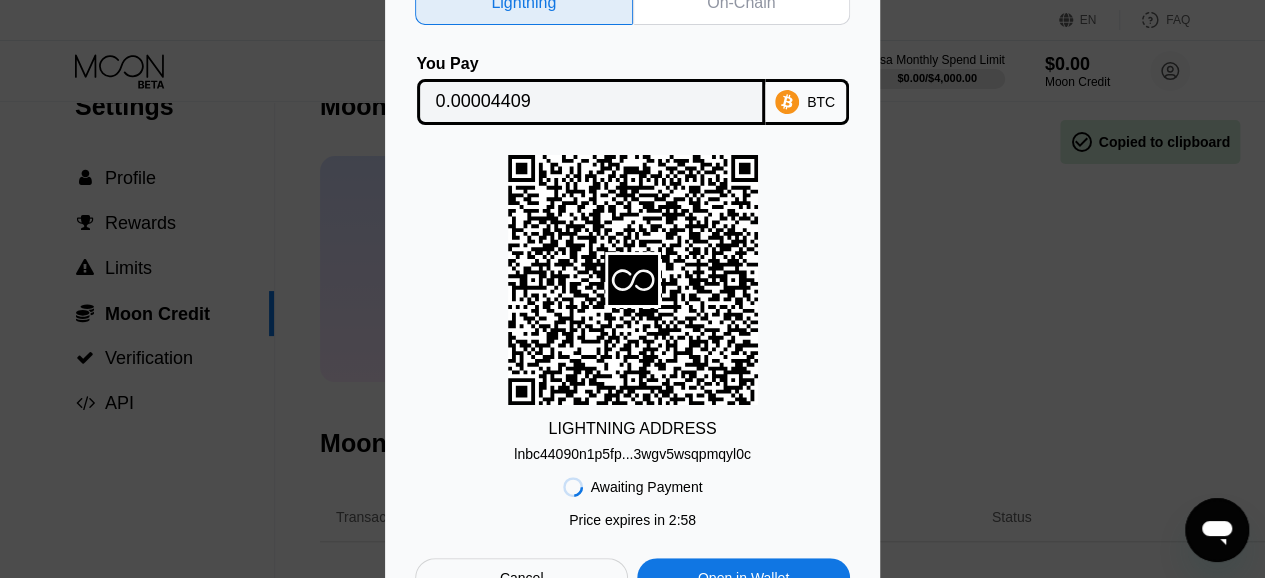 scroll, scrollTop: 0, scrollLeft: 0, axis: both 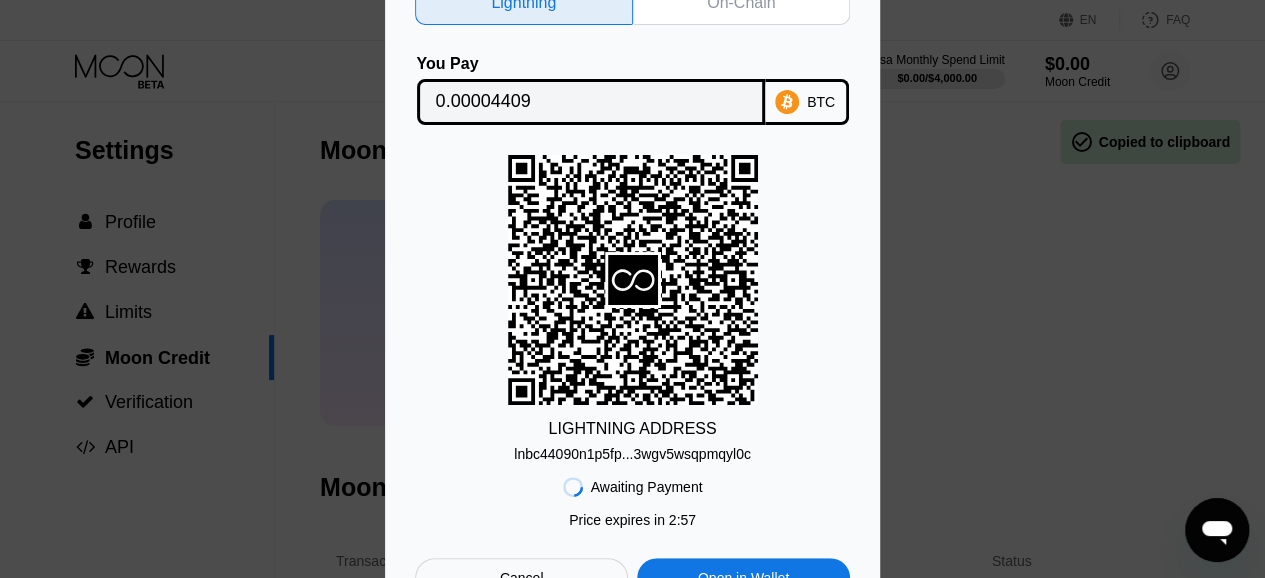 click on "Lightning On-Chain You Pay 0.00004409 BTC LIGHTNING   ADDRESS lnbc44090n1p5fp...3wgv5wsqpmqyl0c Awaiting Payment Price expires in   2 : 57 Cancel Open in Wallet" at bounding box center (632, 289) 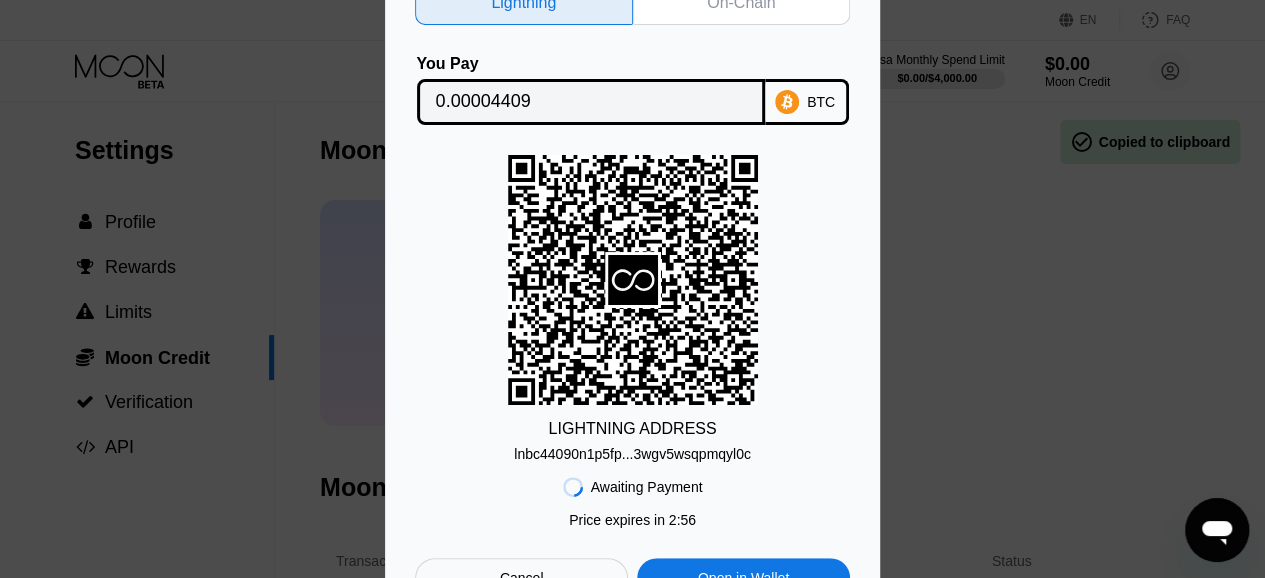 click on "Cancel" at bounding box center [521, 578] 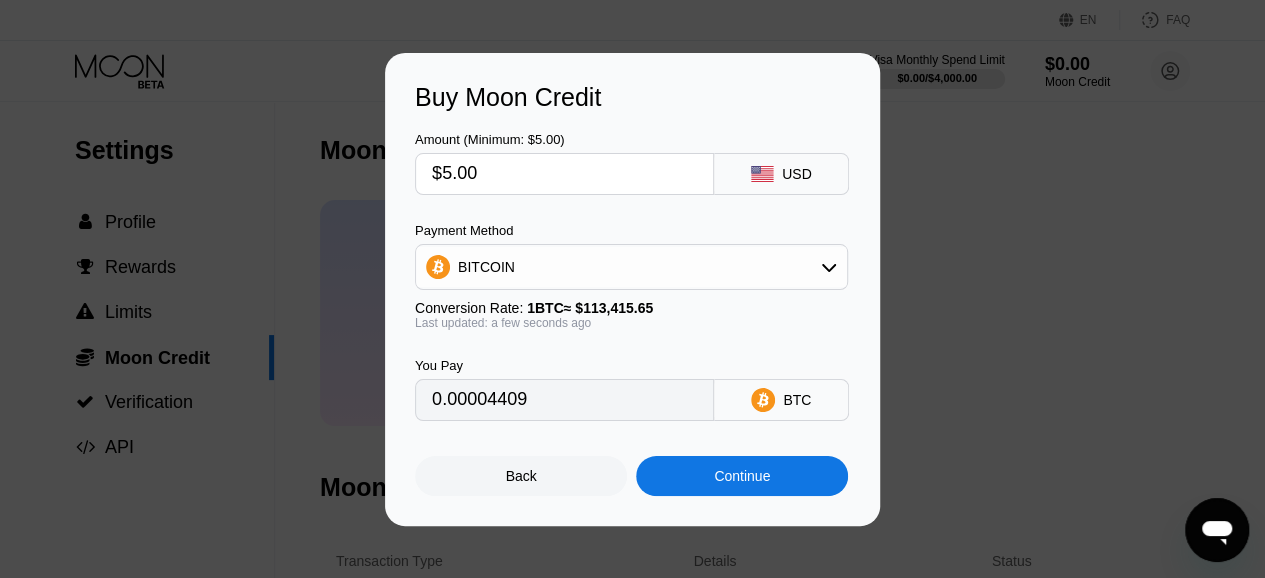 click on "Back" at bounding box center [521, 476] 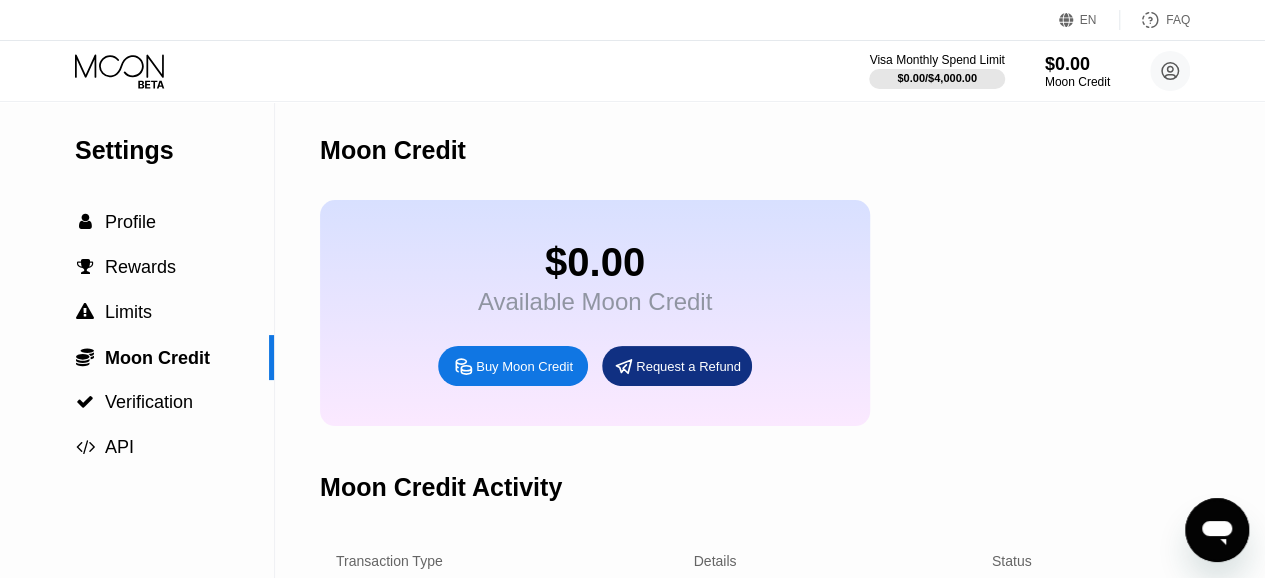 click on "Request a Refund" at bounding box center [688, 366] 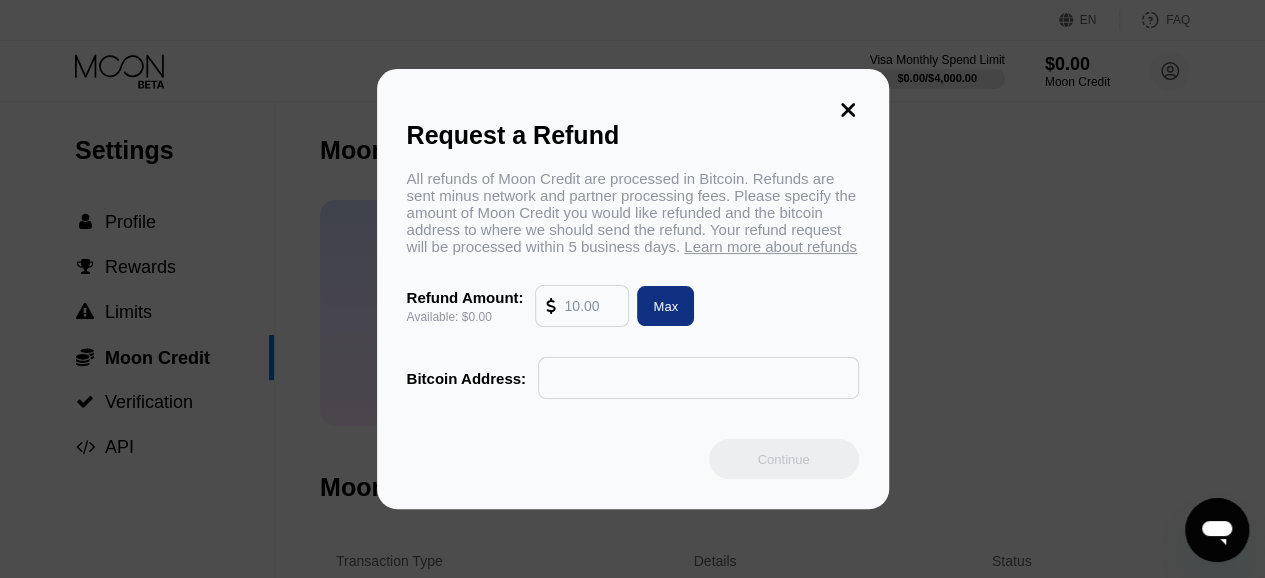 paste on "lnbc44090n1p5fpt4vpp5t9d9unqkwtlldt9jma4uqy36gh97ss3pvhxes4e34ckz3fvjp3usdqqcqzysxqyz5vqsp57m5h2mapq8q2zu000wmwsquductq394xl4mrt803elwq7jcmajfq9qxpqysgqjj2l7cam2yz0tc8vuh5k8y63wpvql6qgv4pqz2lppqfku602qt5q7rmhr04er7fgv9gc0uvmmw0aclmx5unrf95l7hw8z203wgv5wsqpmqyl0c" 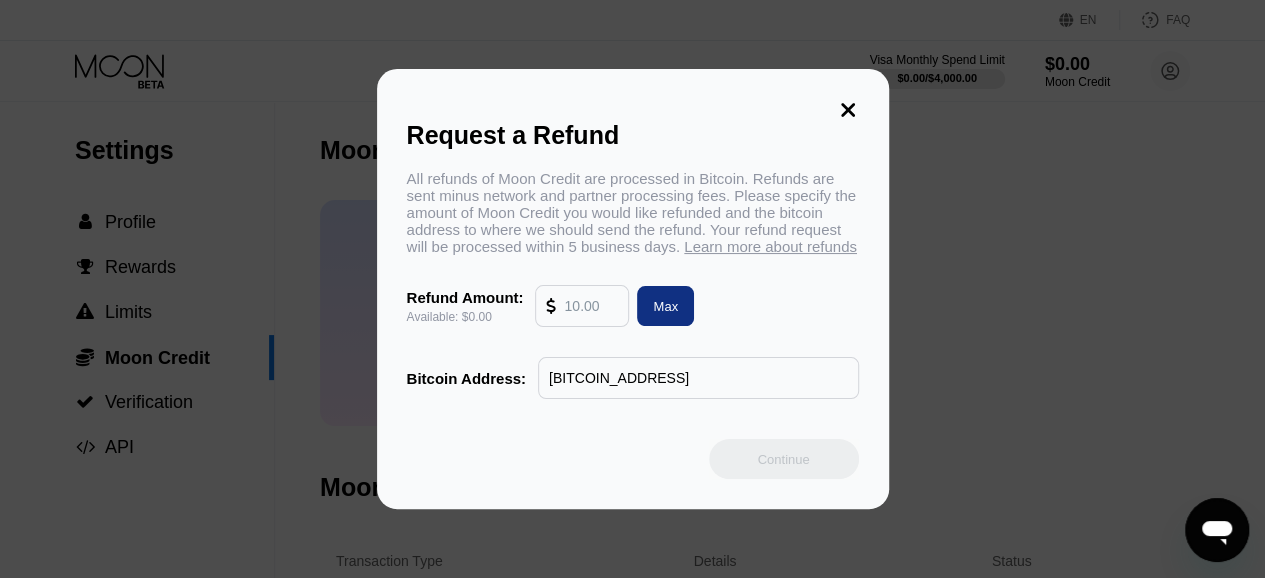 scroll, scrollTop: 0, scrollLeft: 1607, axis: horizontal 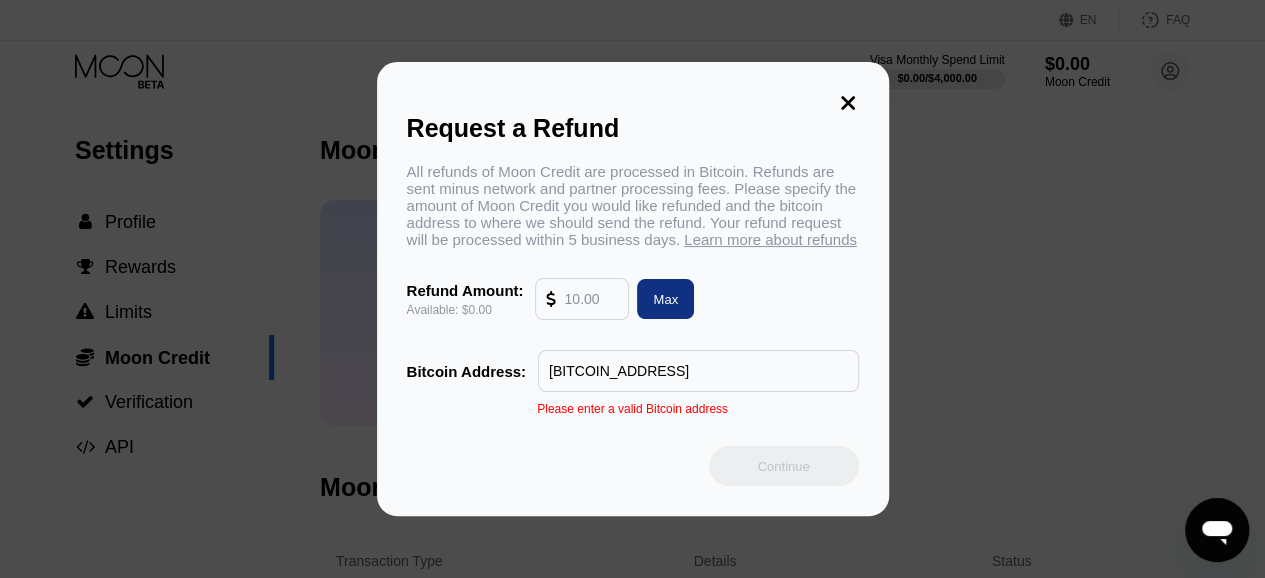 type on "lnbc44090n1p5fpt4vpp5t9d9unqkwtlldt9jma4uqy36gh97ss3pvhxes4e34ckz3fvjp3usdqqcqzysxqyz5vqsp57m5h2mapq8q2zu000wmwsquductq394xl4mrt803elwq7jcmajfq9qxpqysgqjj2l7cam2yz0tc8vuh5k8y63wpvql6qgv4pqz2lppqfku602qt5q7rmhr04er7fgv9gc0uvmmw0aclmx5unrf95l7hw8z203wgv5wsqpmqyl0c" 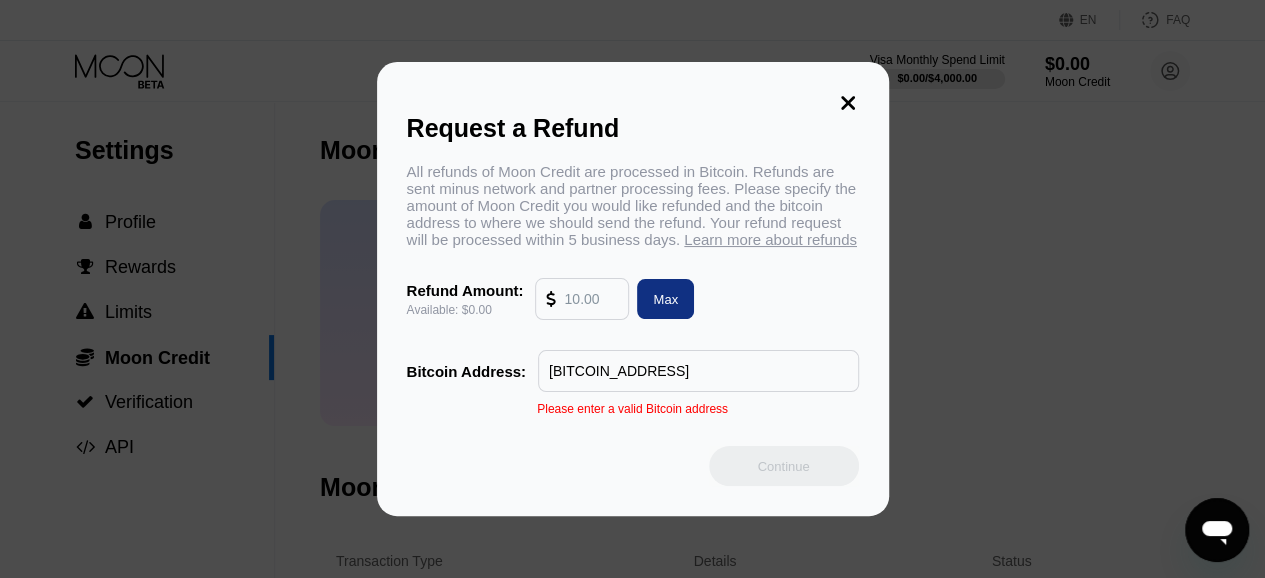 click at bounding box center (591, 299) 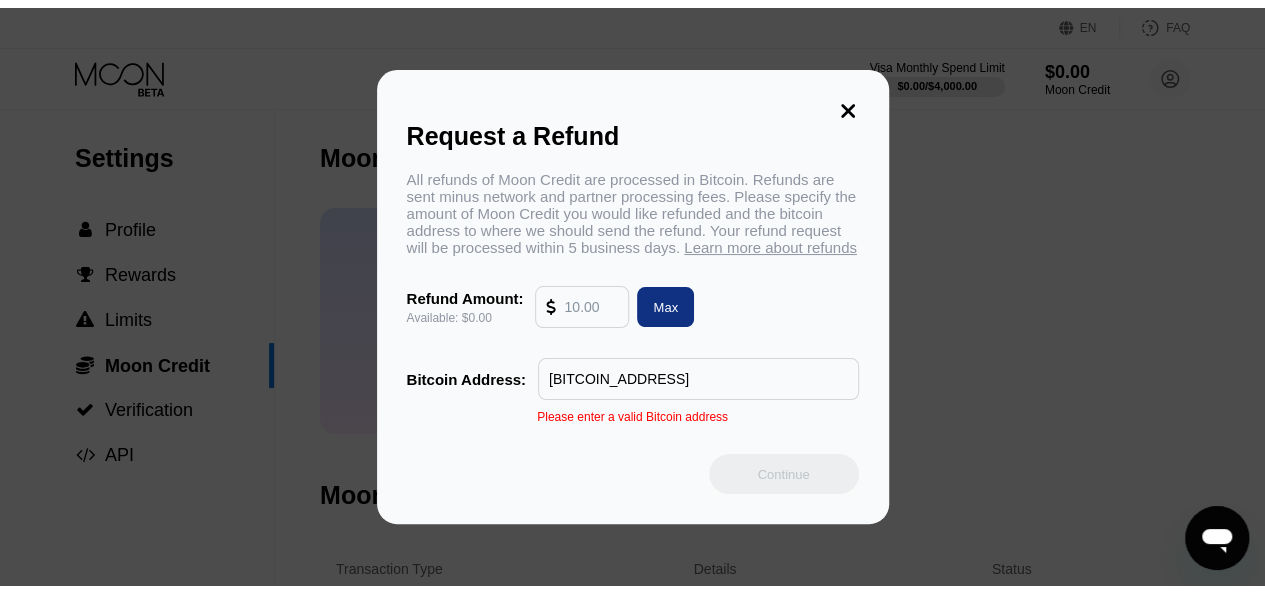 scroll, scrollTop: 0, scrollLeft: 0, axis: both 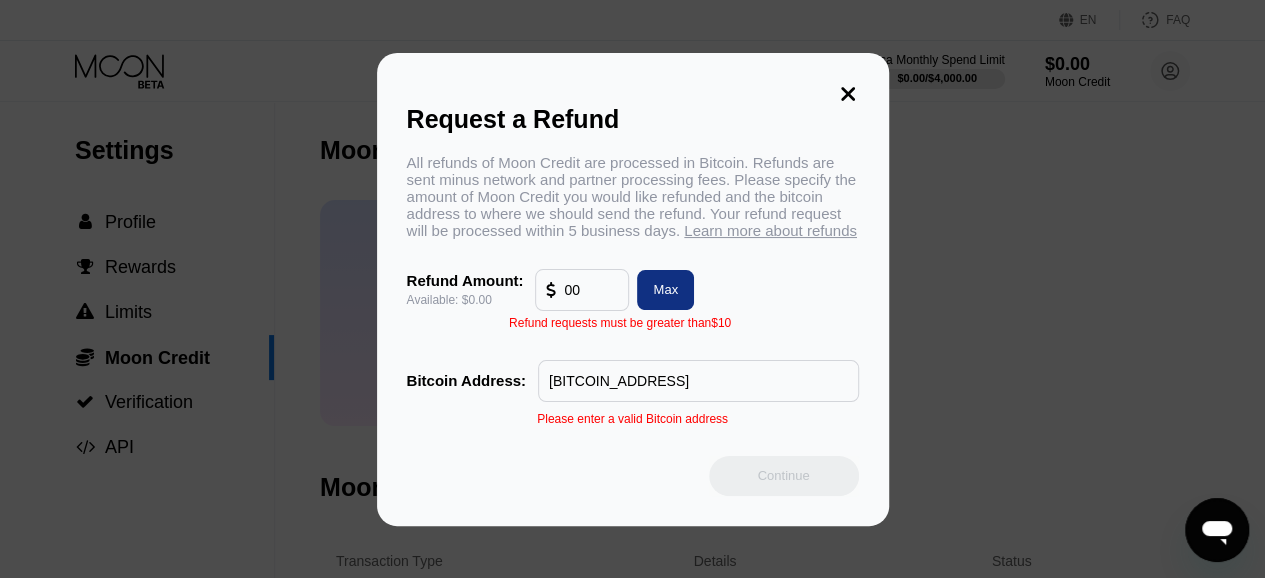click on "Continue" at bounding box center (784, 476) 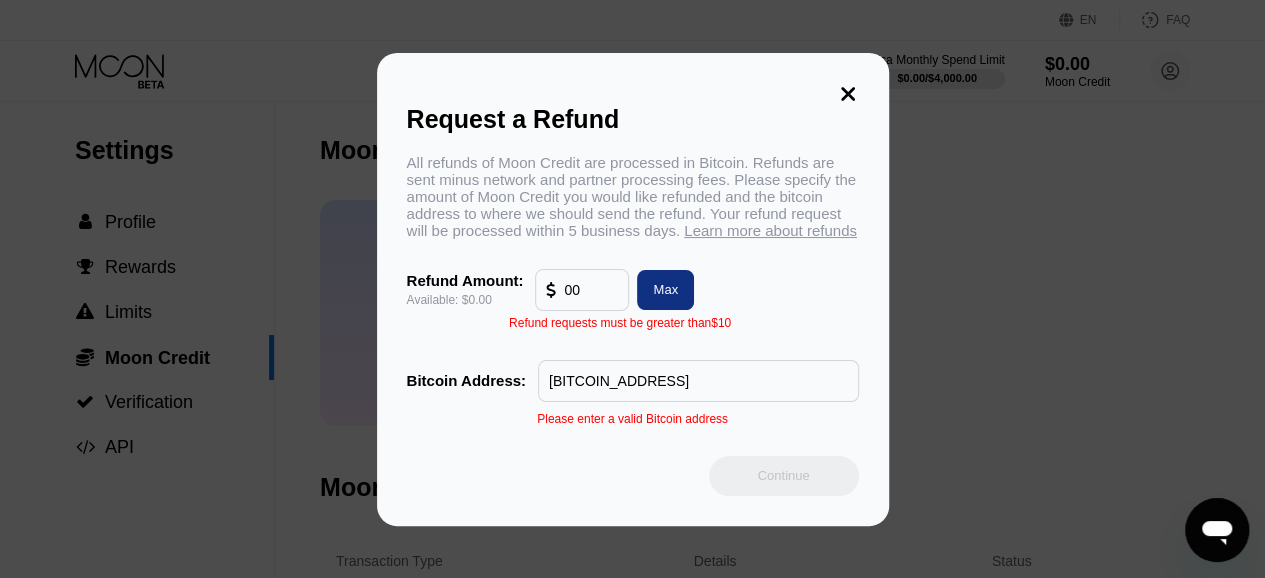 click on "Max" at bounding box center [665, 290] 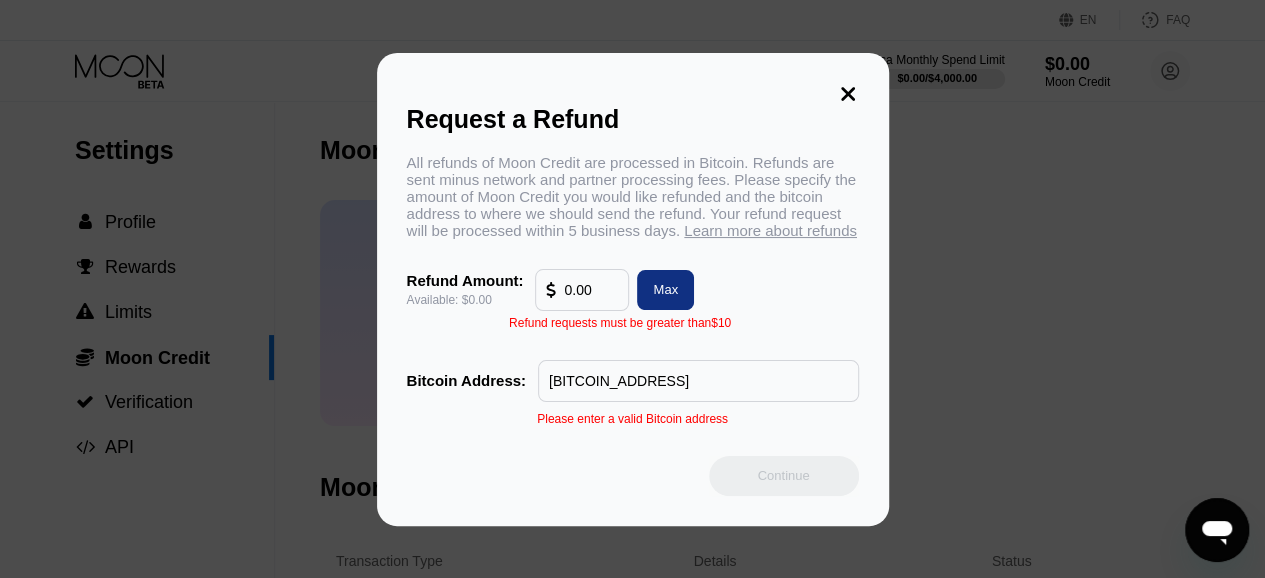 click on "Refund requests must be greater than  $10" at bounding box center (620, 323) 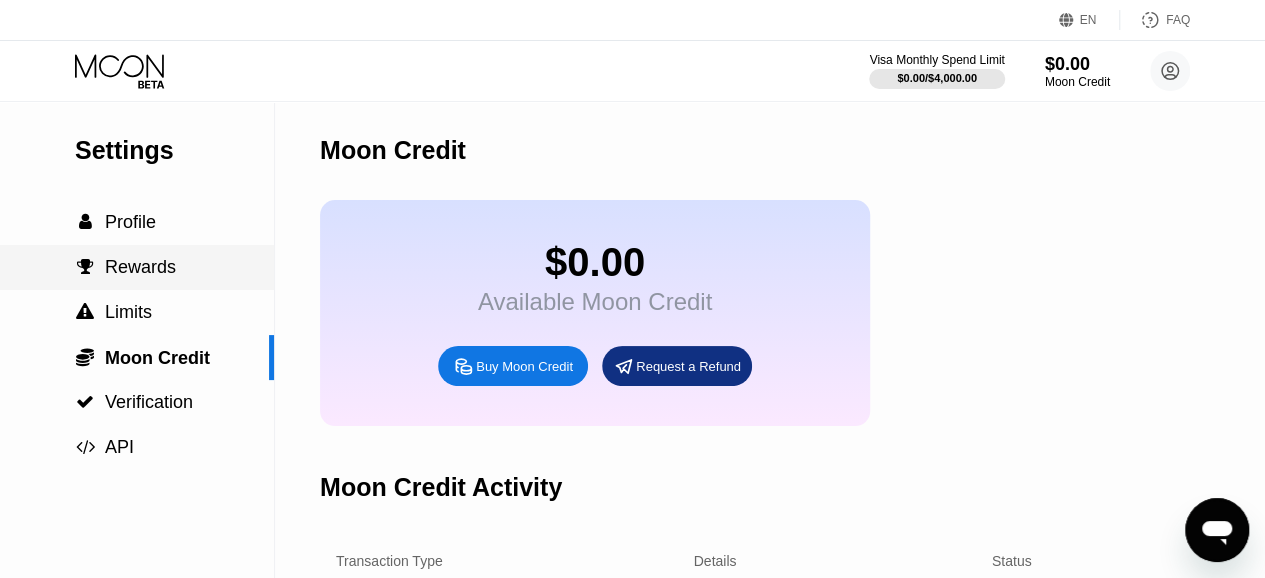 click on " Rewards" at bounding box center (137, 267) 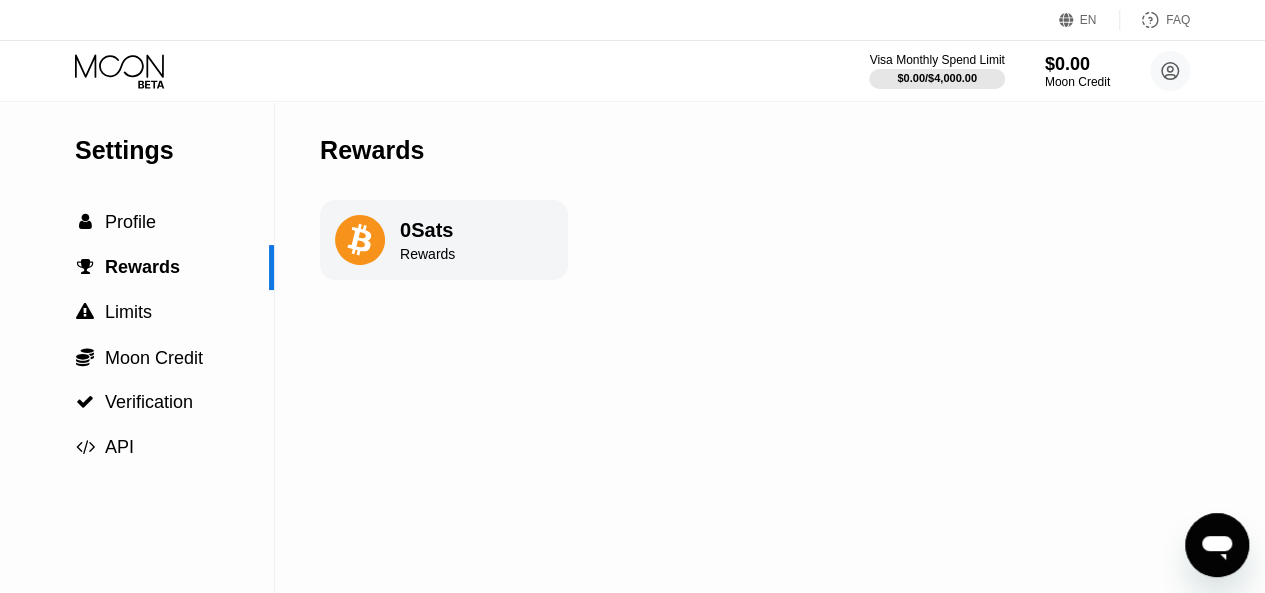 click 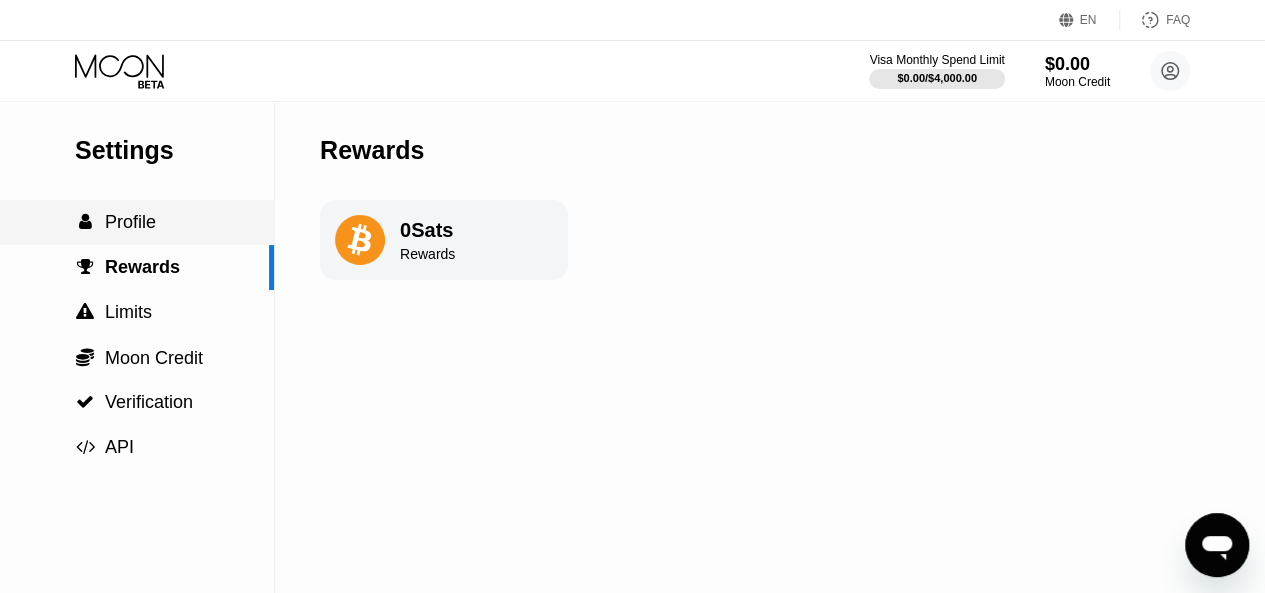 click on " Profile" at bounding box center [137, 222] 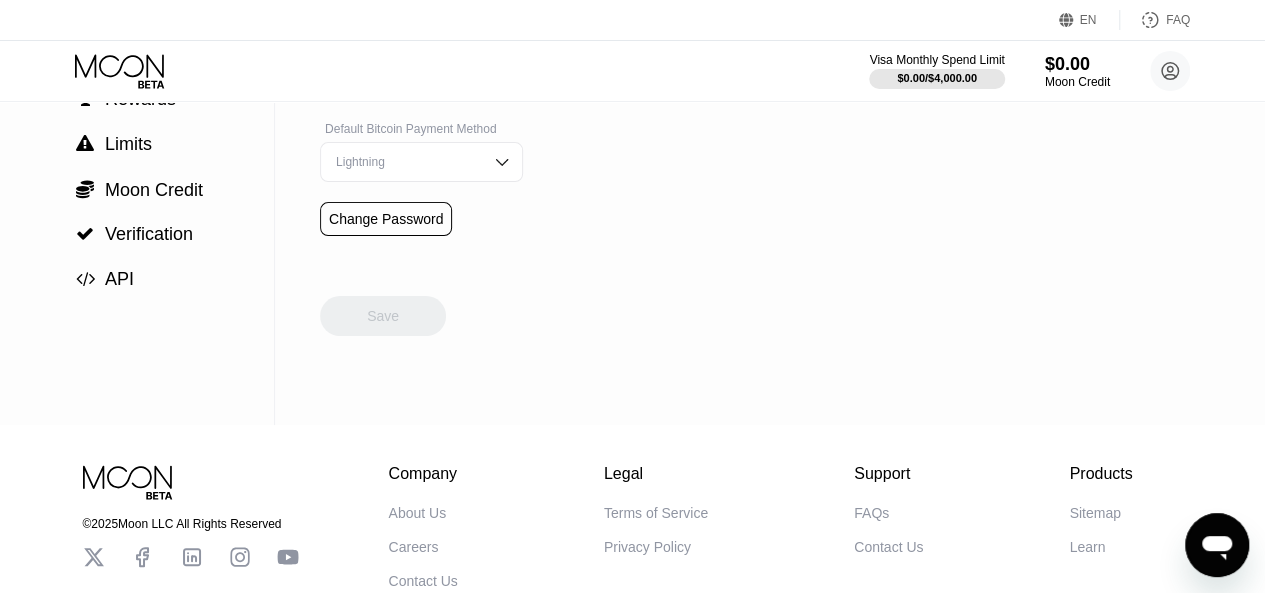 scroll, scrollTop: 200, scrollLeft: 0, axis: vertical 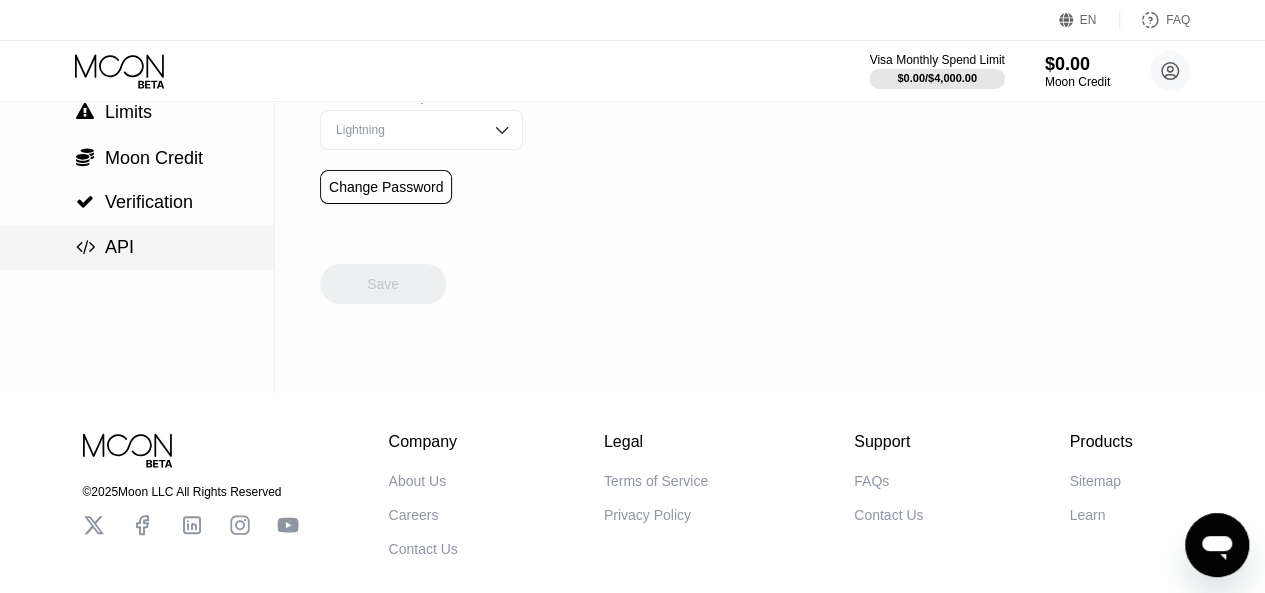 click on " API" at bounding box center [137, 247] 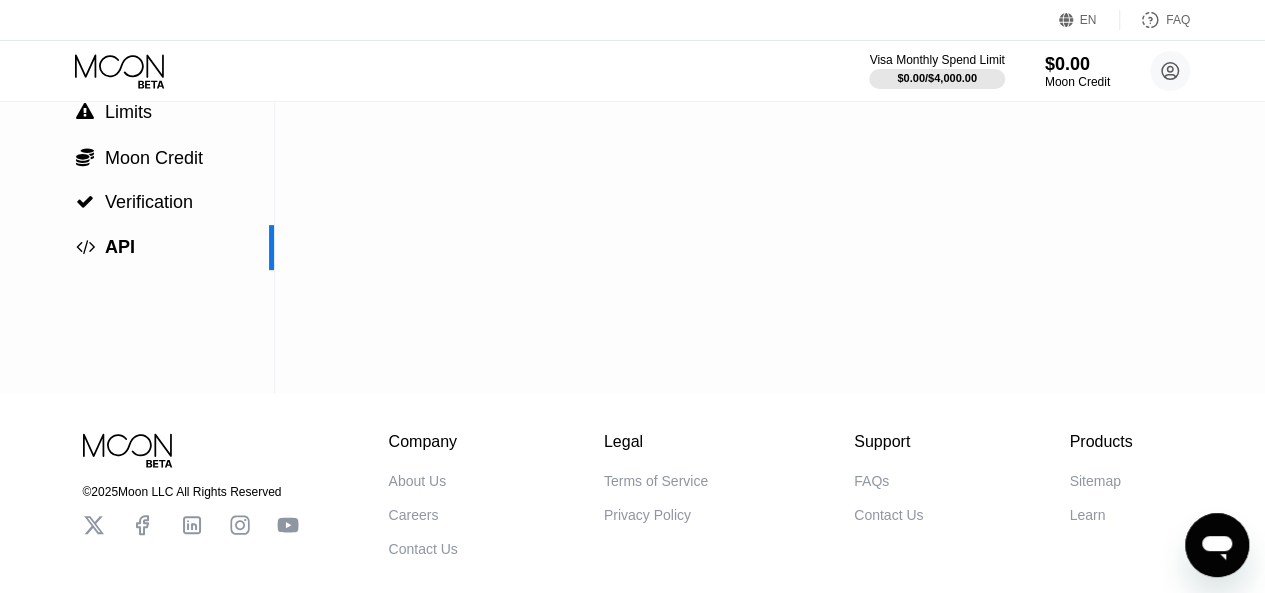 scroll, scrollTop: 0, scrollLeft: 0, axis: both 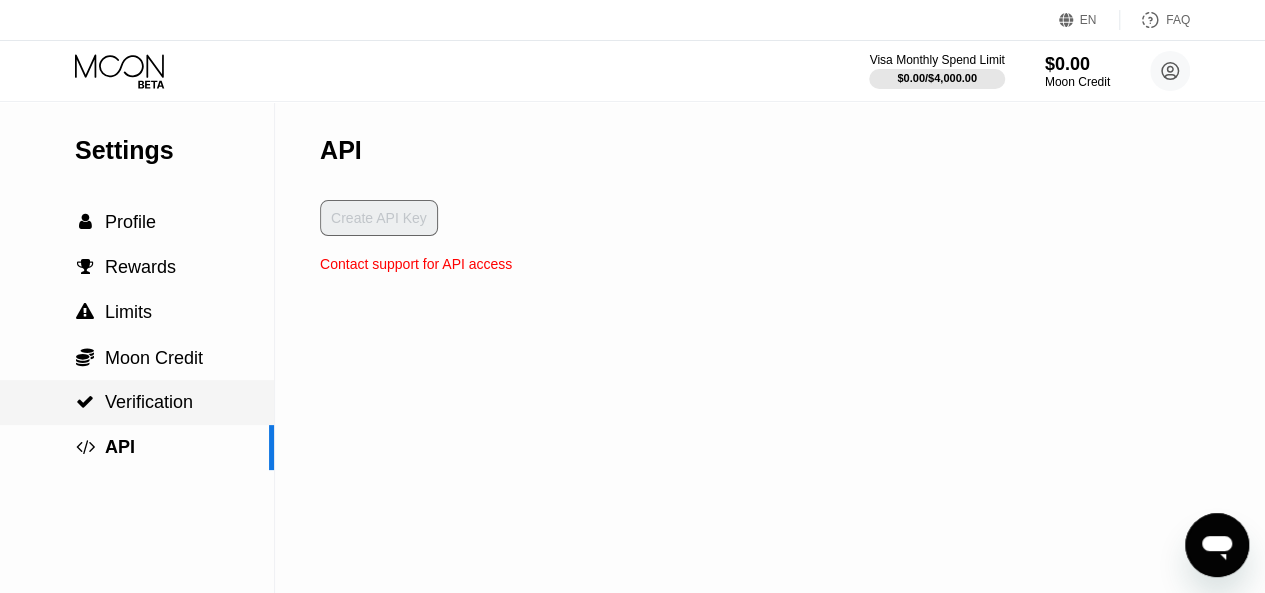 click on "Verification" at bounding box center [149, 402] 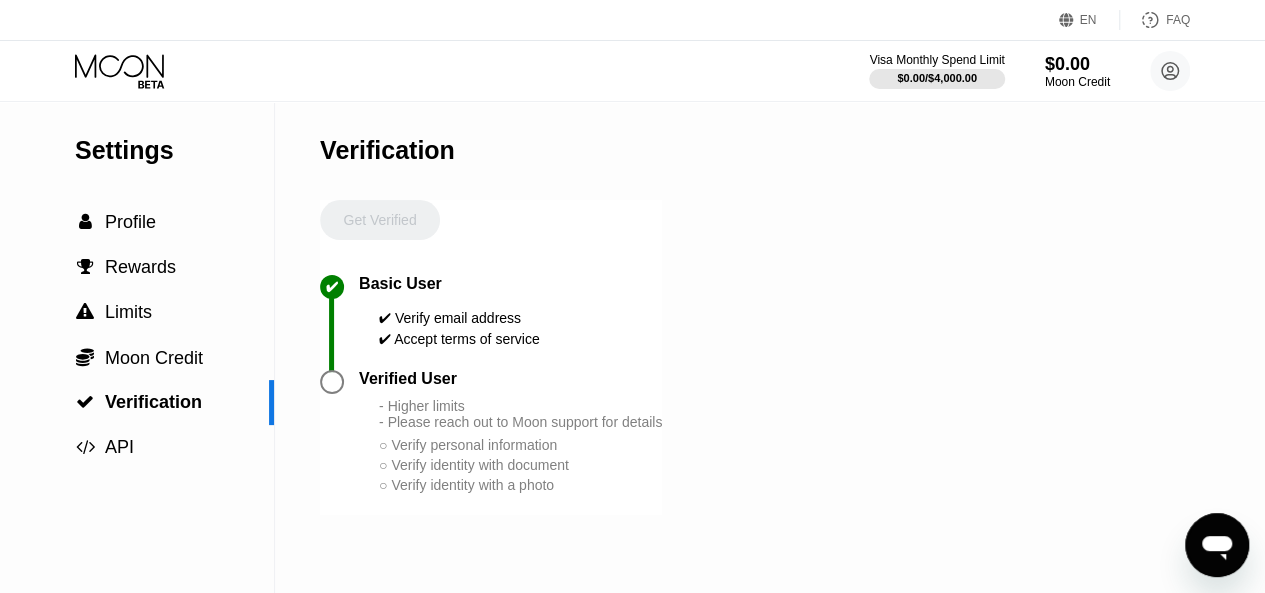 click at bounding box center (332, 382) 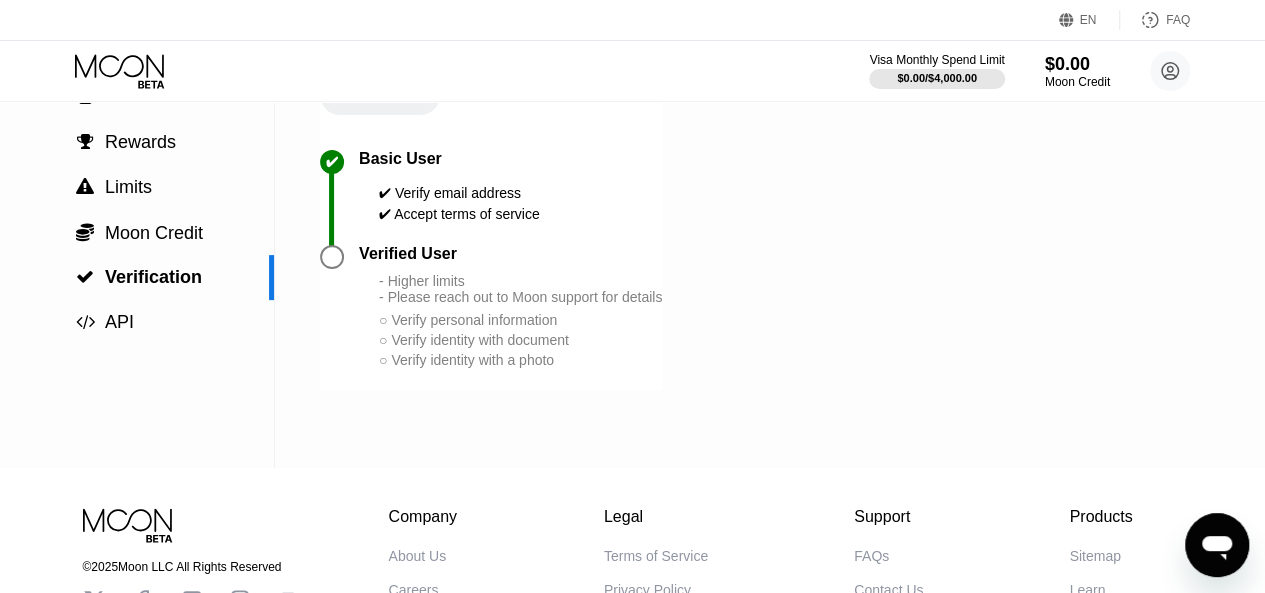 scroll, scrollTop: 200, scrollLeft: 0, axis: vertical 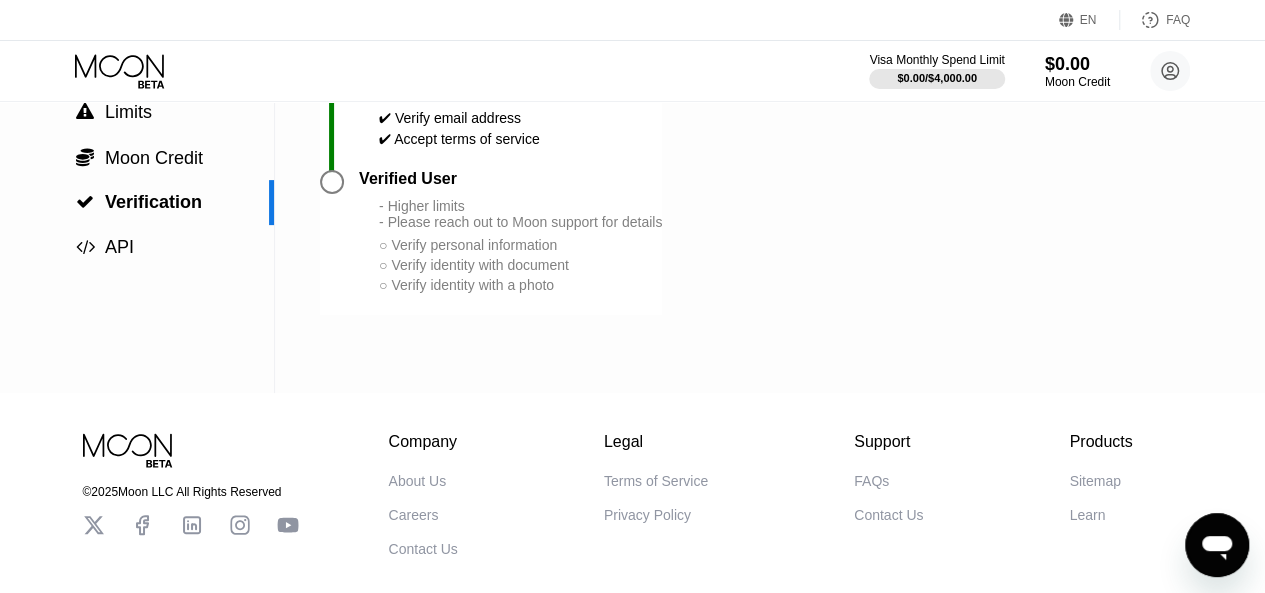 click at bounding box center [332, 182] 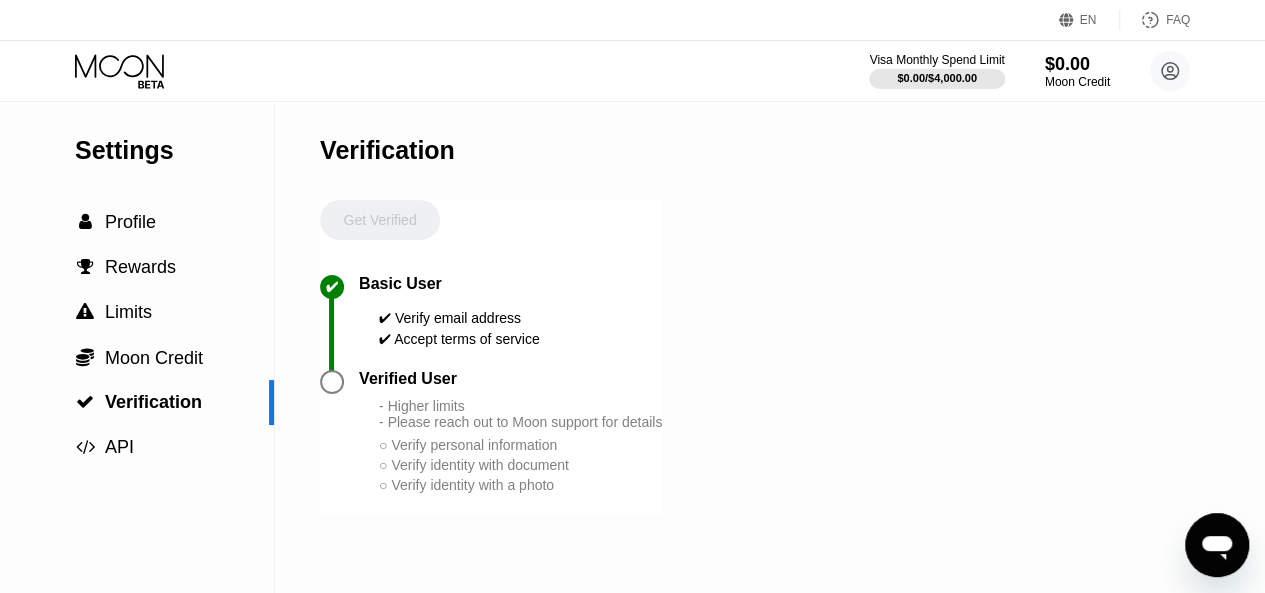 click on "Get Verified" at bounding box center (380, 237) 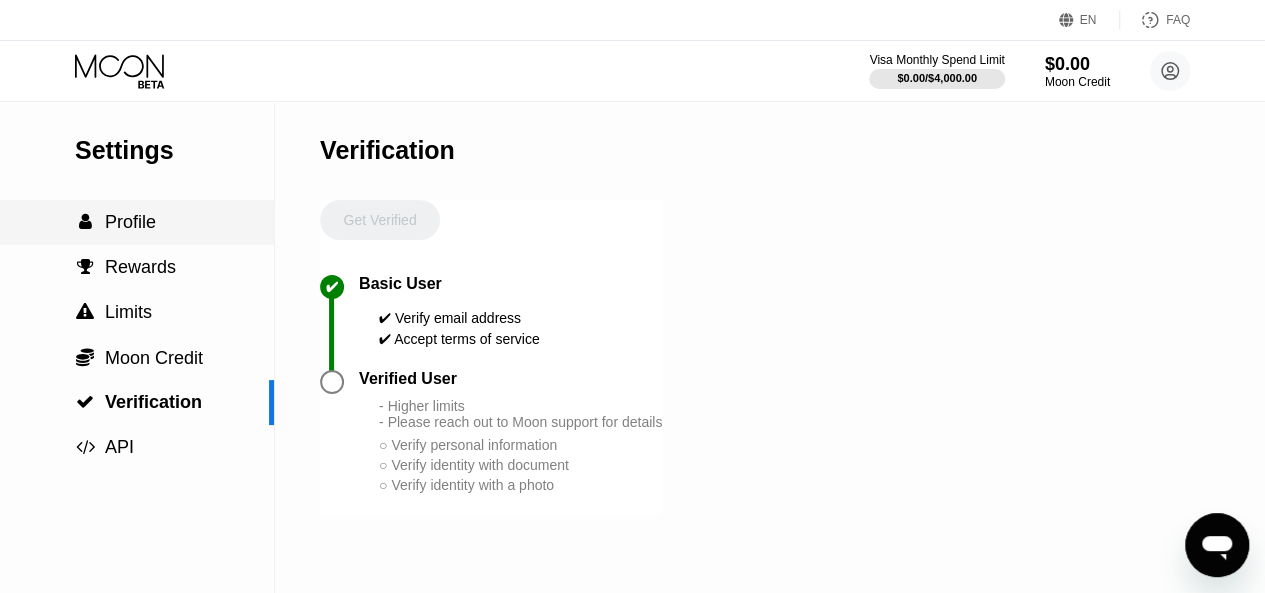 click on "" at bounding box center (85, 222) 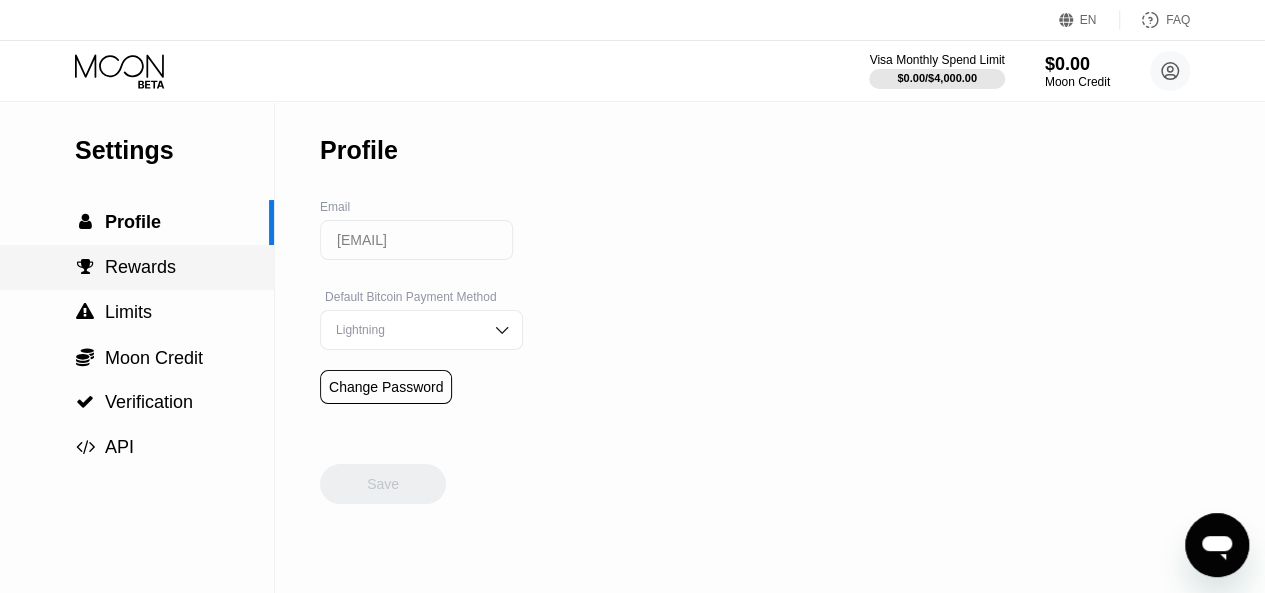 click on "Rewards" at bounding box center [140, 267] 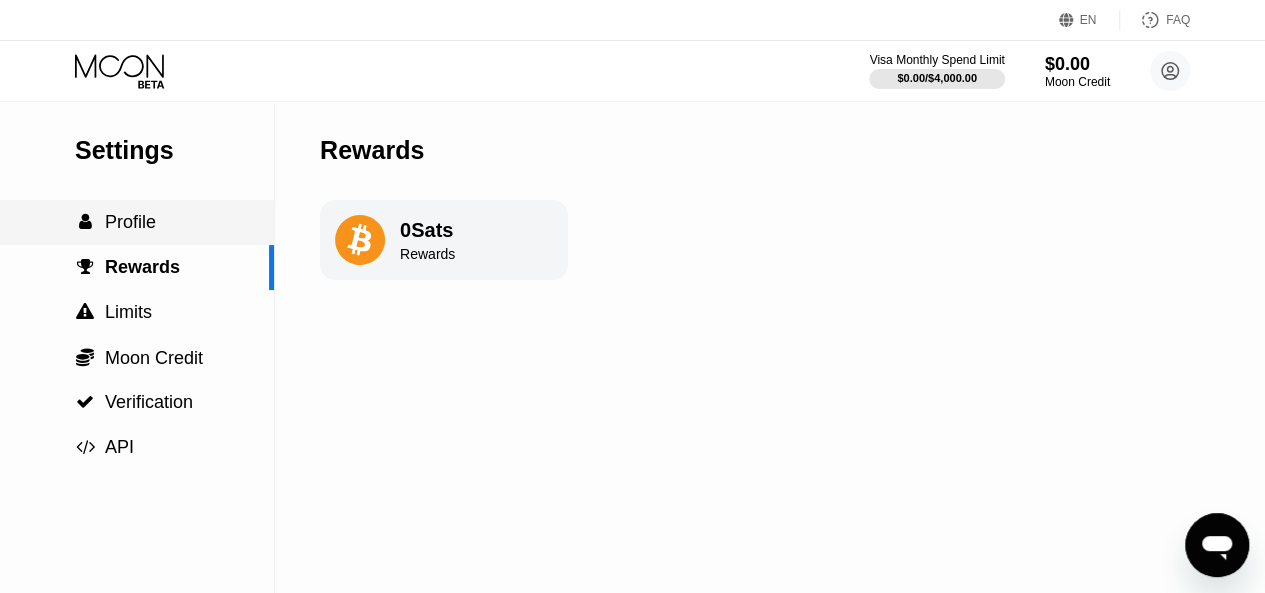 click on "Profile" at bounding box center [130, 222] 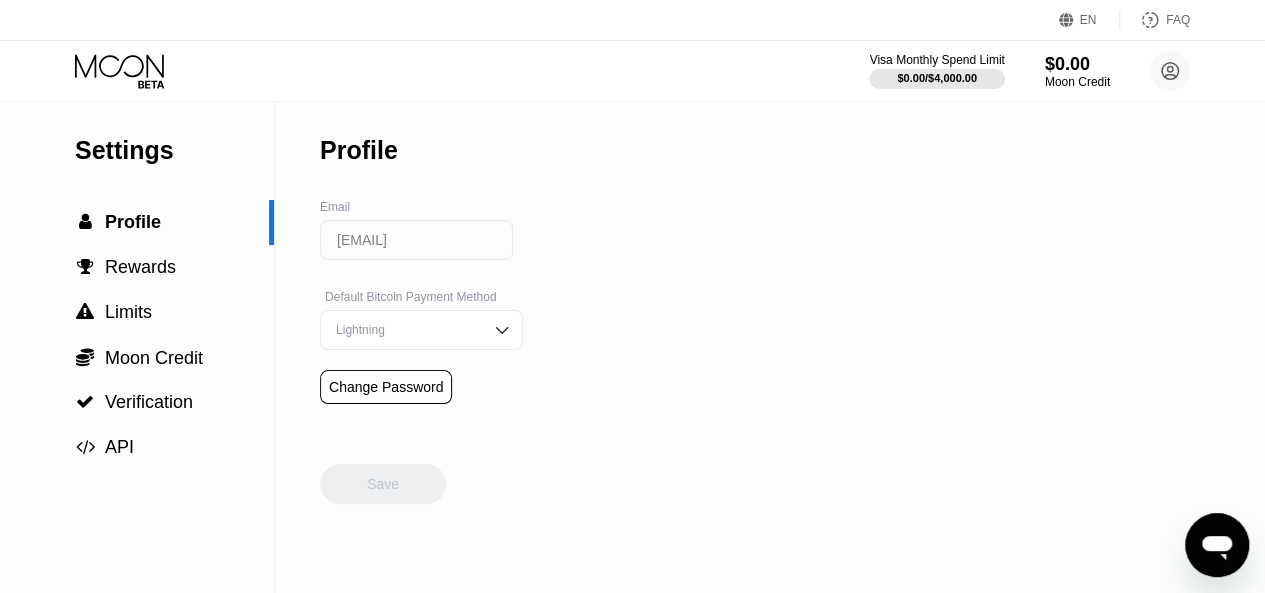 click on "Lightning" at bounding box center (421, 330) 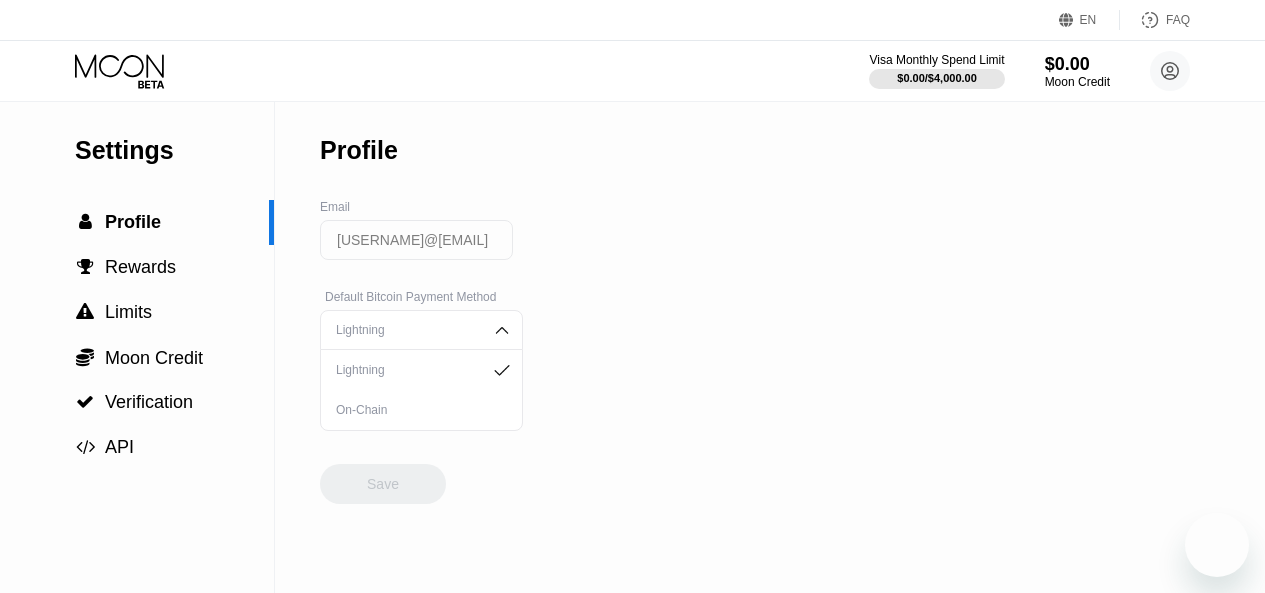 scroll, scrollTop: 0, scrollLeft: 0, axis: both 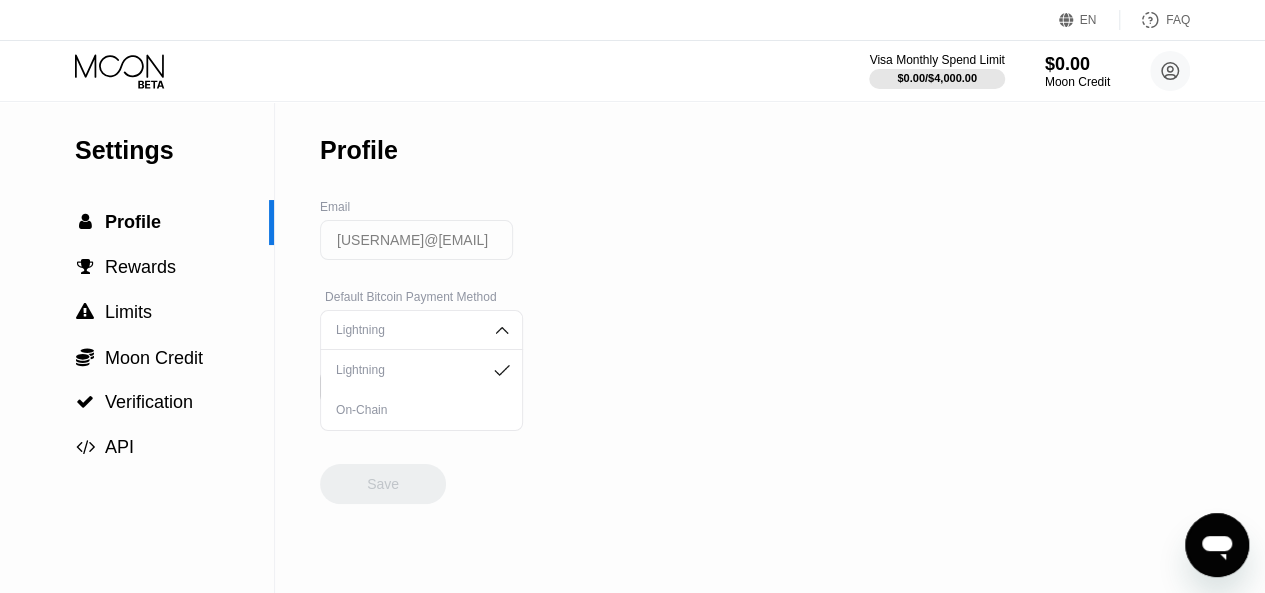 click on "On-Chain" at bounding box center (421, 410) 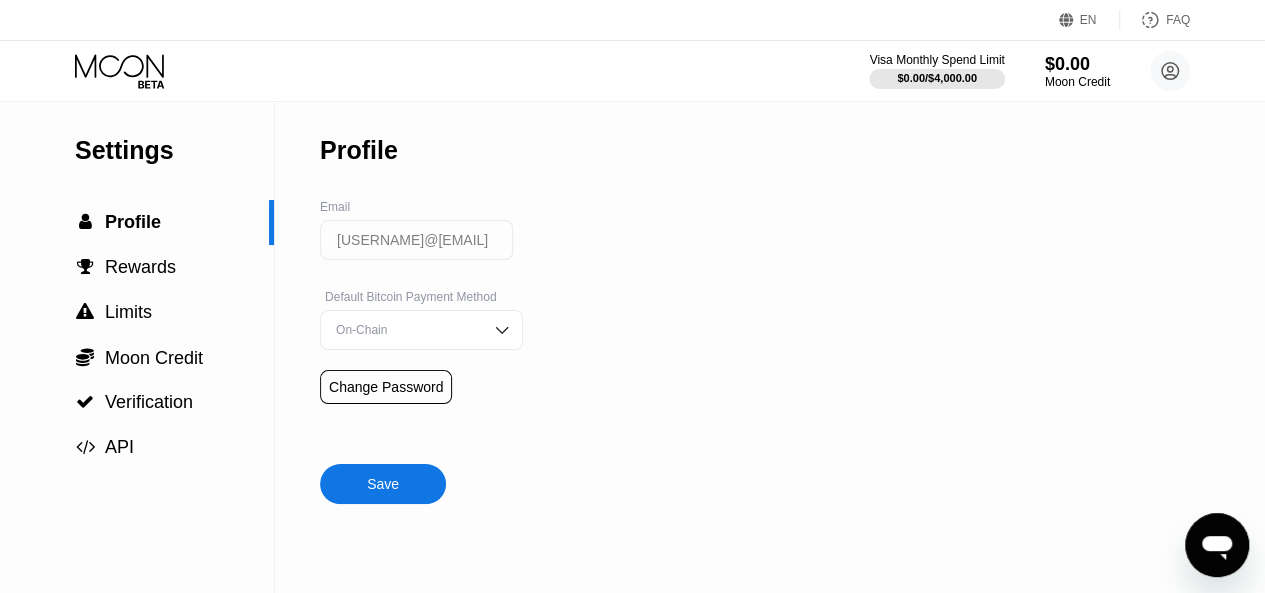 click on "On-Chain" at bounding box center [406, 330] 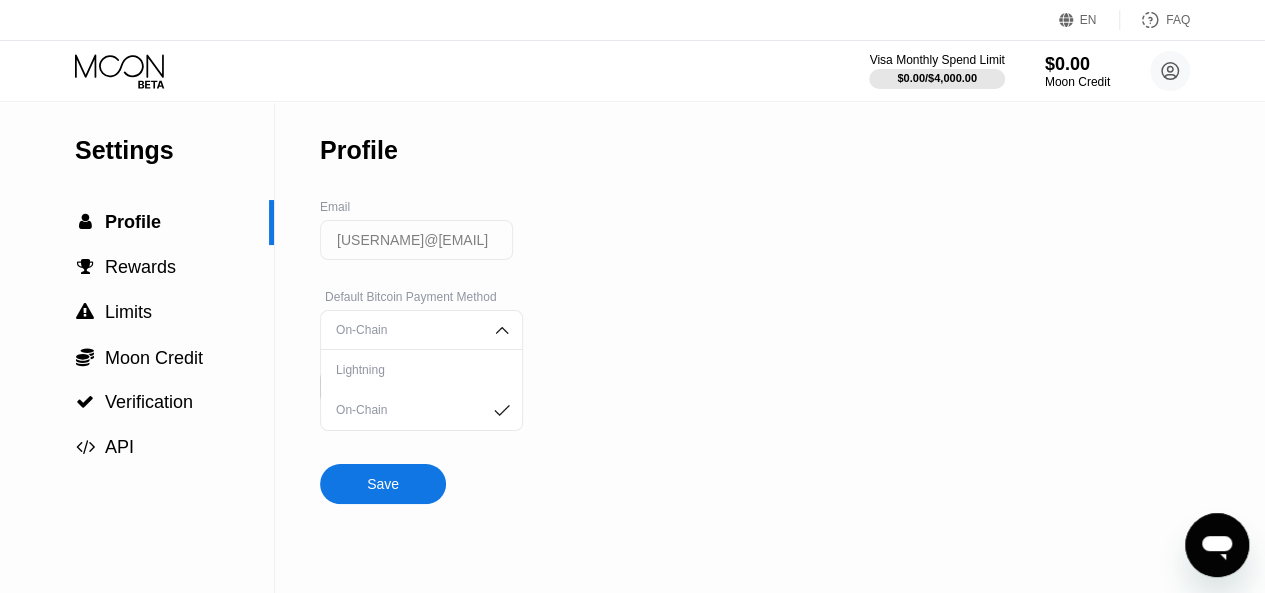 click on "Lightning" at bounding box center [421, 370] 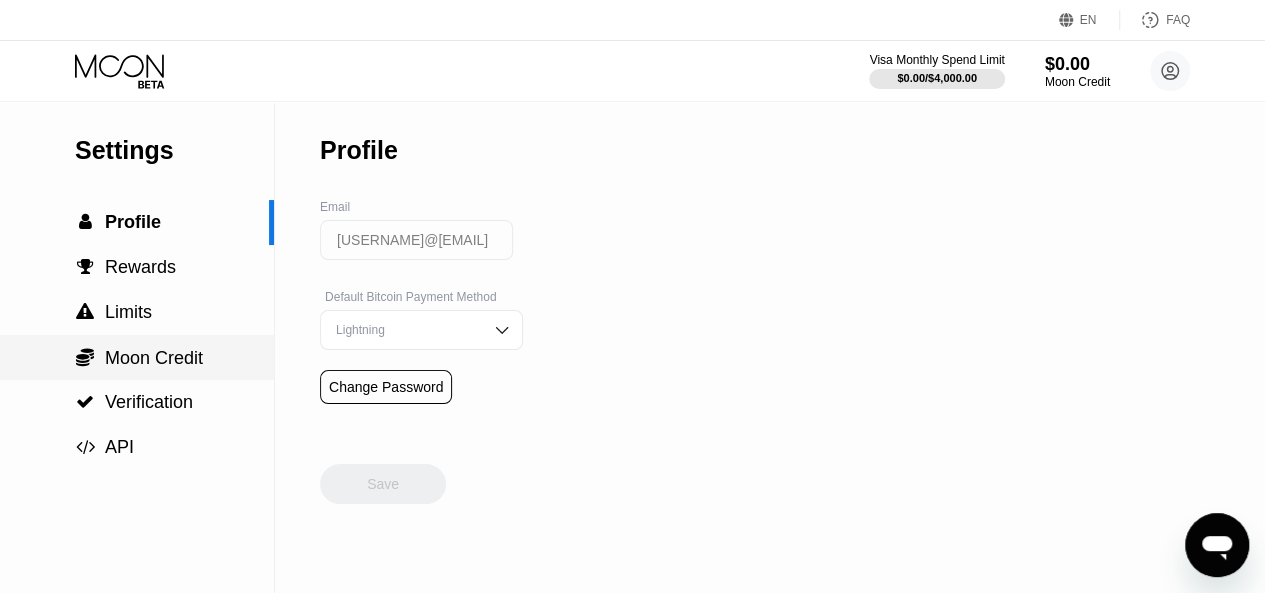 click on "Moon Credit" at bounding box center (154, 358) 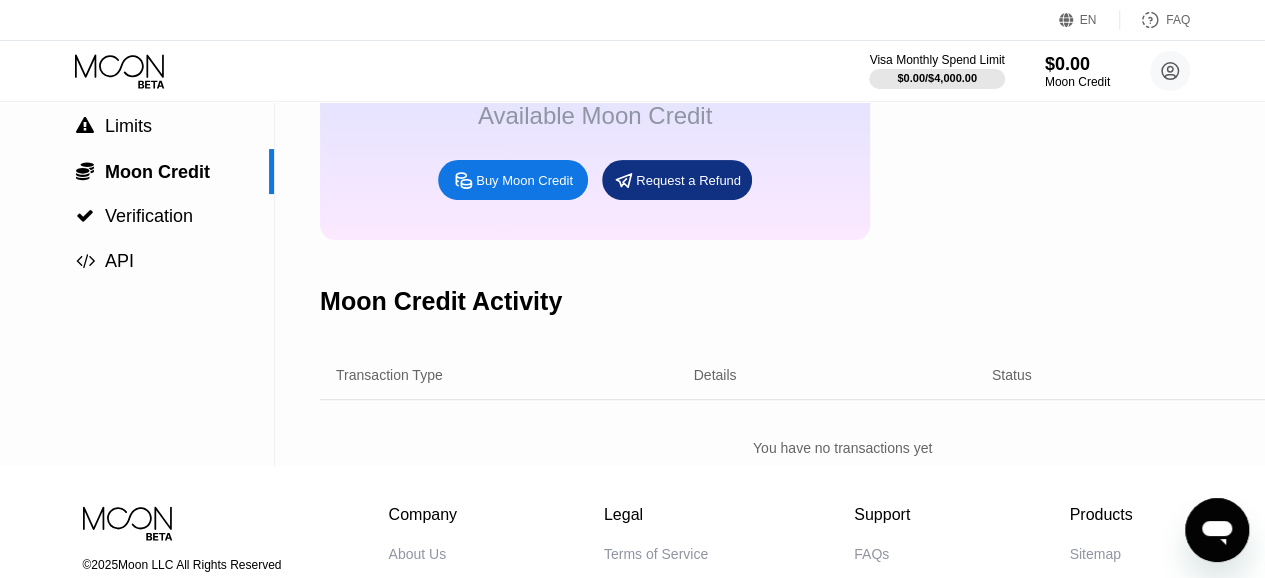 scroll, scrollTop: 104, scrollLeft: 0, axis: vertical 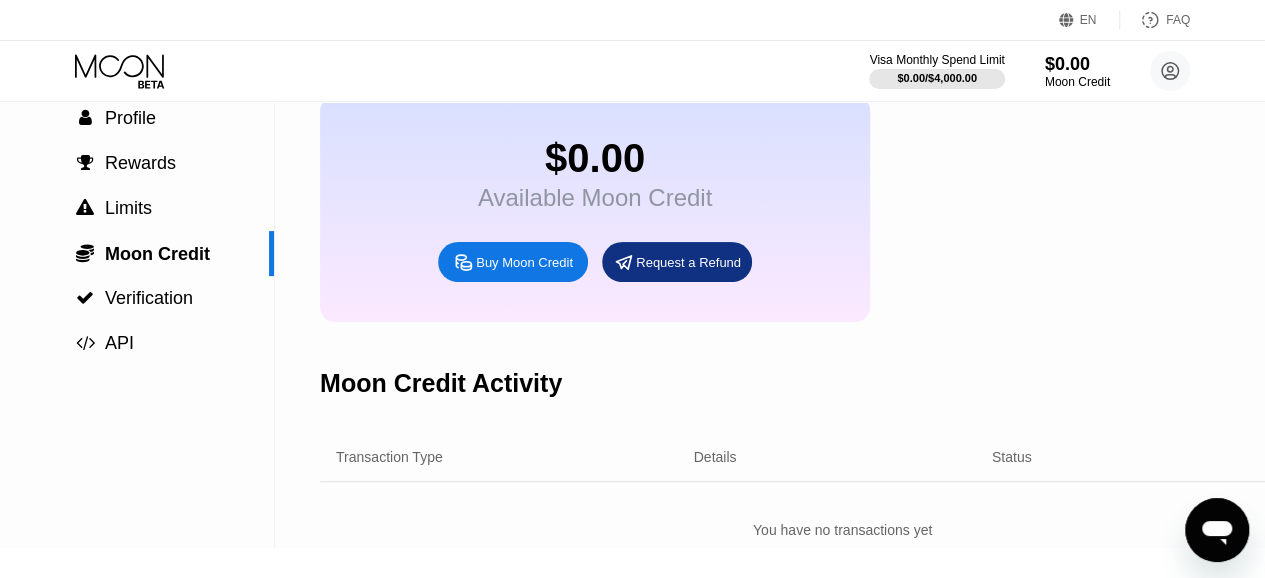 click on "Buy Moon Credit" at bounding box center [524, 262] 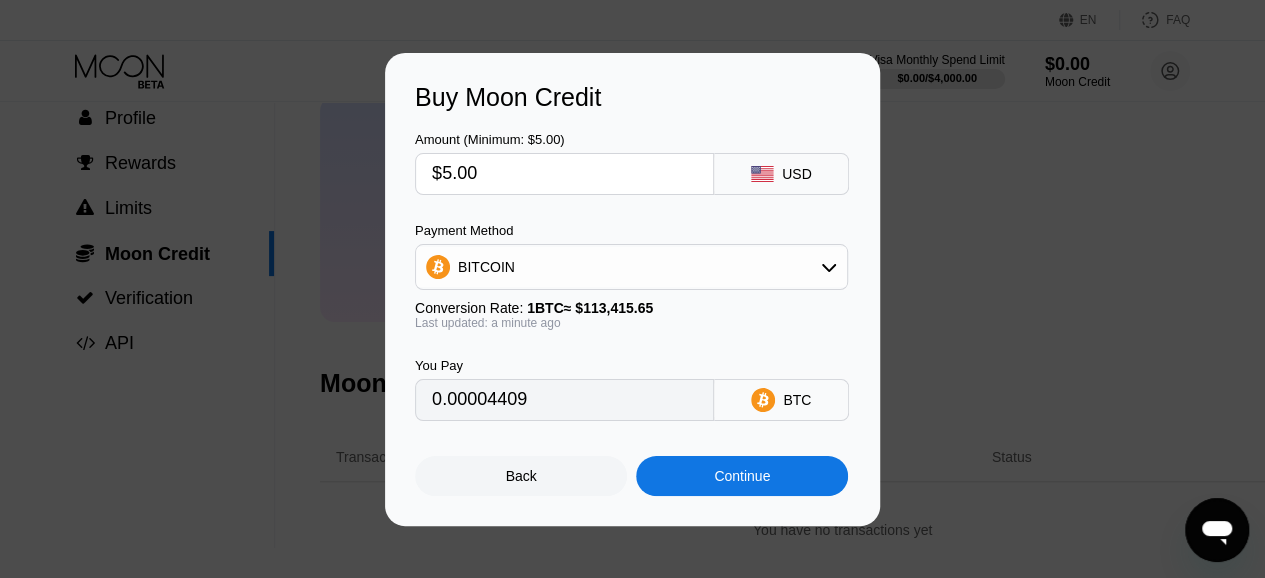click on "BITCOIN" at bounding box center (631, 267) 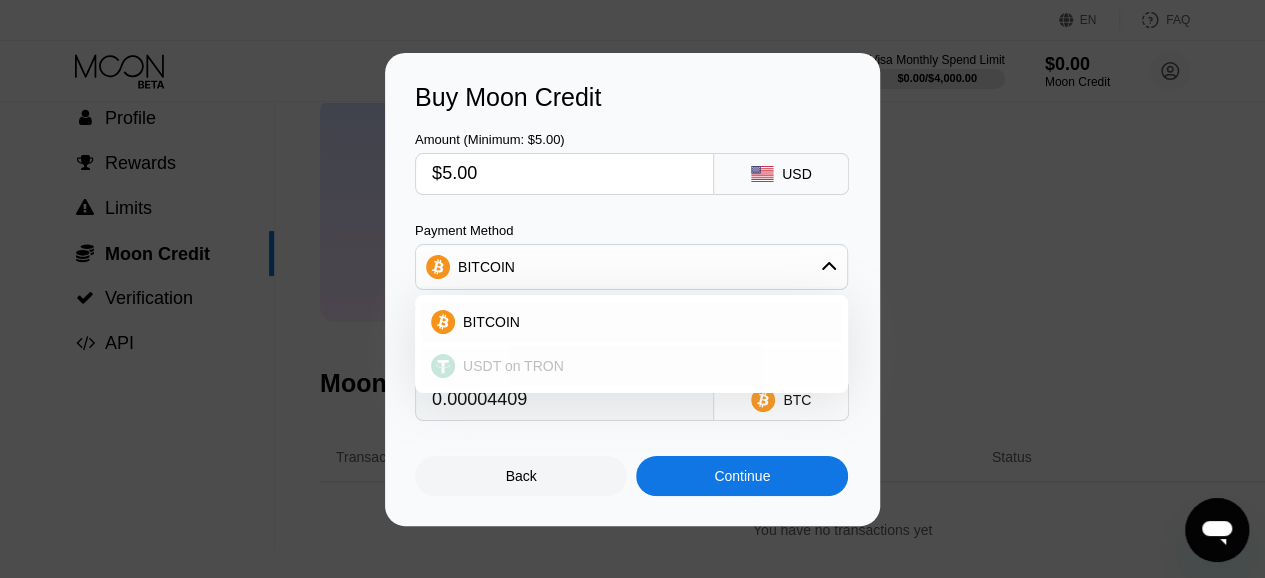 click on "USDT on TRON" at bounding box center [513, 366] 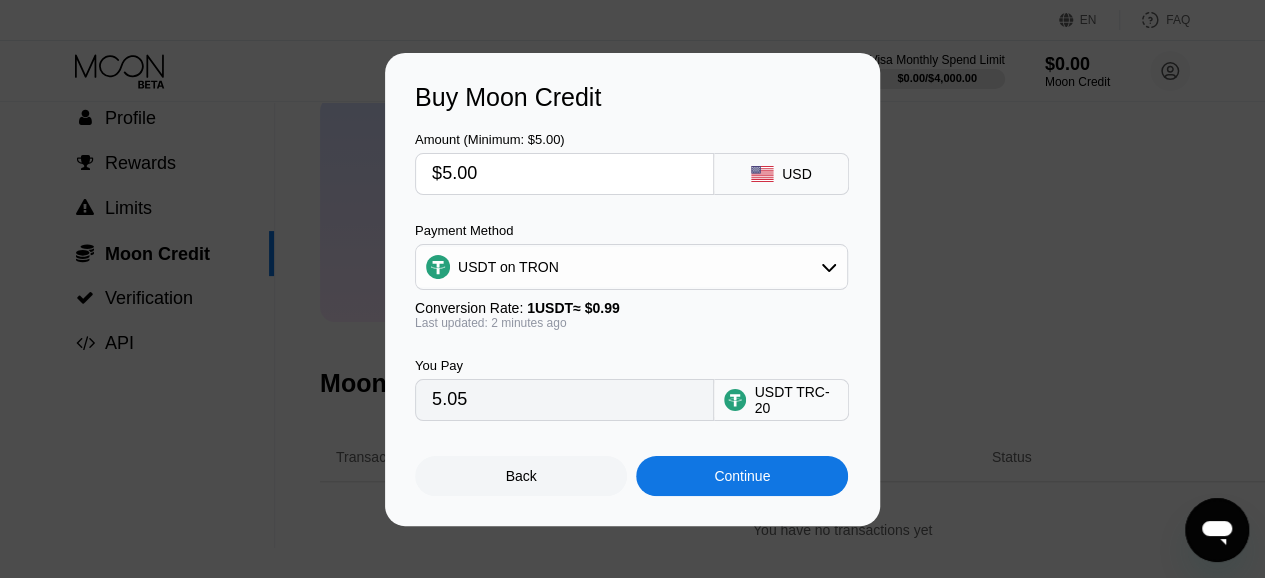 click on "Continue" at bounding box center [742, 476] 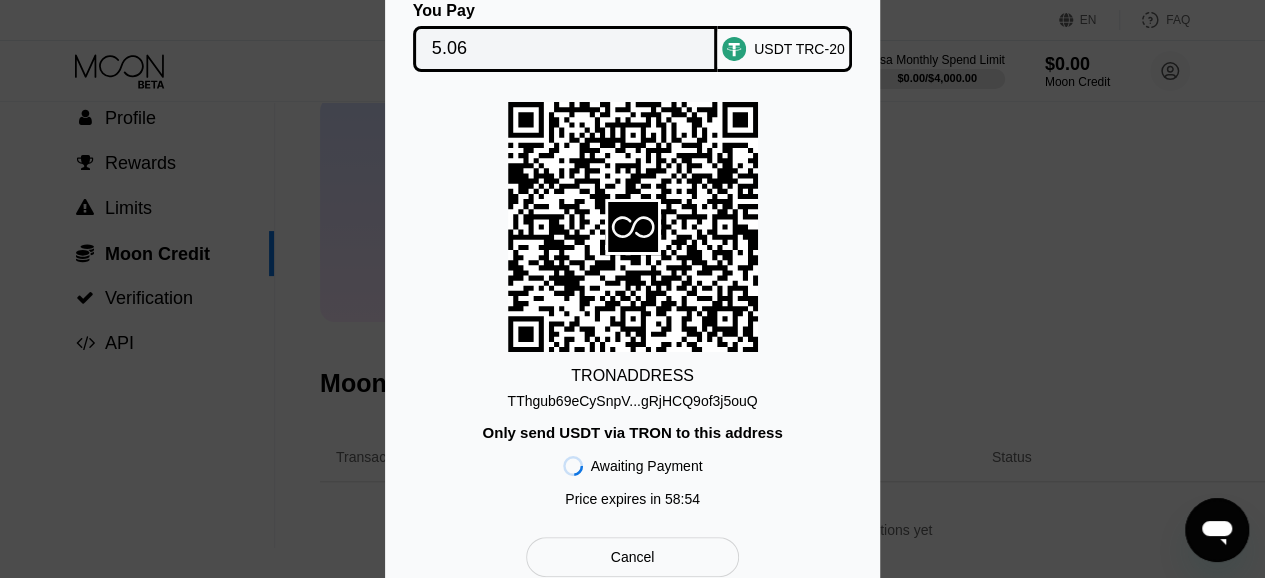 scroll, scrollTop: 4, scrollLeft: 0, axis: vertical 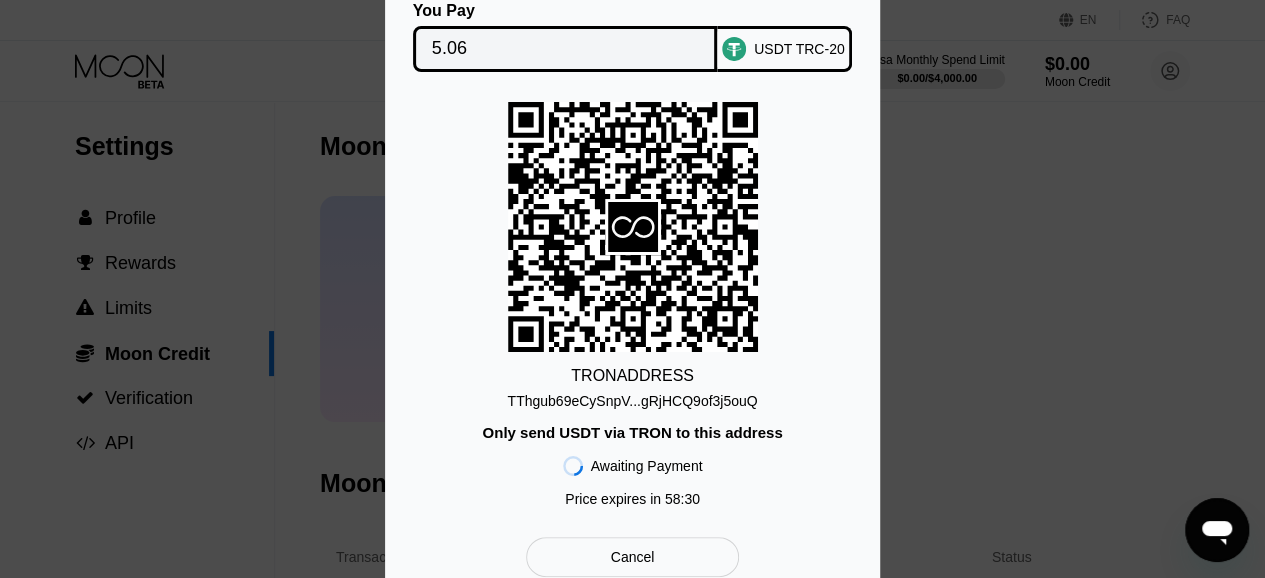 click 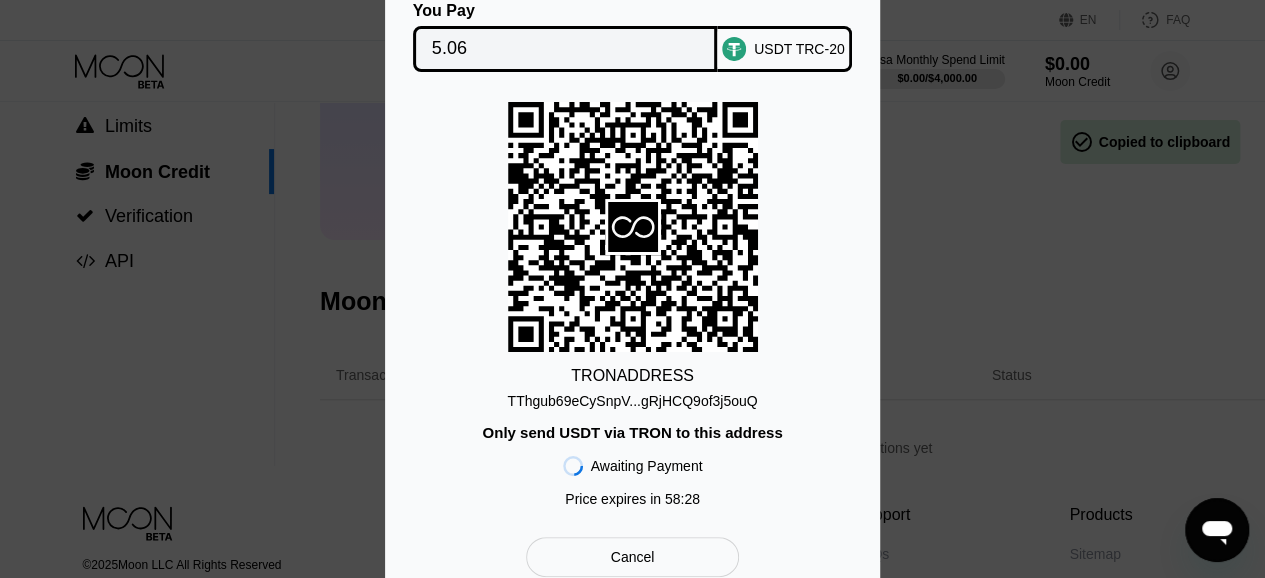 scroll, scrollTop: 204, scrollLeft: 0, axis: vertical 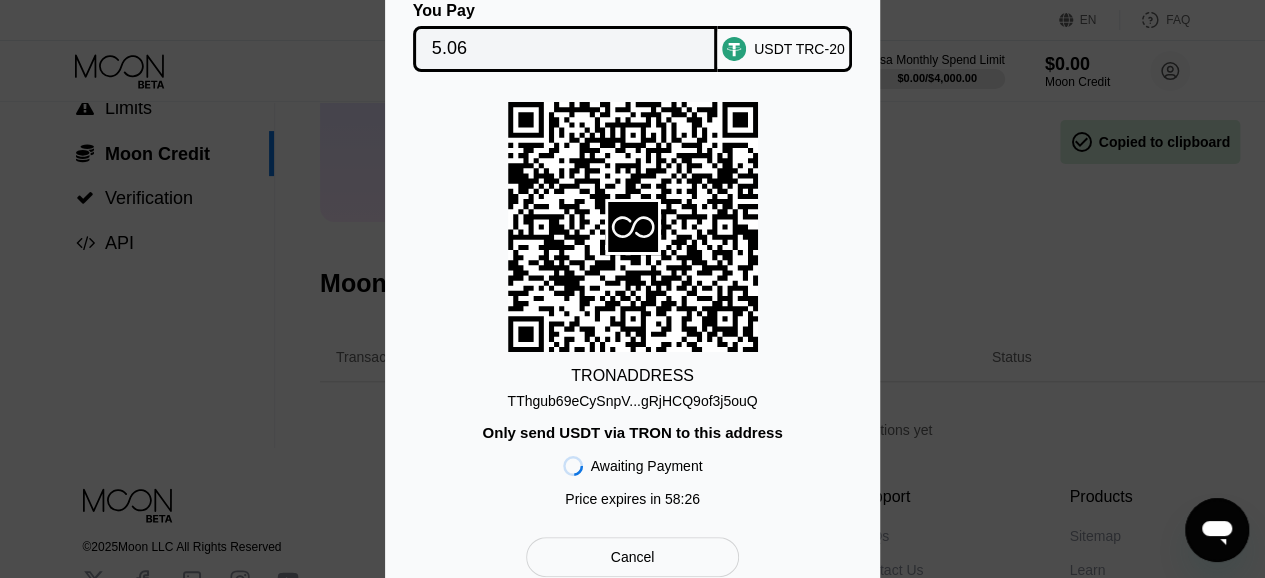 click on "TThgub69eCySnpV...gRjHCQ9of3j5ouQ" at bounding box center [632, 401] 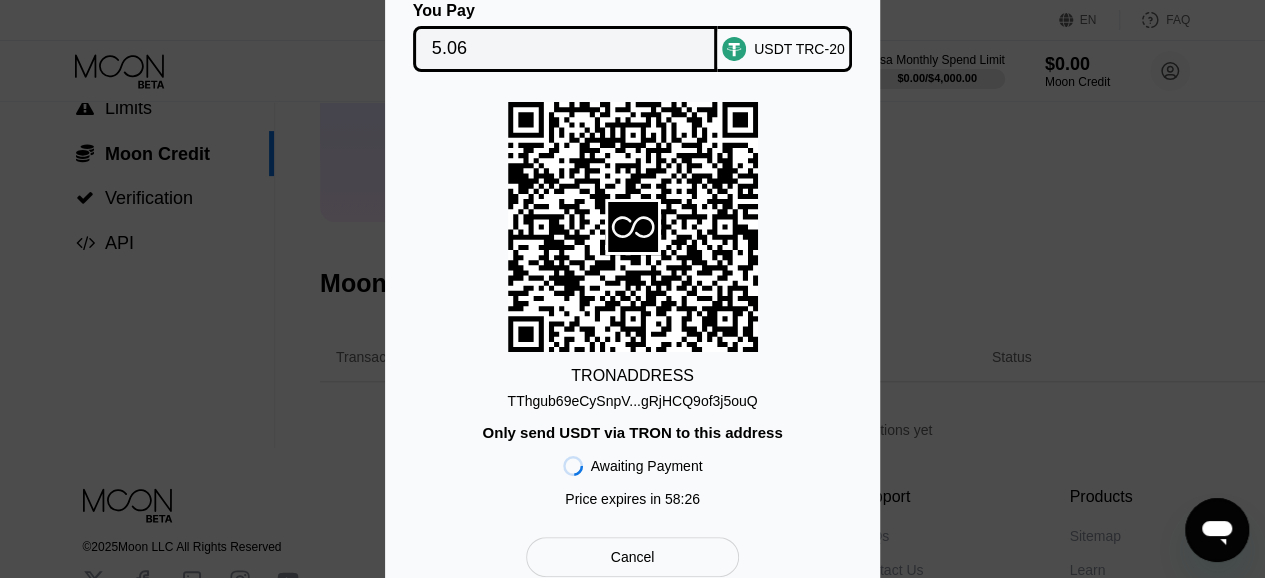 click on "You Pay 5.06 USDT TRC-20 TRON  ADDRESS TThgub69eCySnpV...gRjHCQ9of3j5ouQ Only send USDT via TRON to this address Awaiting Payment Price expires in   58 : 26 Cancel" at bounding box center [632, 289] 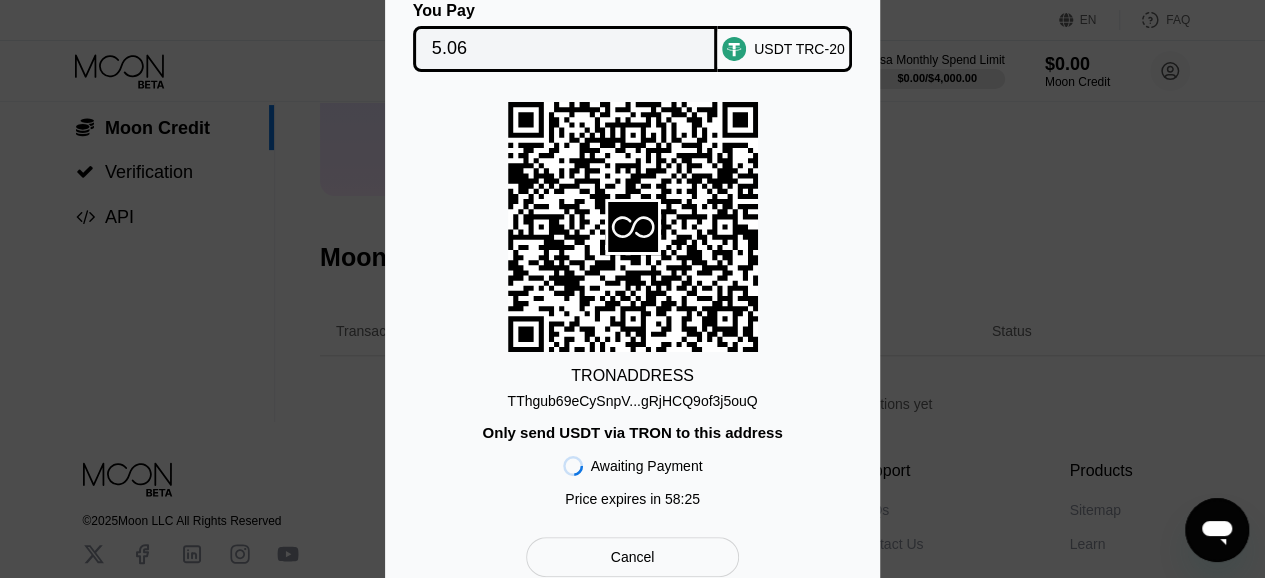 scroll, scrollTop: 304, scrollLeft: 0, axis: vertical 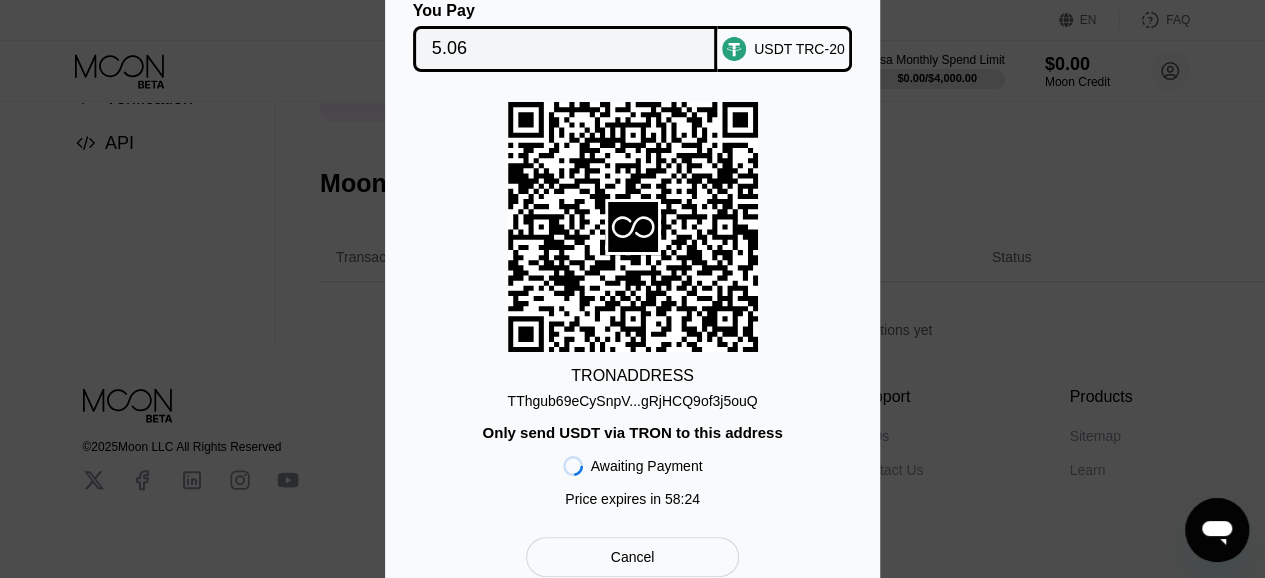 click on "Cancel" at bounding box center (632, 557) 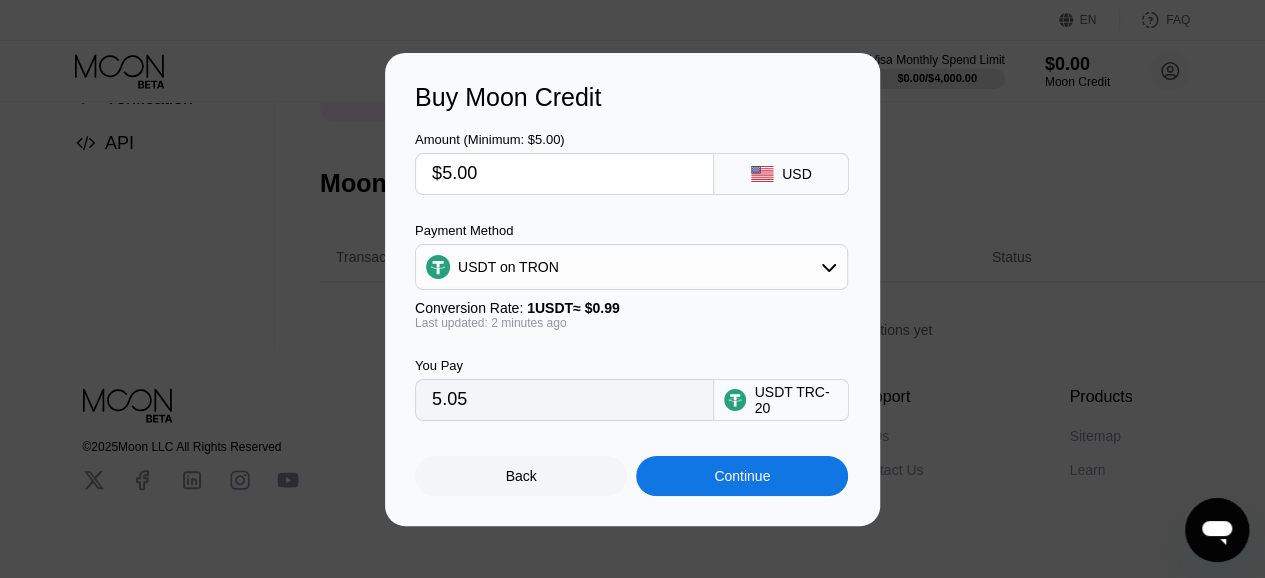 click on "Back" at bounding box center [521, 476] 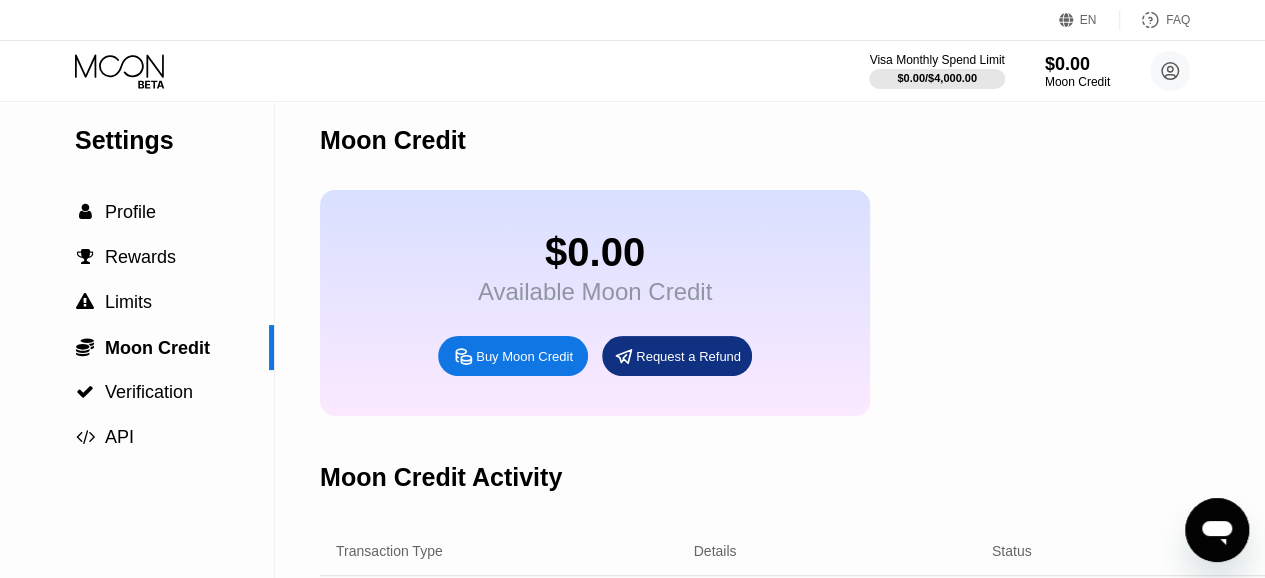 scroll, scrollTop: 4, scrollLeft: 0, axis: vertical 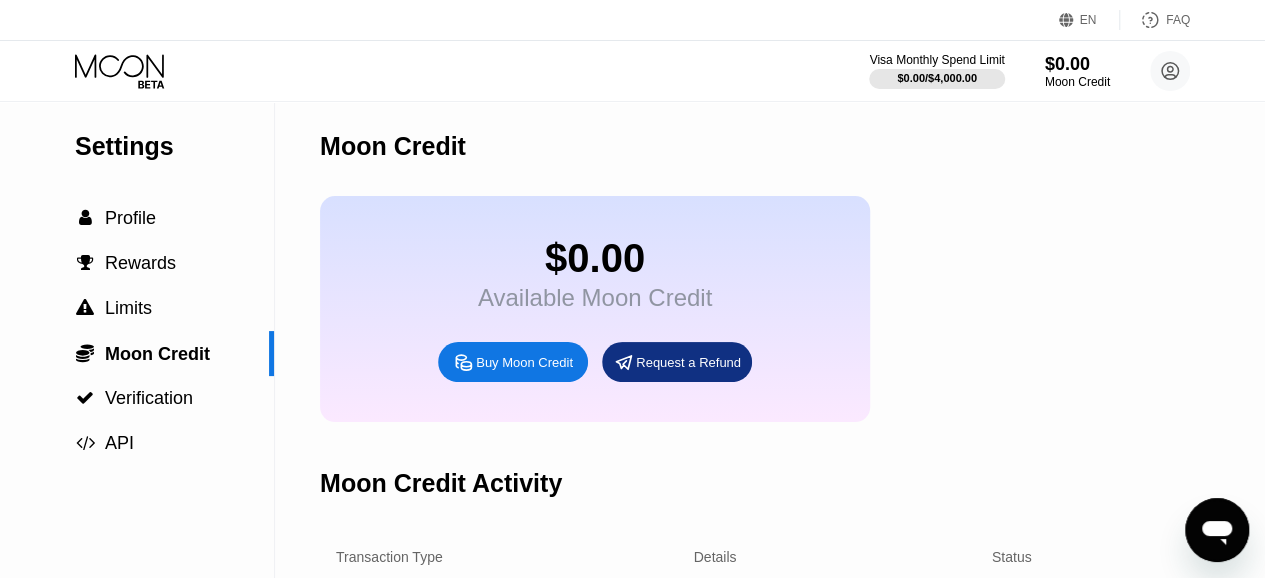 click 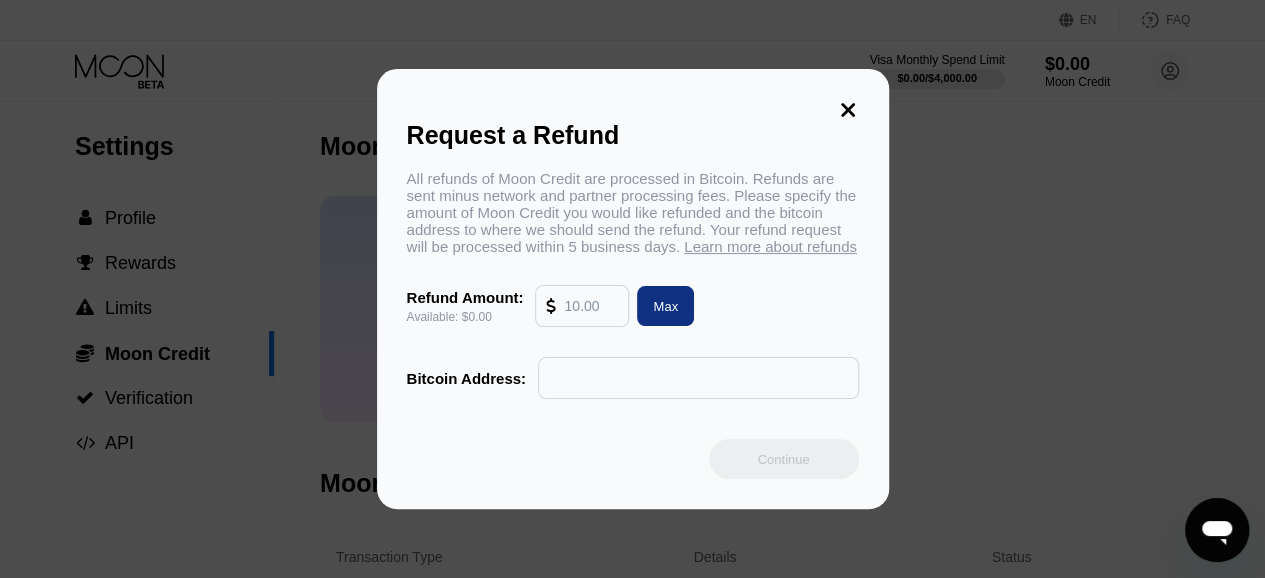 click on "Available:   $0.00" at bounding box center [465, 317] 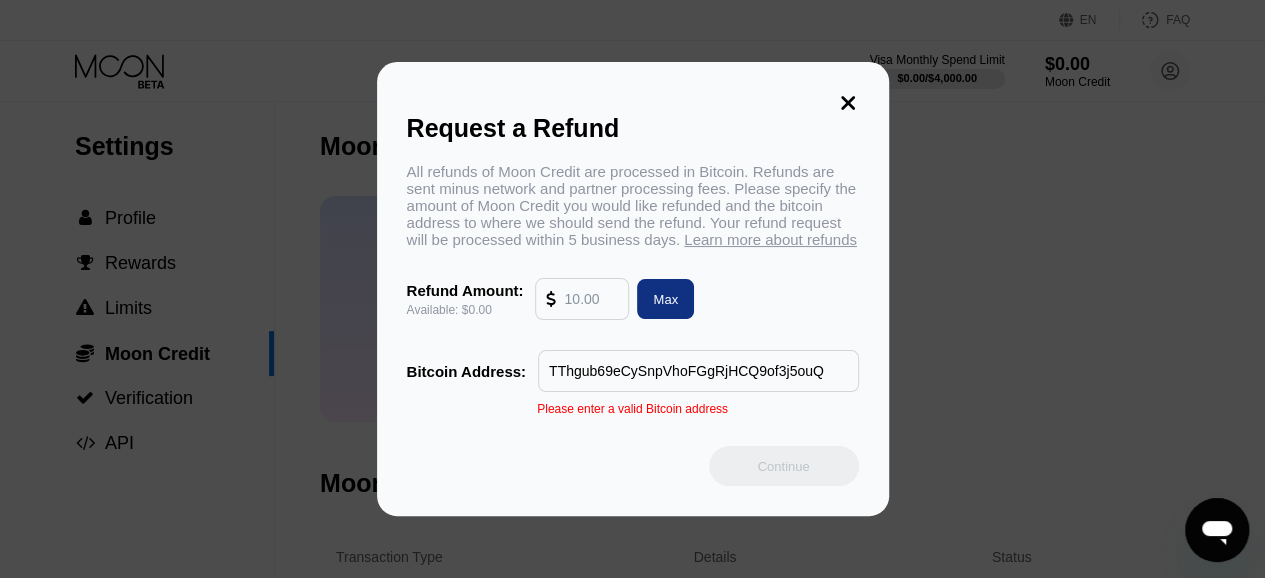 type on "TThgub69eCySnpVhoFGgRjHCQ9of3j5ouQ" 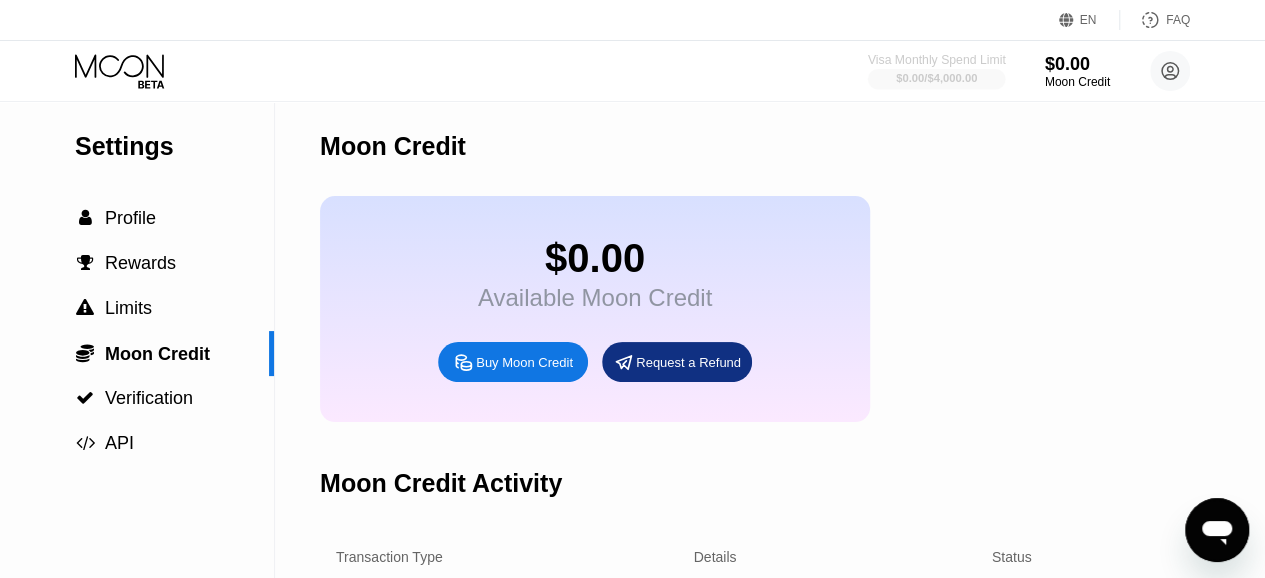 click at bounding box center [937, 79] 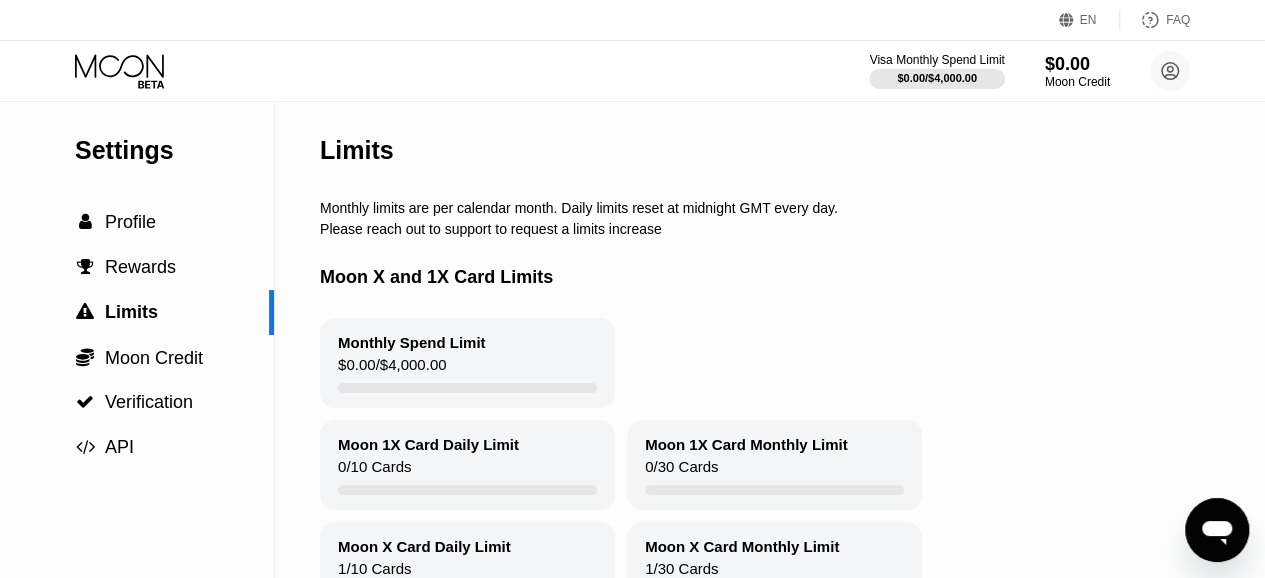 click on "Visa Monthly Spend Limit $0.00 / $4,000.00 $0.00 Moon Credit kristianbozic761@gmail.com  Home Settings Support Careers About Us Log out Privacy policy Terms" at bounding box center (1029, 71) 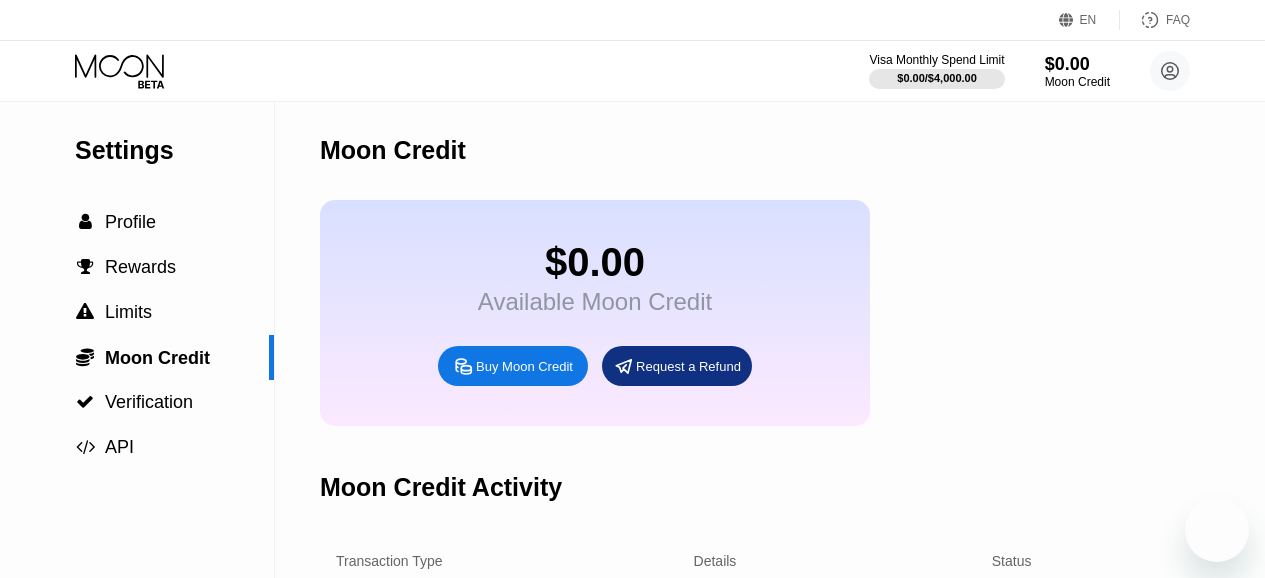 scroll, scrollTop: 100, scrollLeft: 0, axis: vertical 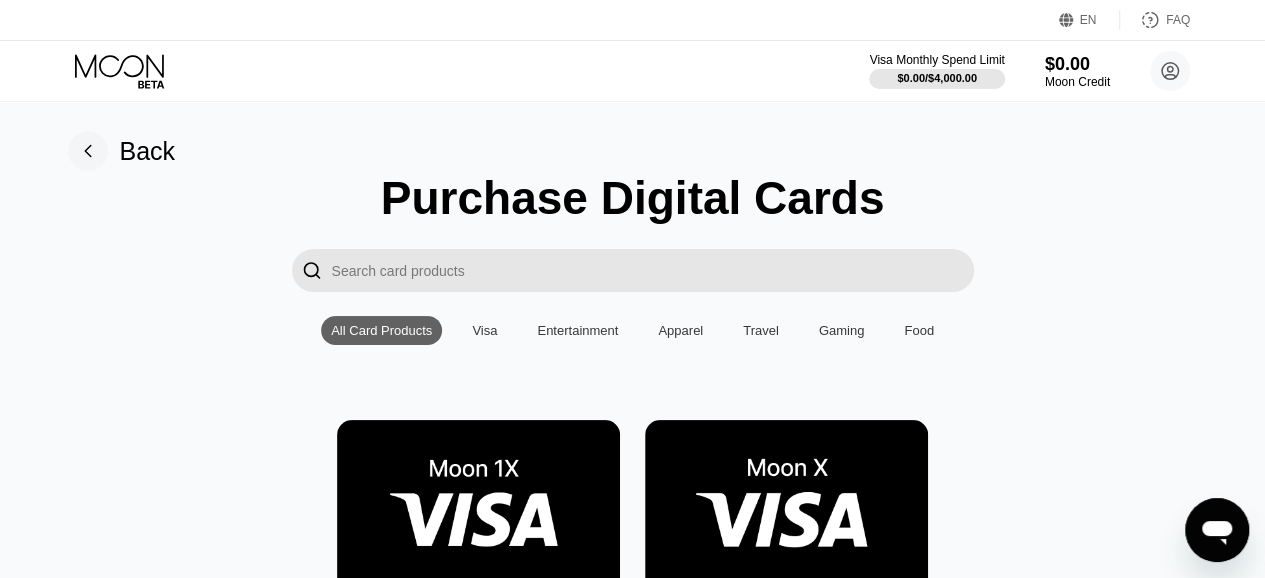 click on "Visa" at bounding box center (484, 330) 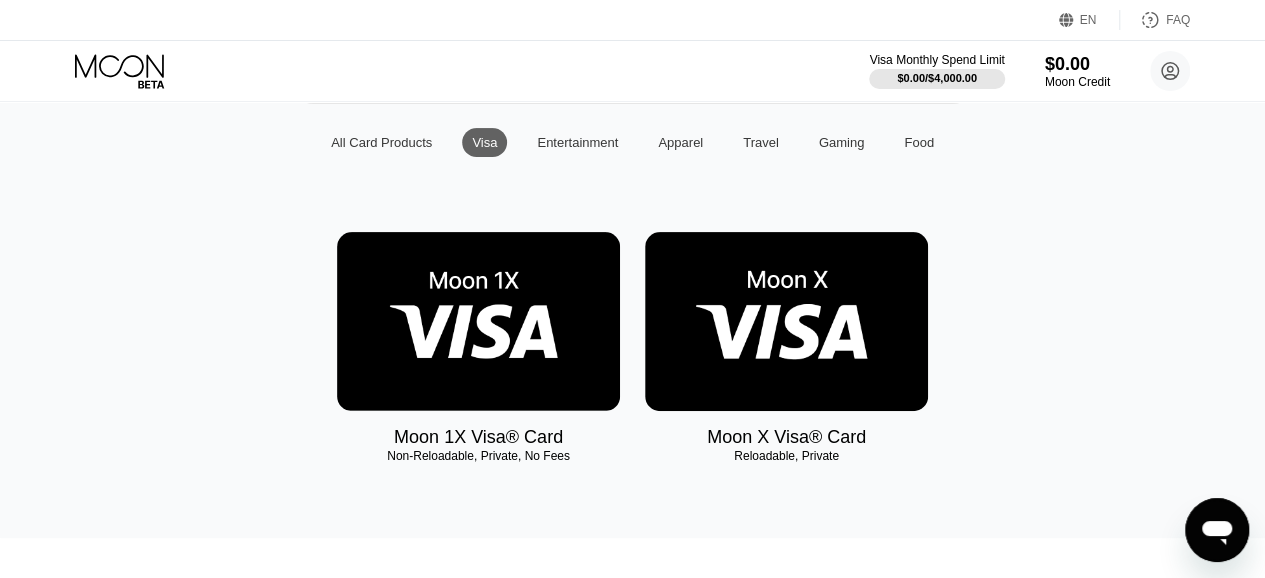 scroll, scrollTop: 200, scrollLeft: 0, axis: vertical 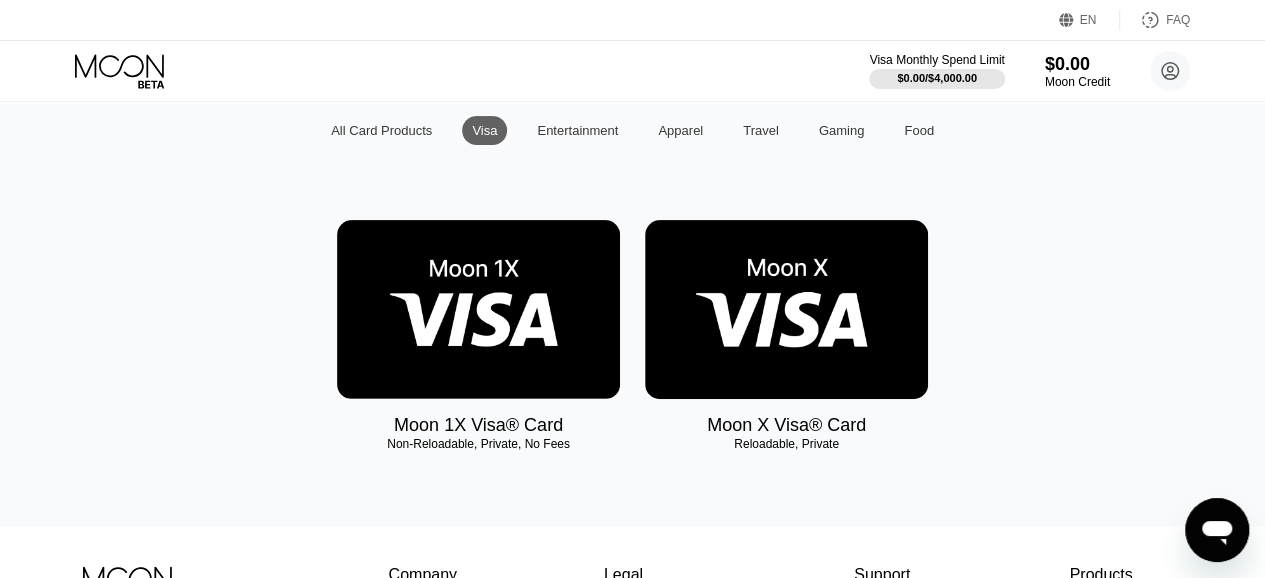 click at bounding box center (478, 309) 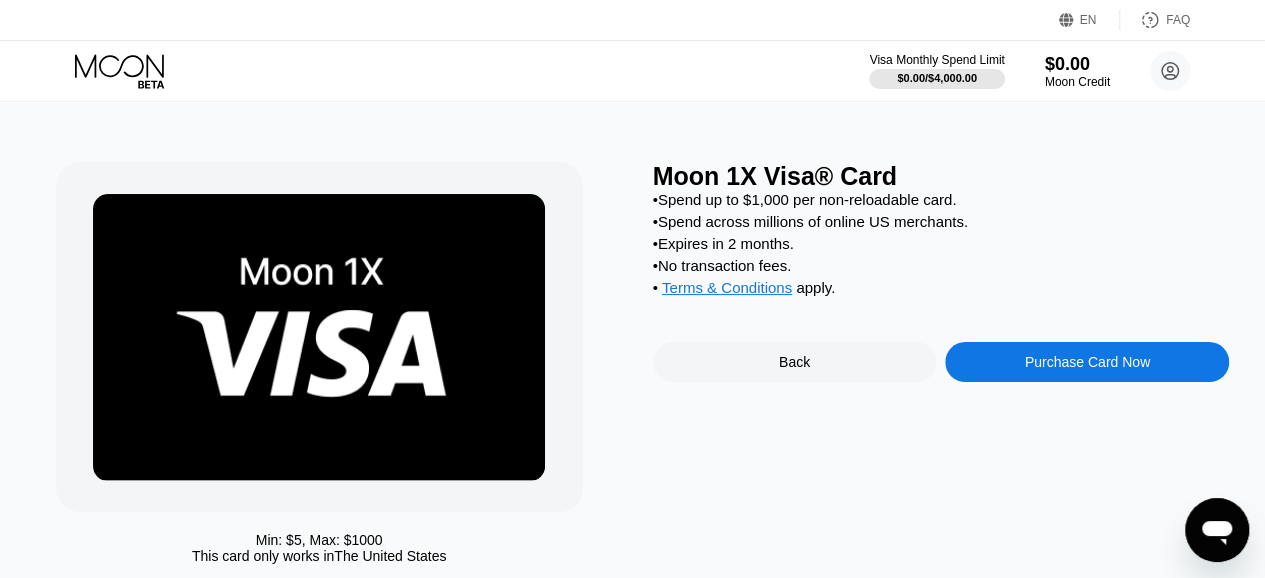 scroll, scrollTop: 0, scrollLeft: 0, axis: both 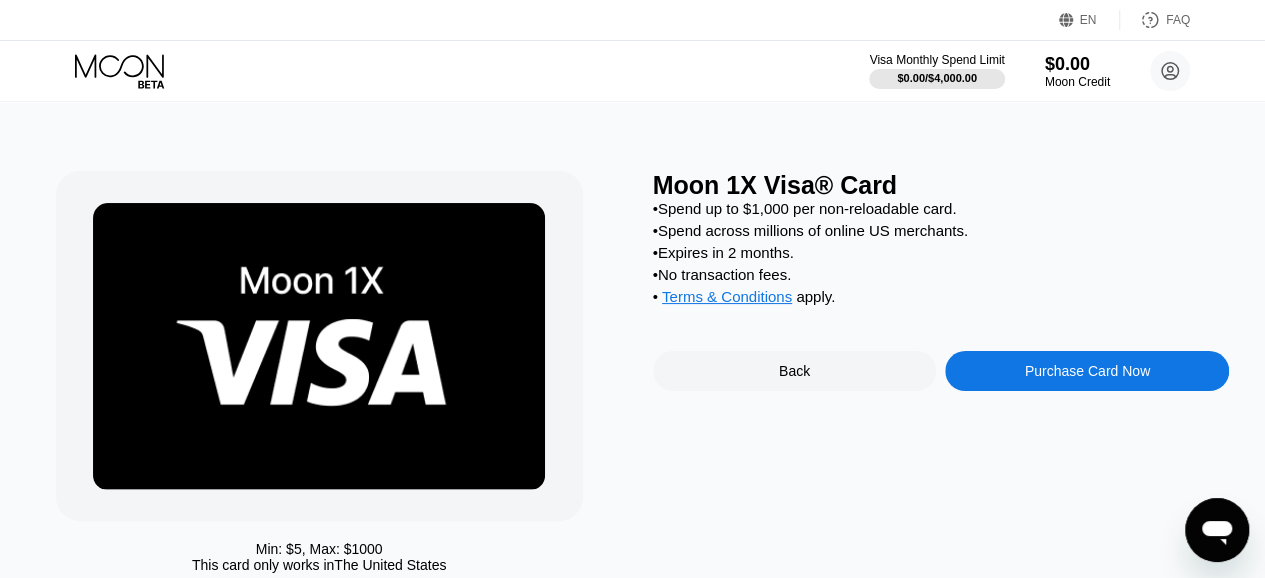 click on "Purchase Card Now" at bounding box center [1087, 371] 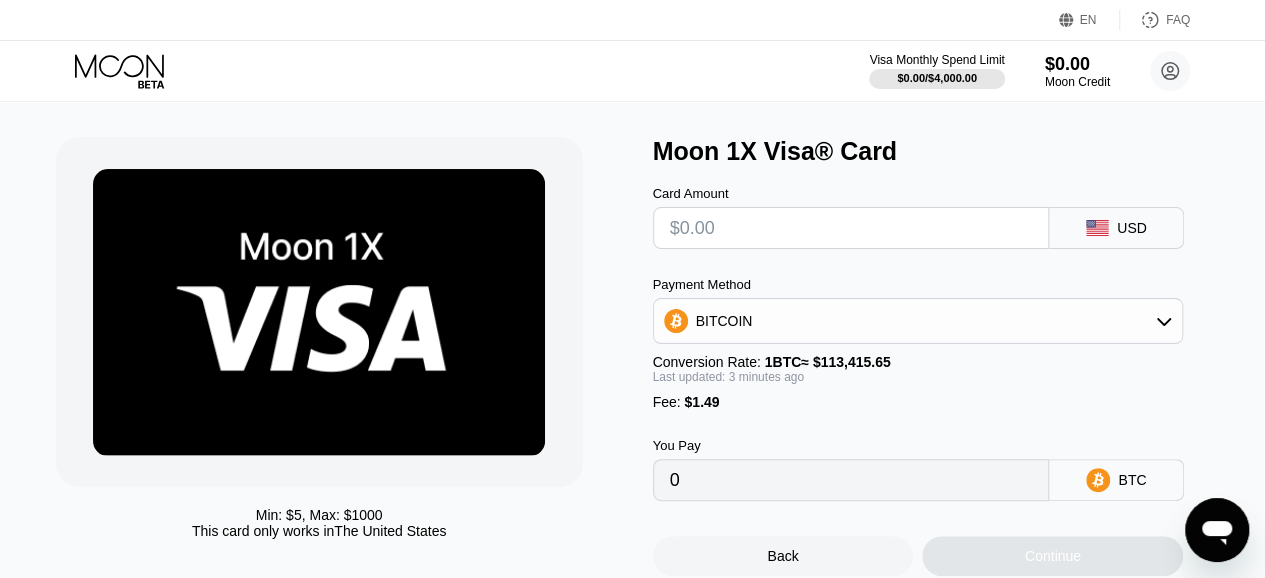 scroll, scrollTop: 0, scrollLeft: 0, axis: both 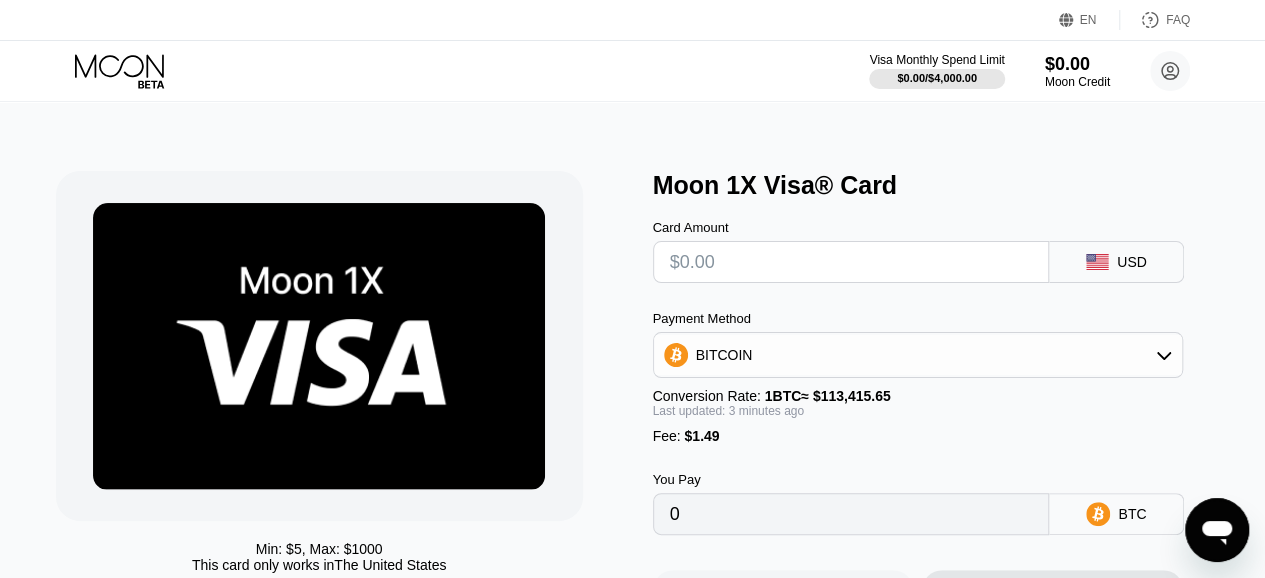 click at bounding box center (851, 262) 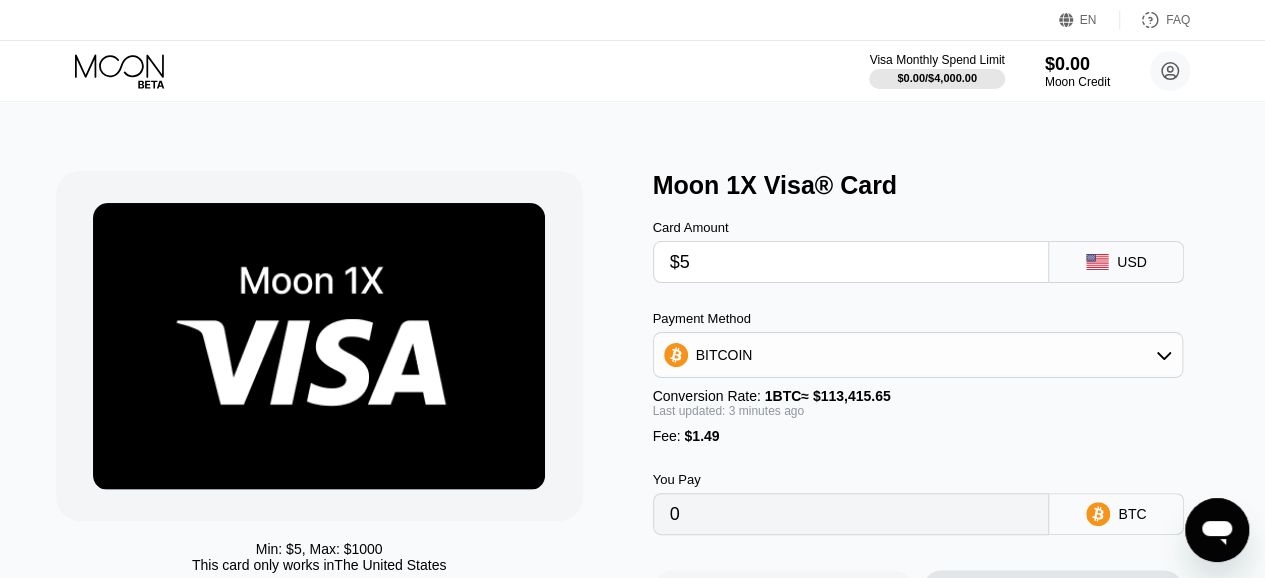 type on "$5." 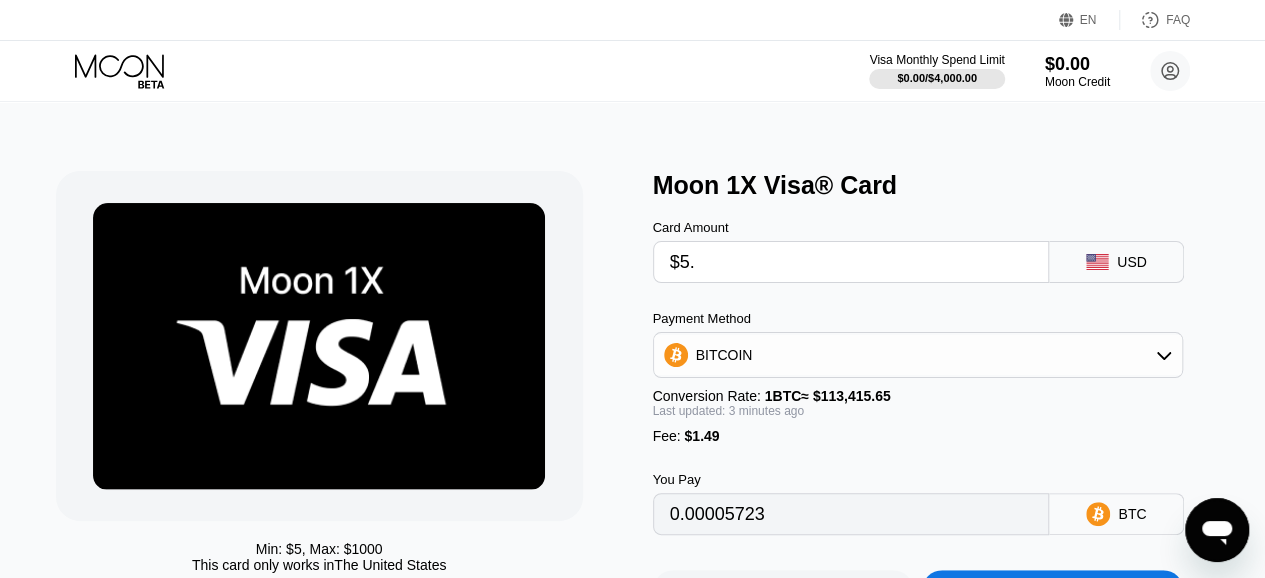 type on "0.00005723" 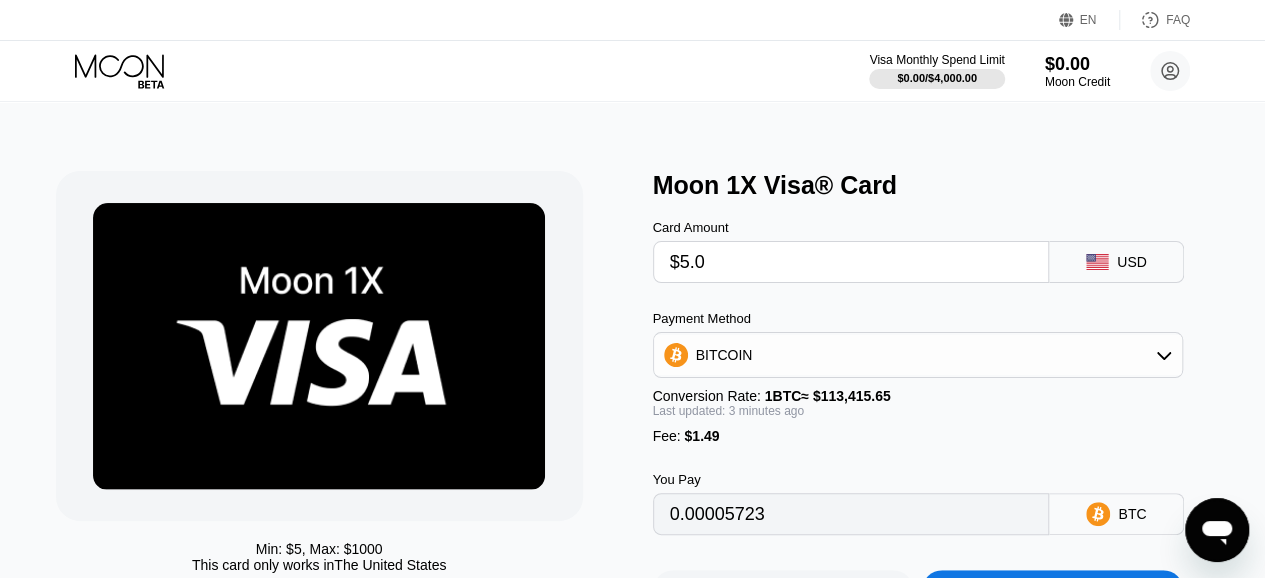 type on "$5.00" 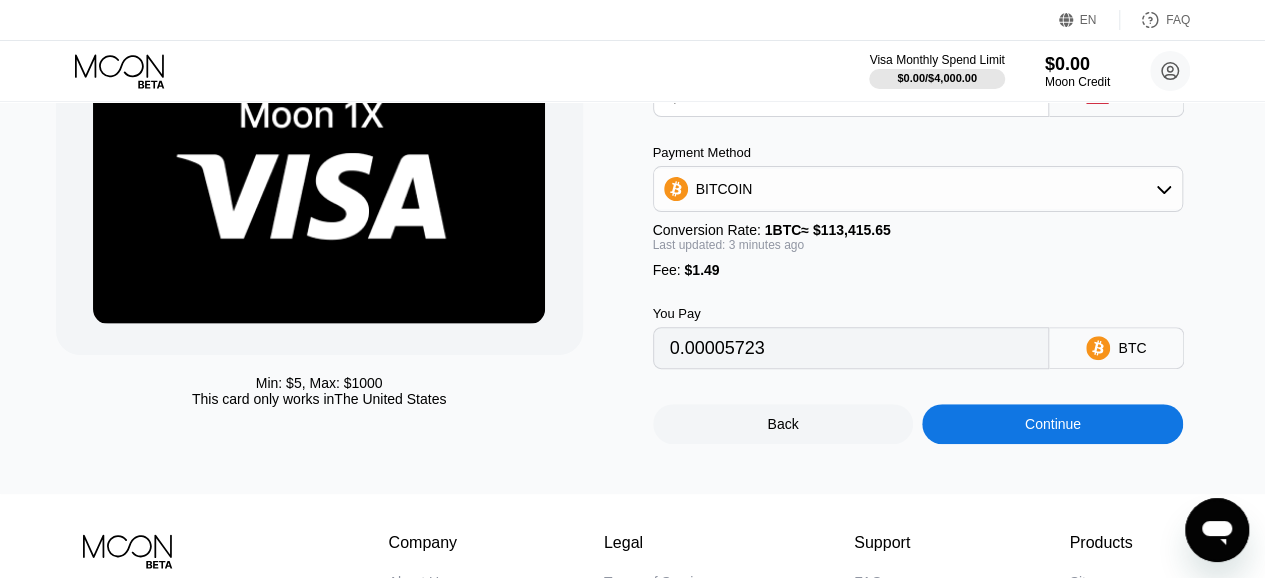scroll, scrollTop: 200, scrollLeft: 0, axis: vertical 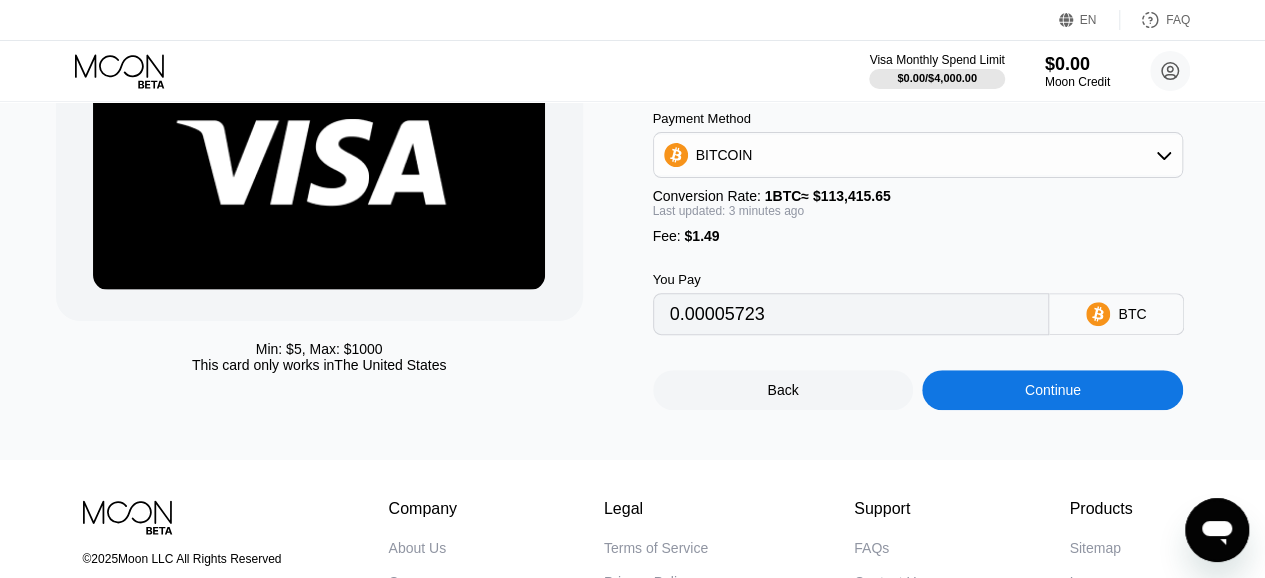 click on "Continue" at bounding box center [1052, 390] 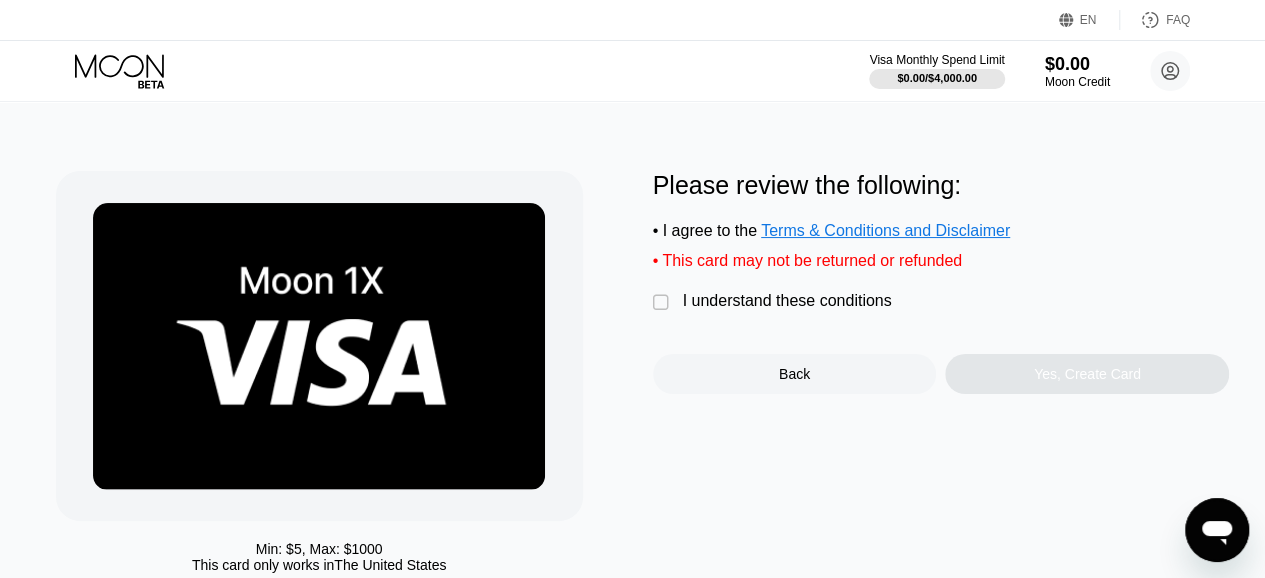 click on "I understand these conditions" at bounding box center (787, 301) 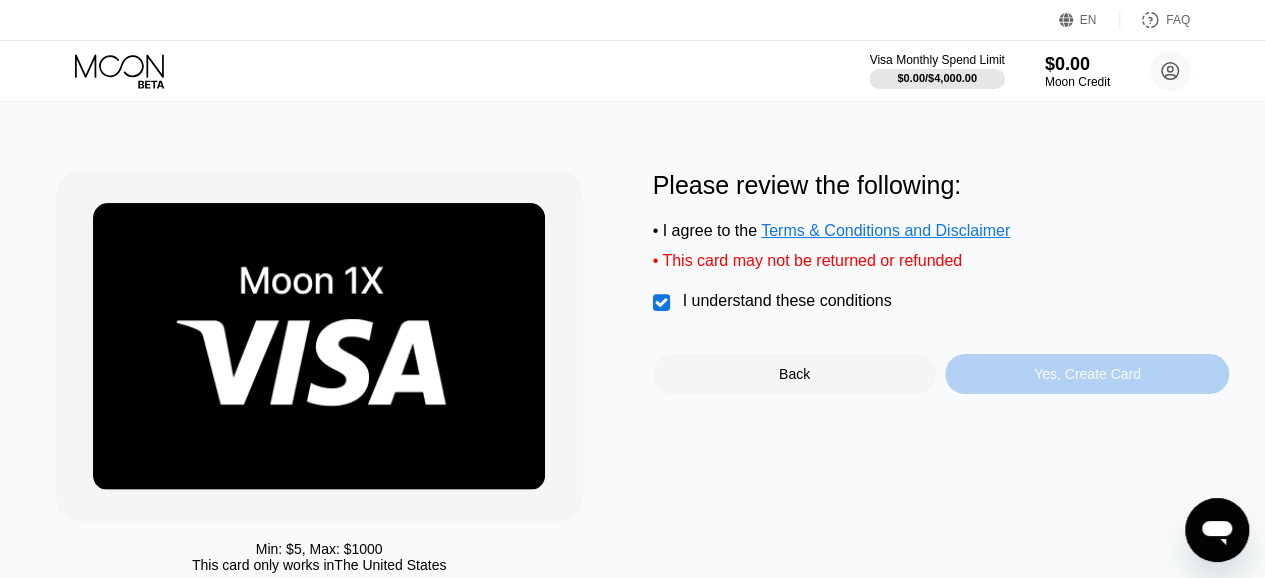 click on "Yes, Create Card" at bounding box center [1087, 374] 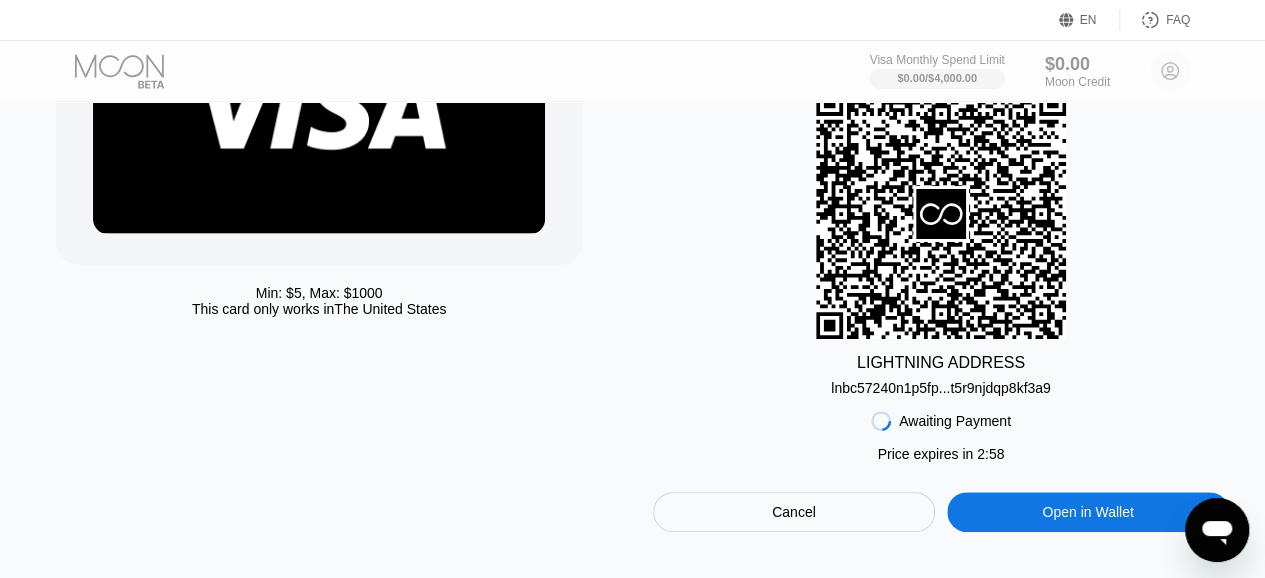 scroll, scrollTop: 300, scrollLeft: 0, axis: vertical 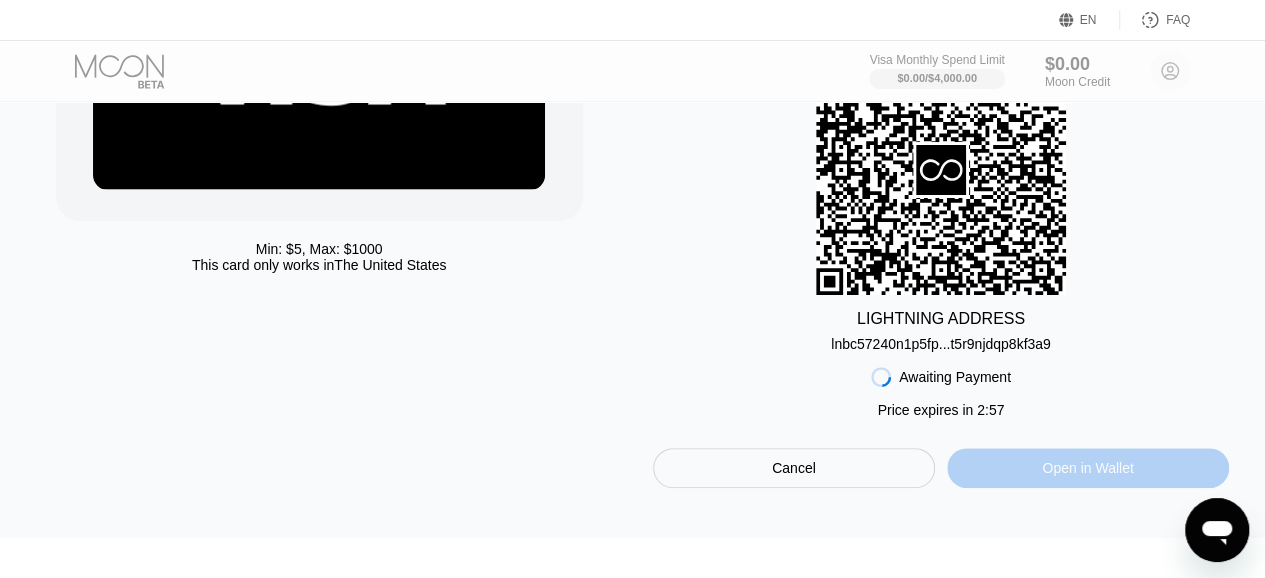 click on "Open in Wallet" at bounding box center (1088, 468) 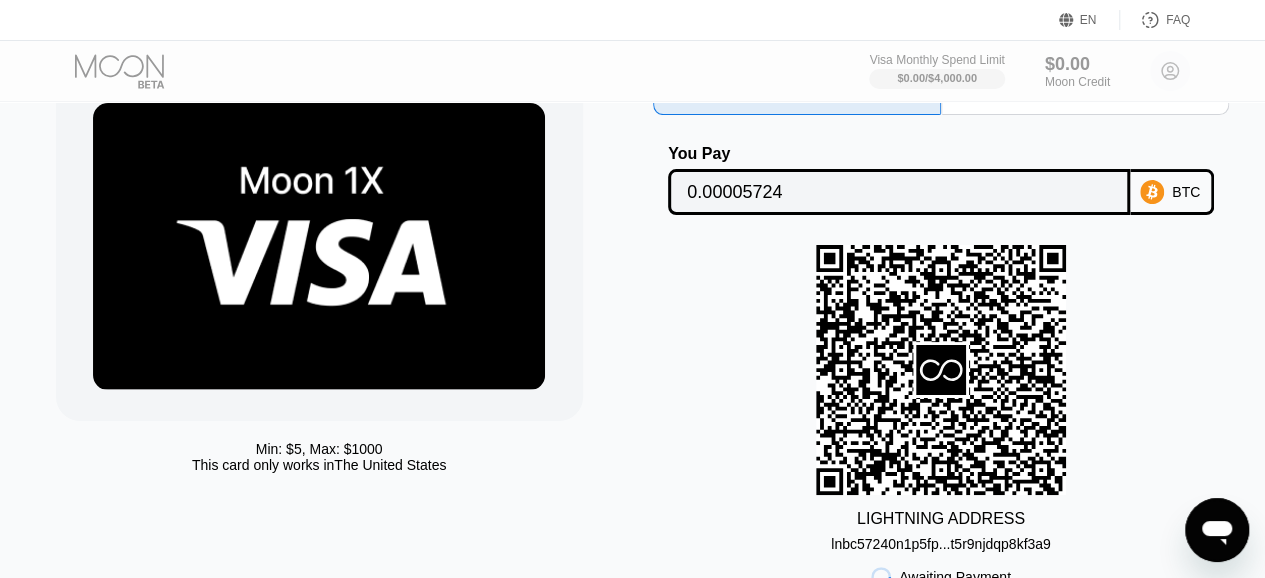 scroll, scrollTop: 0, scrollLeft: 0, axis: both 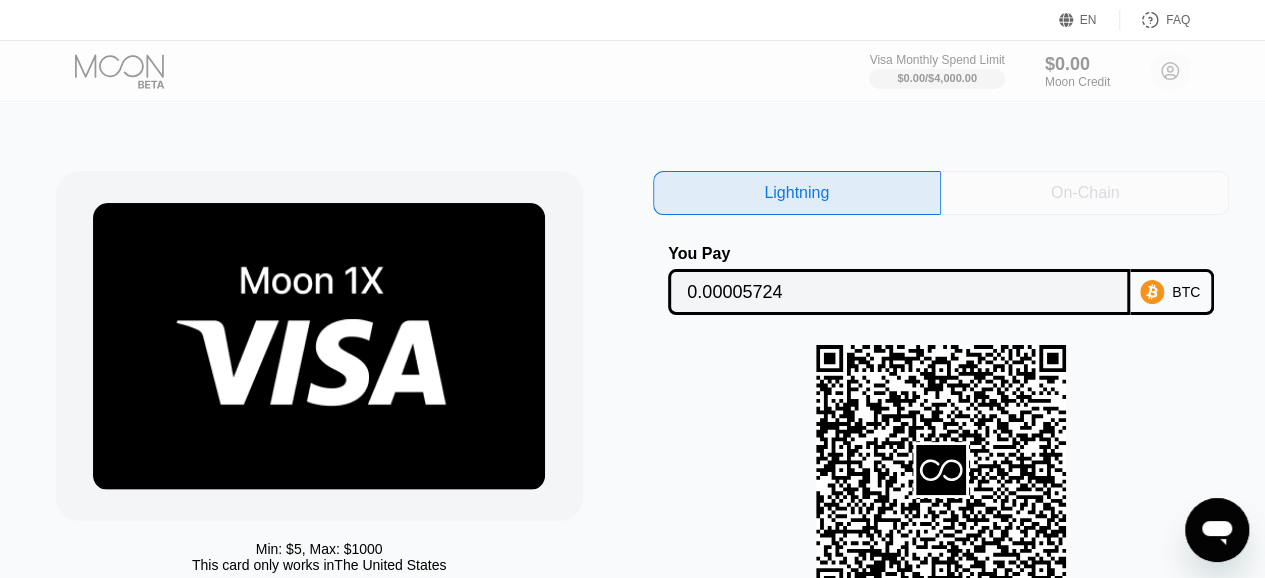 click on "On-Chain" at bounding box center [1085, 193] 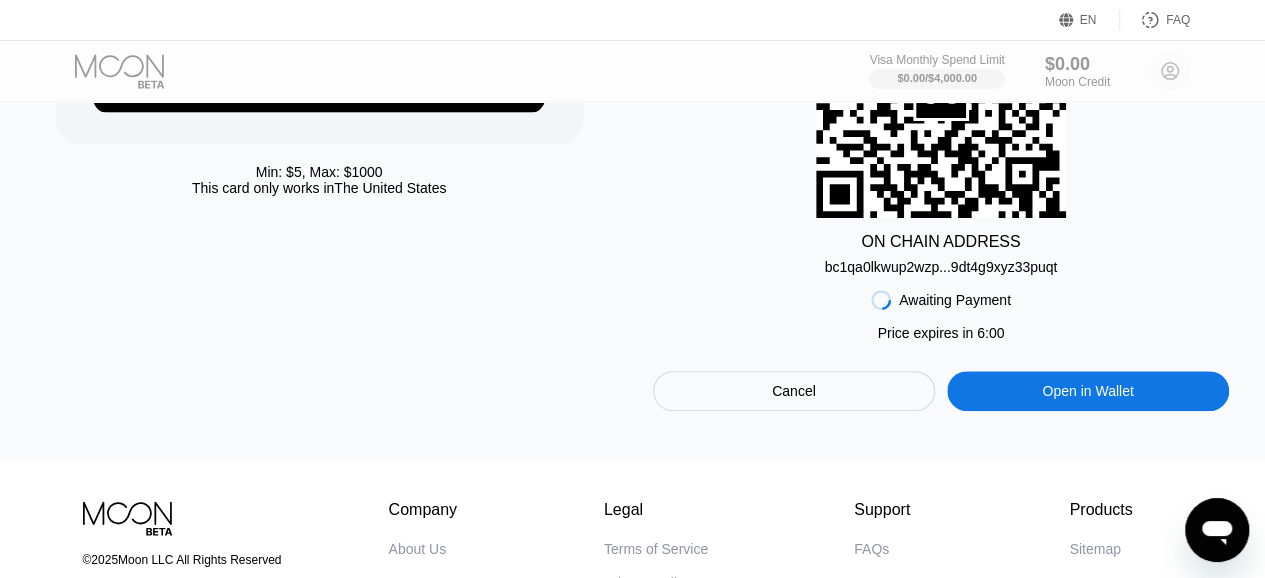 scroll, scrollTop: 400, scrollLeft: 0, axis: vertical 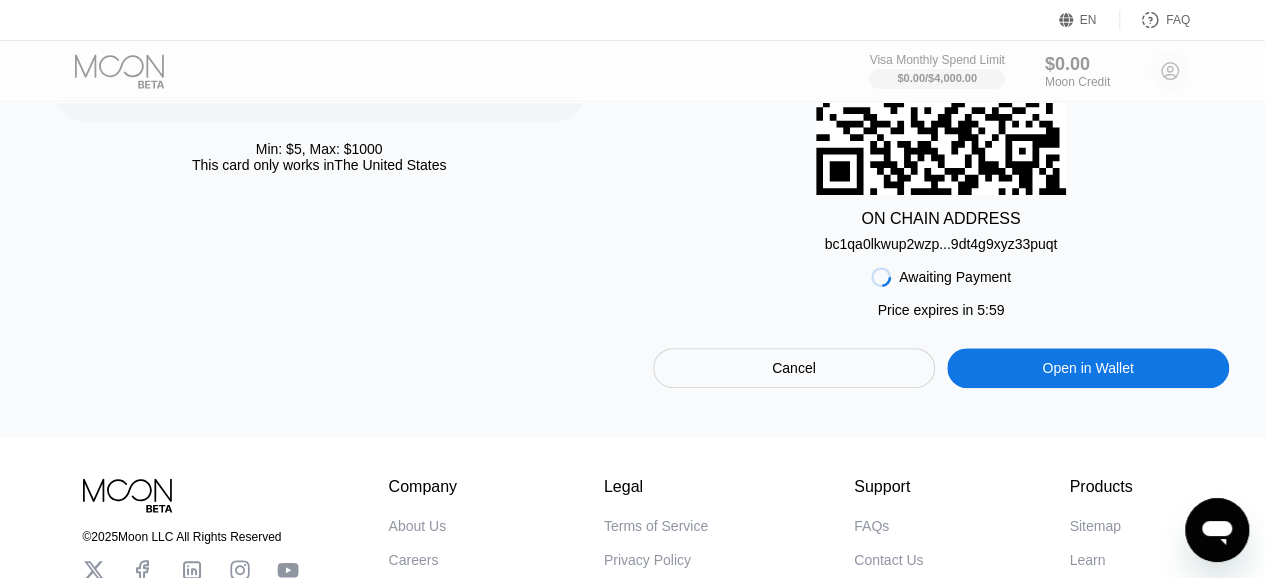 click on "Open in Wallet" at bounding box center [1087, 368] 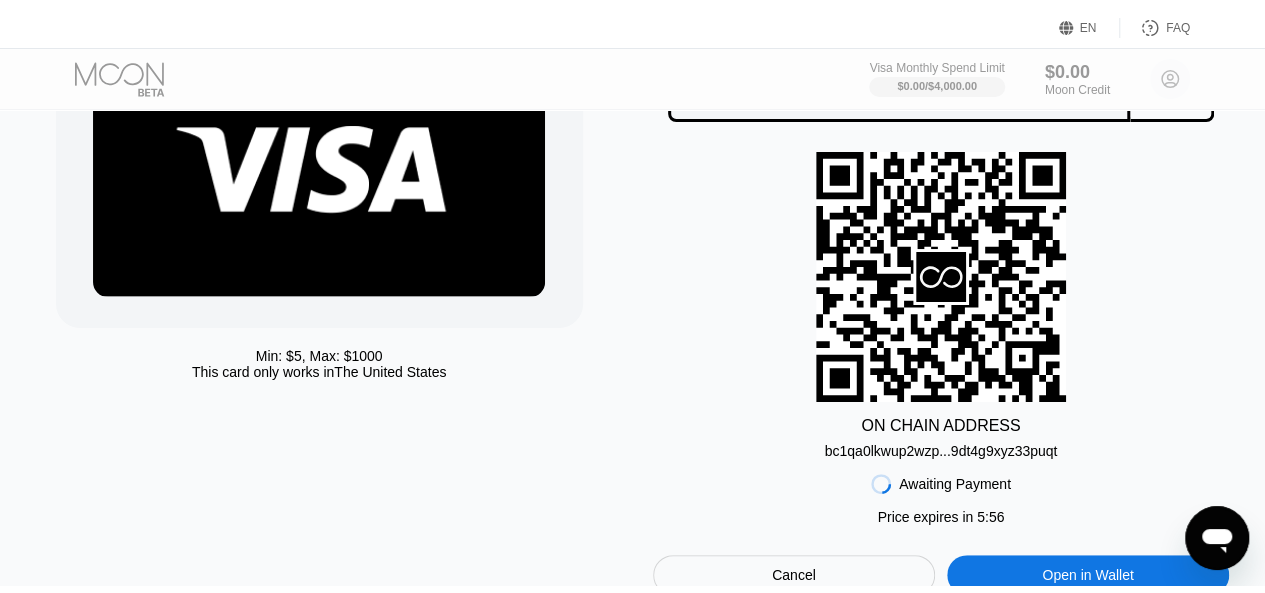 scroll, scrollTop: 0, scrollLeft: 0, axis: both 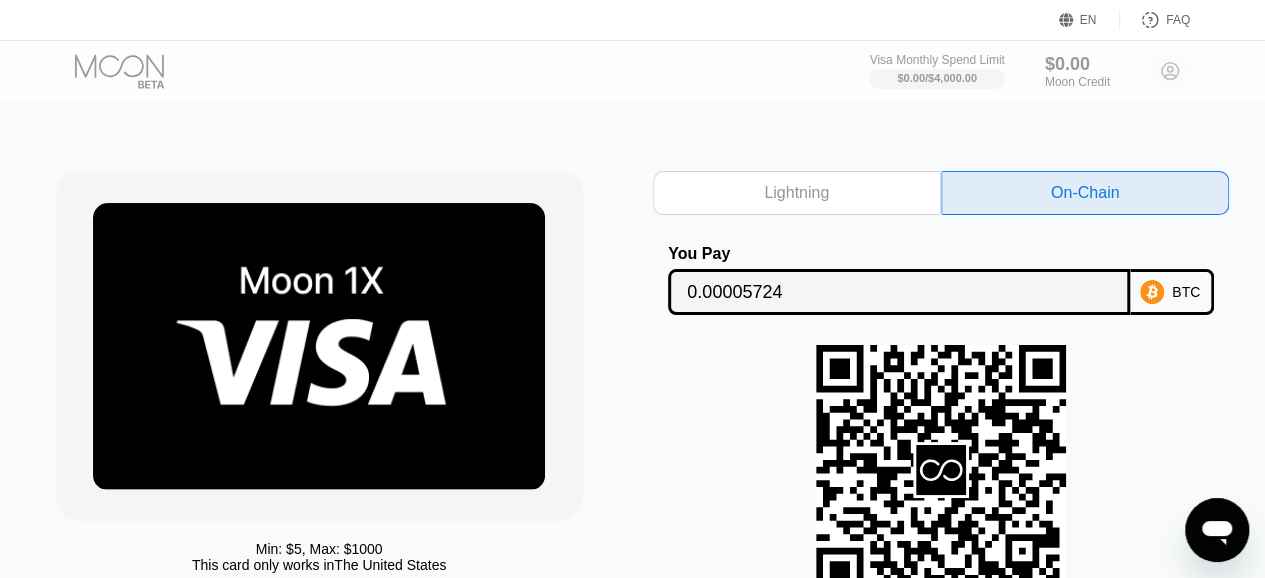click at bounding box center (319, 346) 